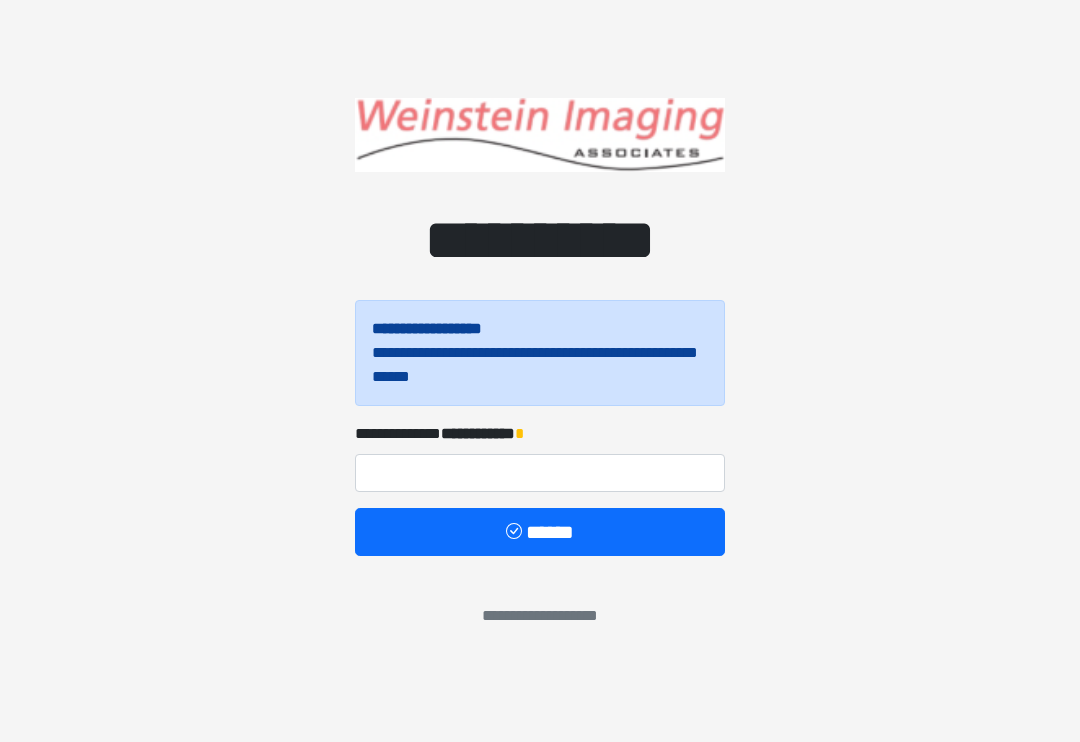 scroll, scrollTop: 0, scrollLeft: 0, axis: both 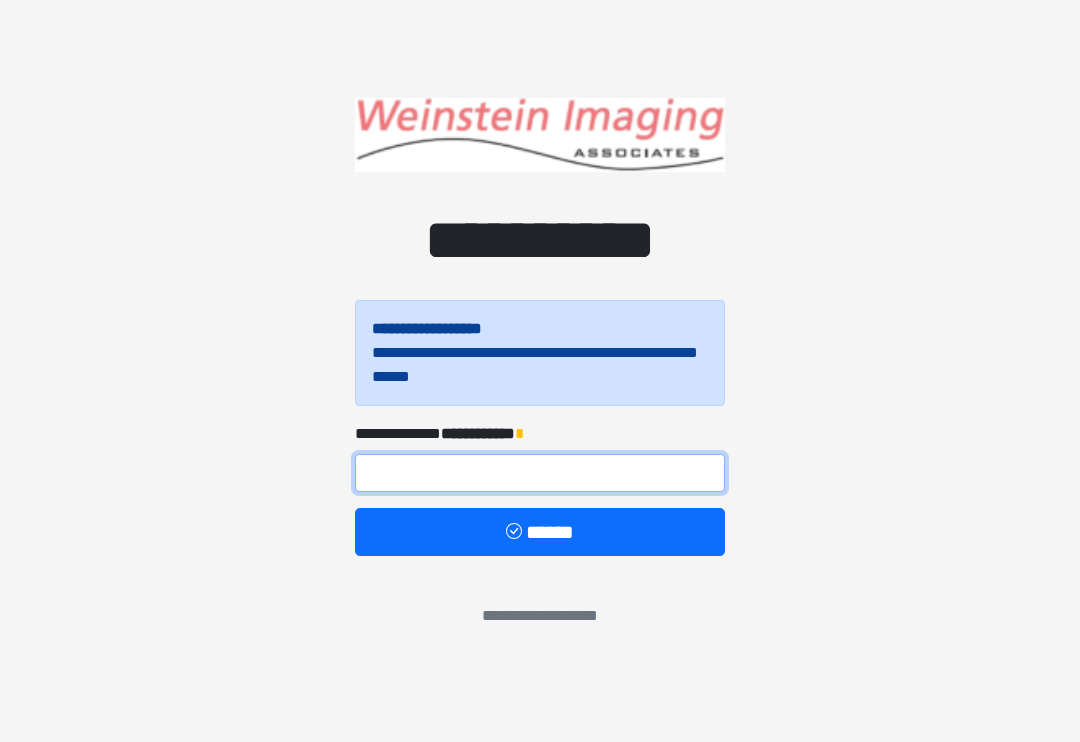 click at bounding box center (540, 473) 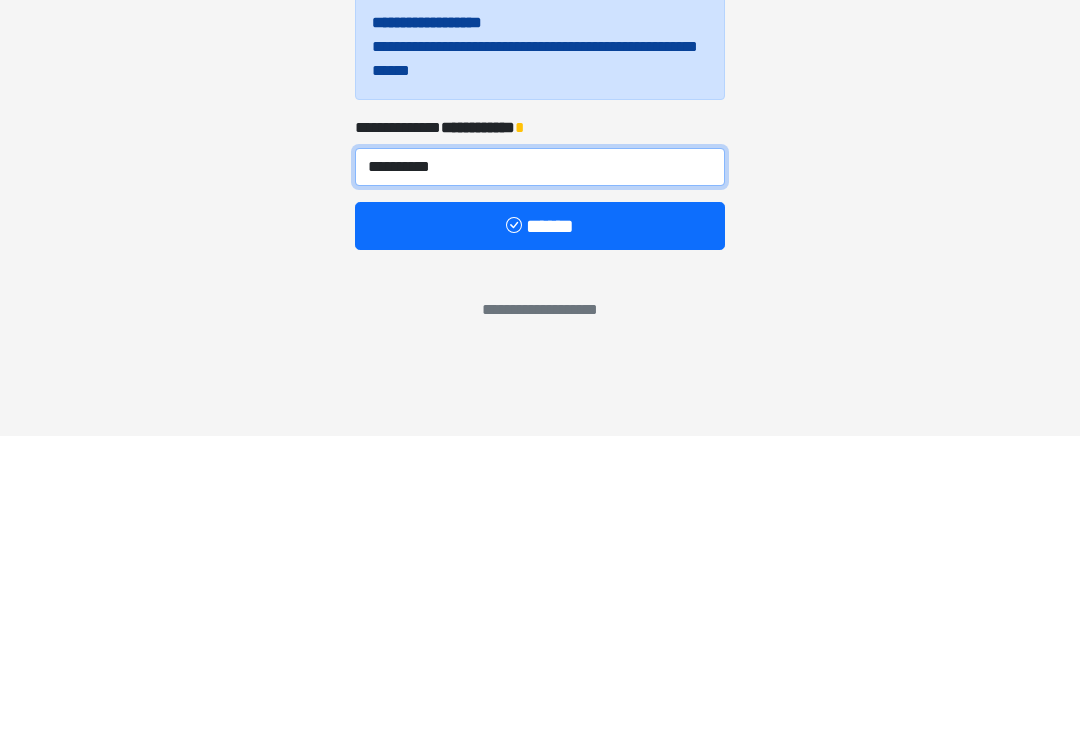 type on "**********" 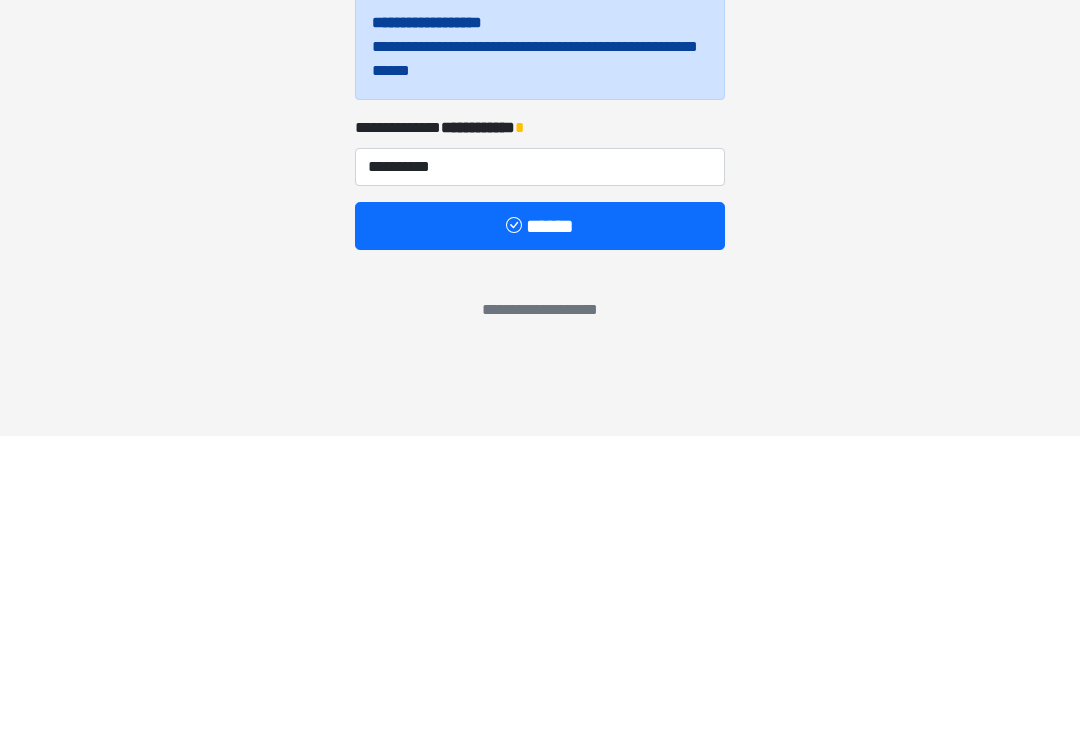 click on "******" at bounding box center (540, 532) 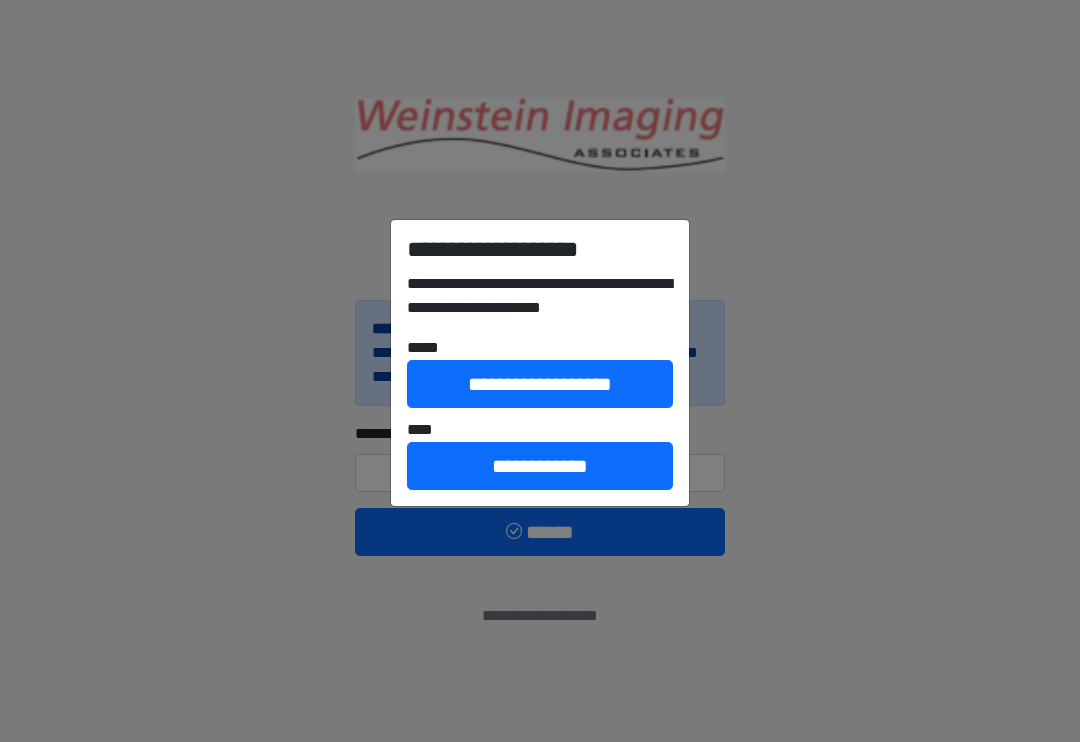 click on "**********" at bounding box center (540, 371) 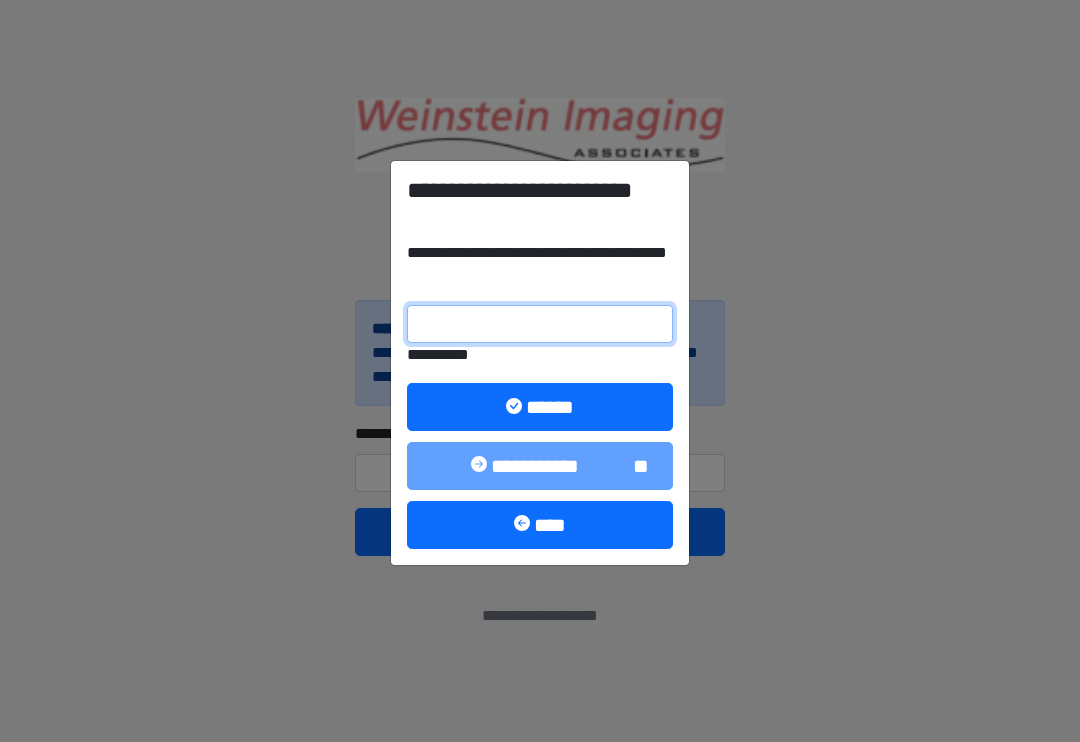 click on "**********" at bounding box center [540, 324] 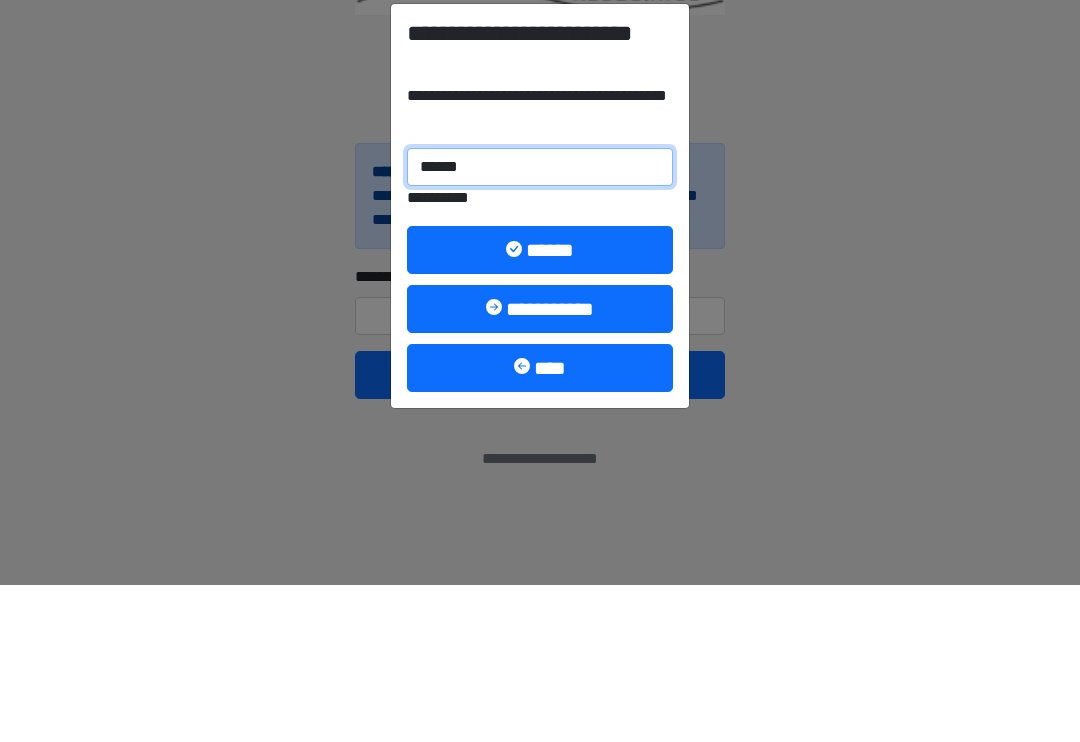 type on "******" 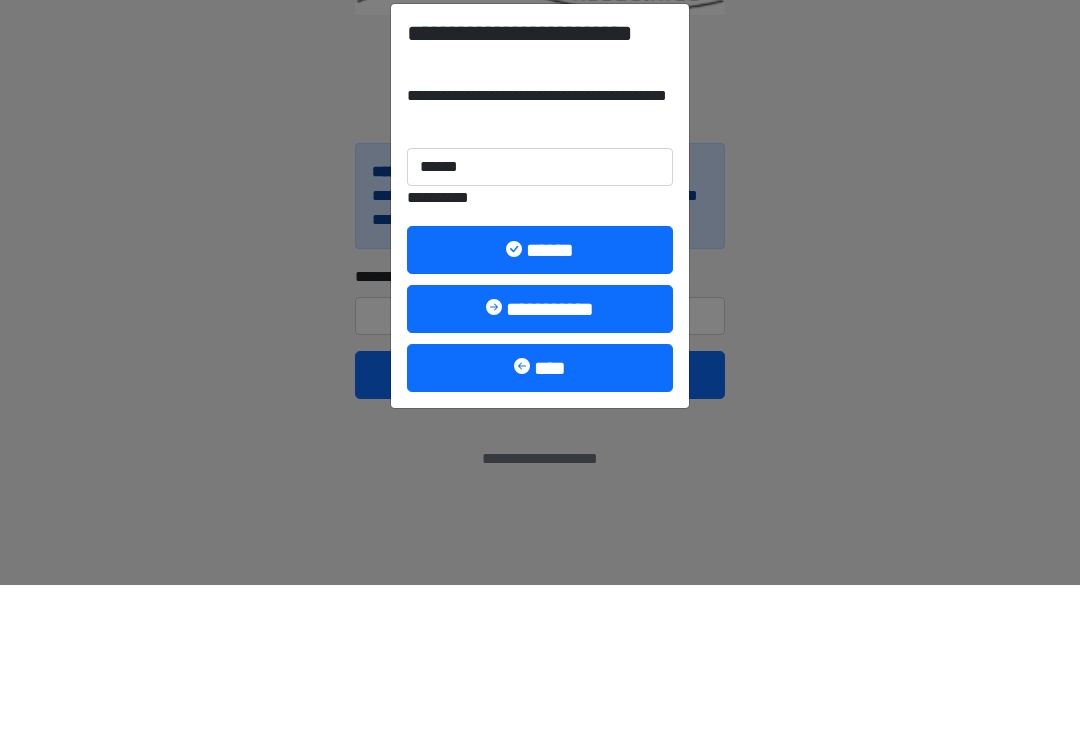 click on "******" at bounding box center [540, 407] 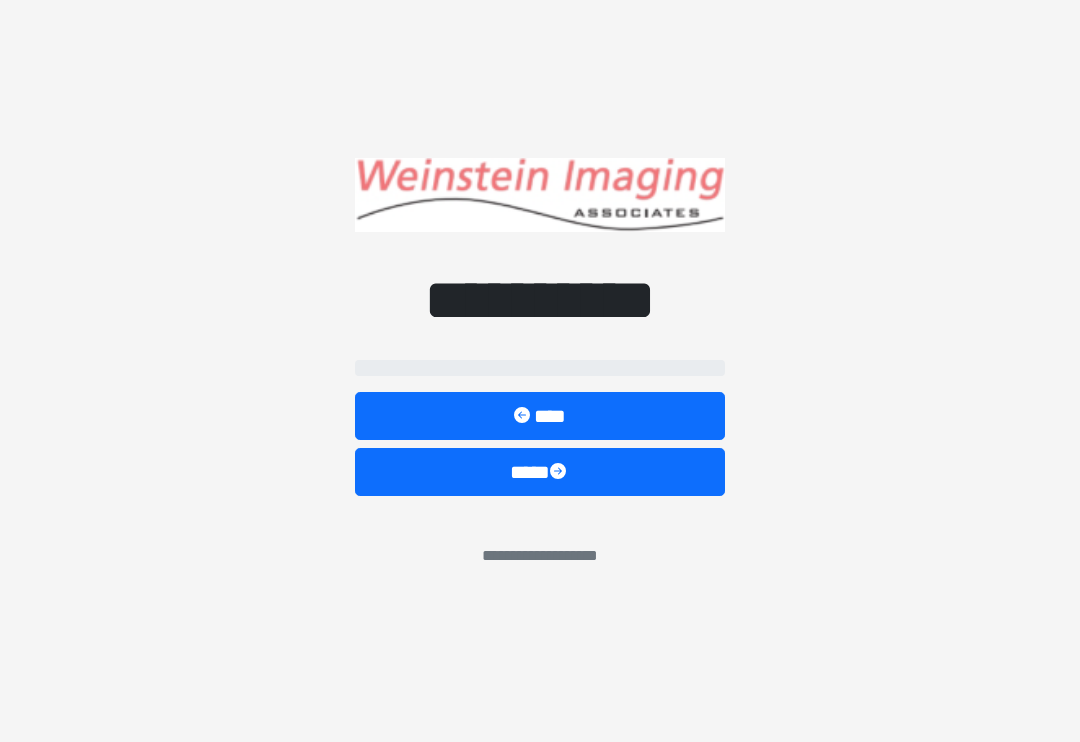 select on "*****" 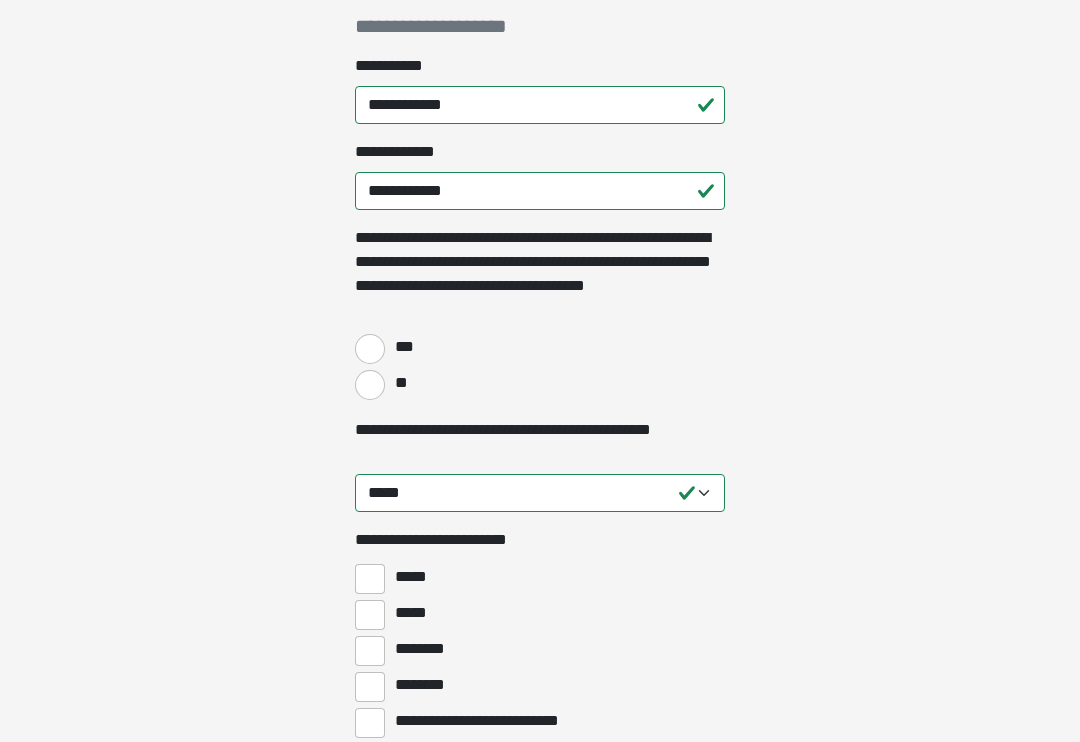 scroll, scrollTop: 308, scrollLeft: 0, axis: vertical 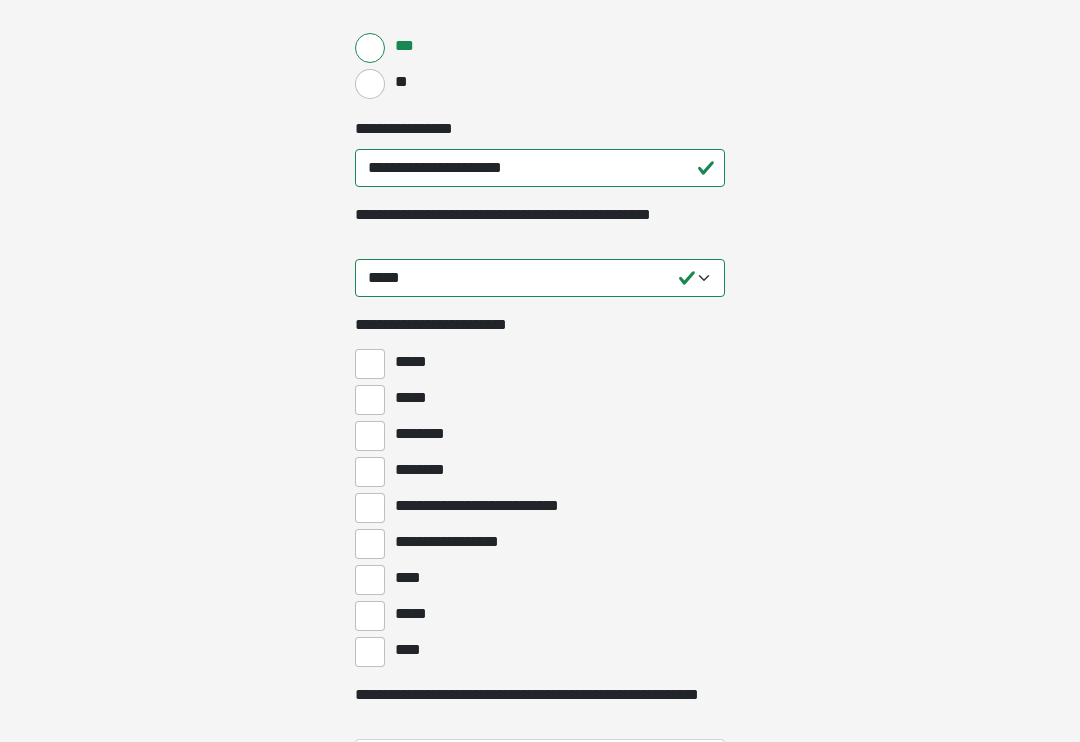 click on "****" at bounding box center [370, 581] 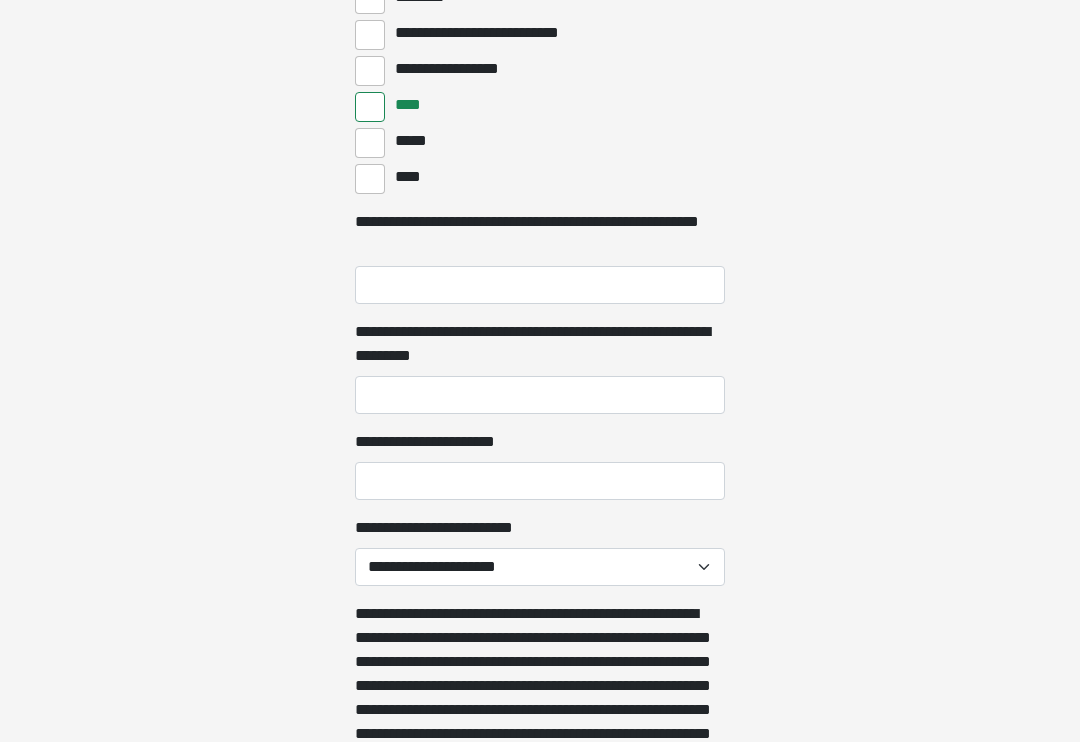 scroll, scrollTop: 1084, scrollLeft: 0, axis: vertical 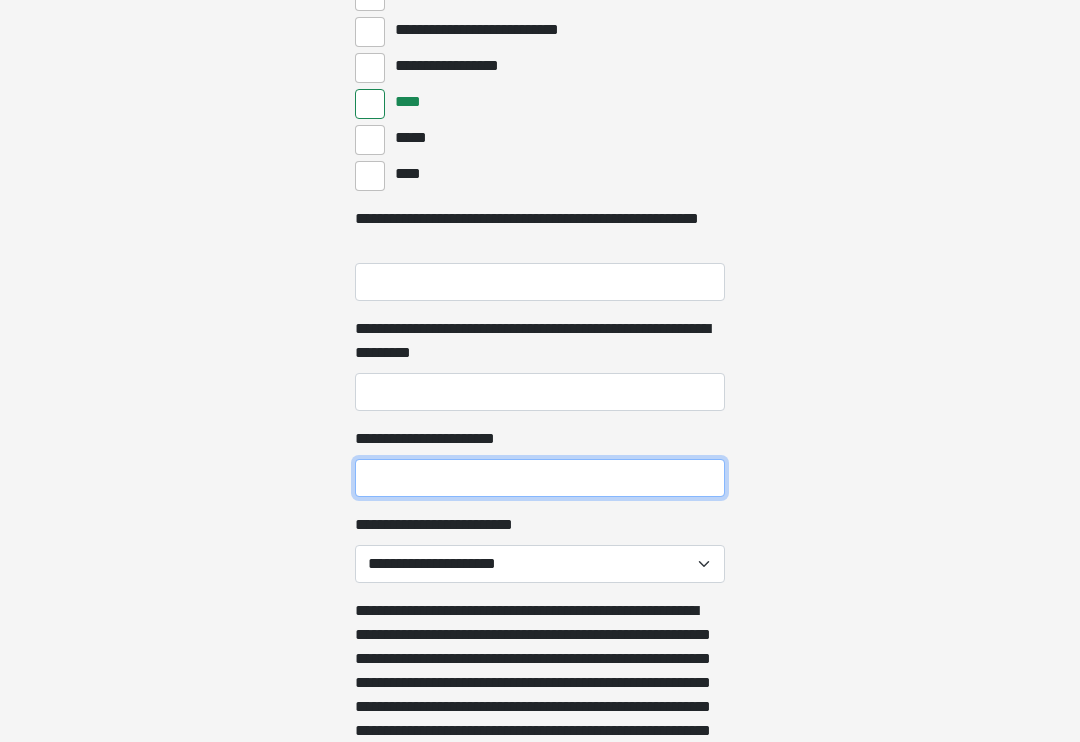 click on "**********" at bounding box center [540, 479] 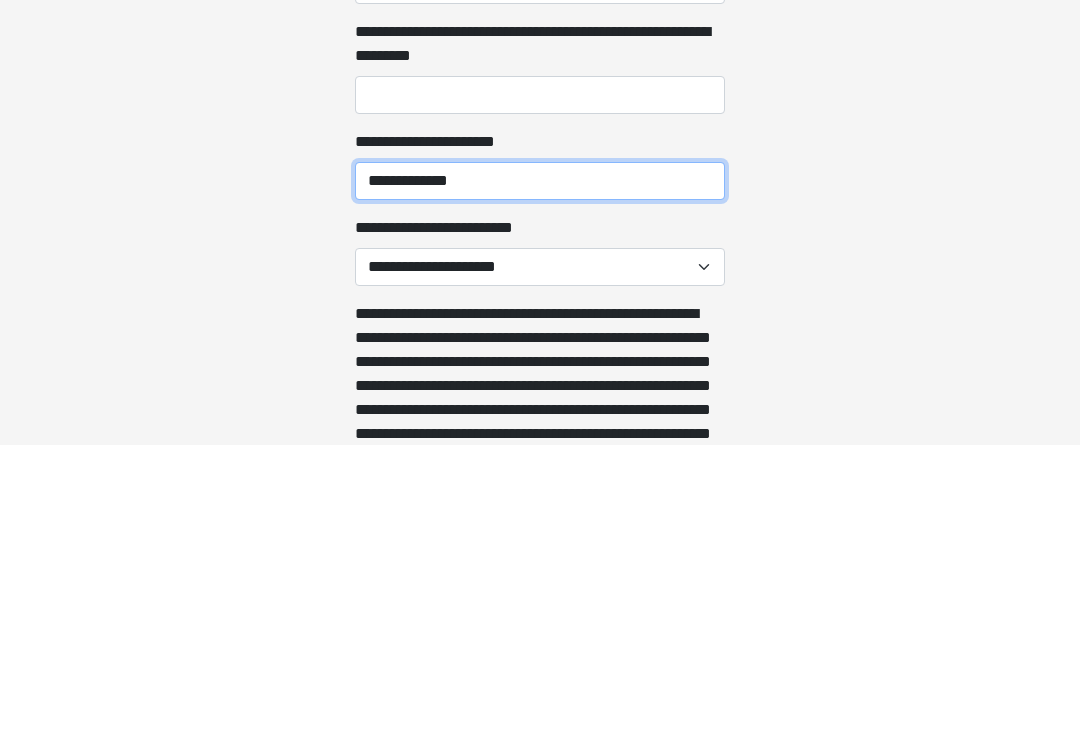 type on "**********" 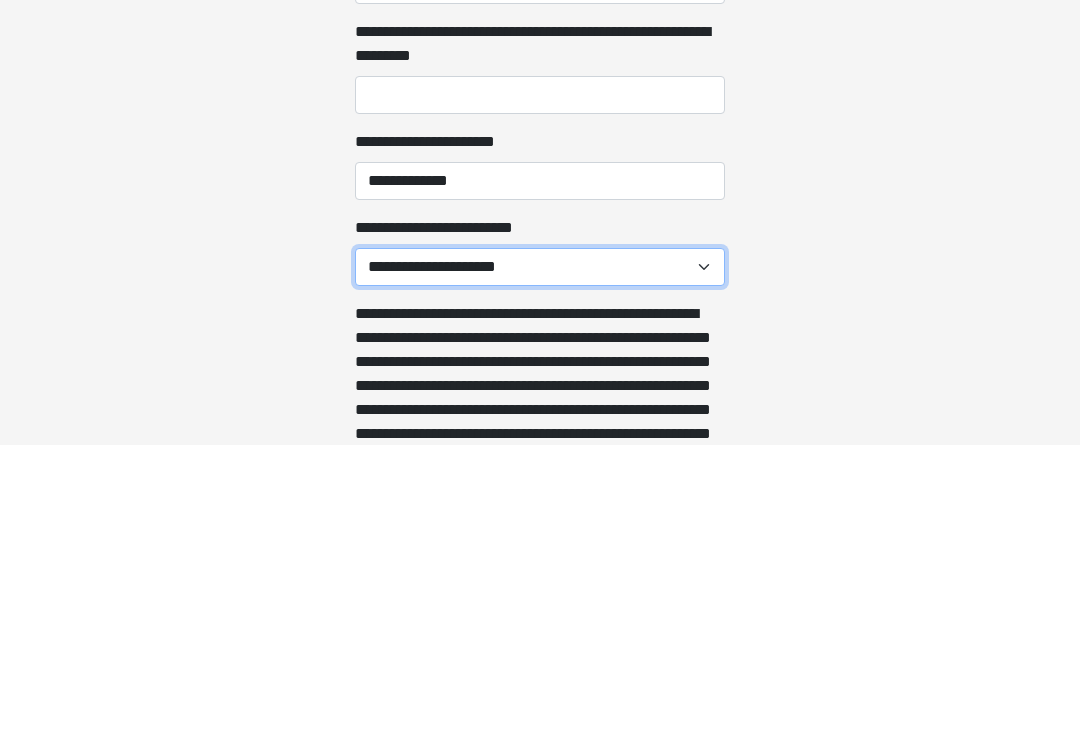 click on "**********" at bounding box center [540, 565] 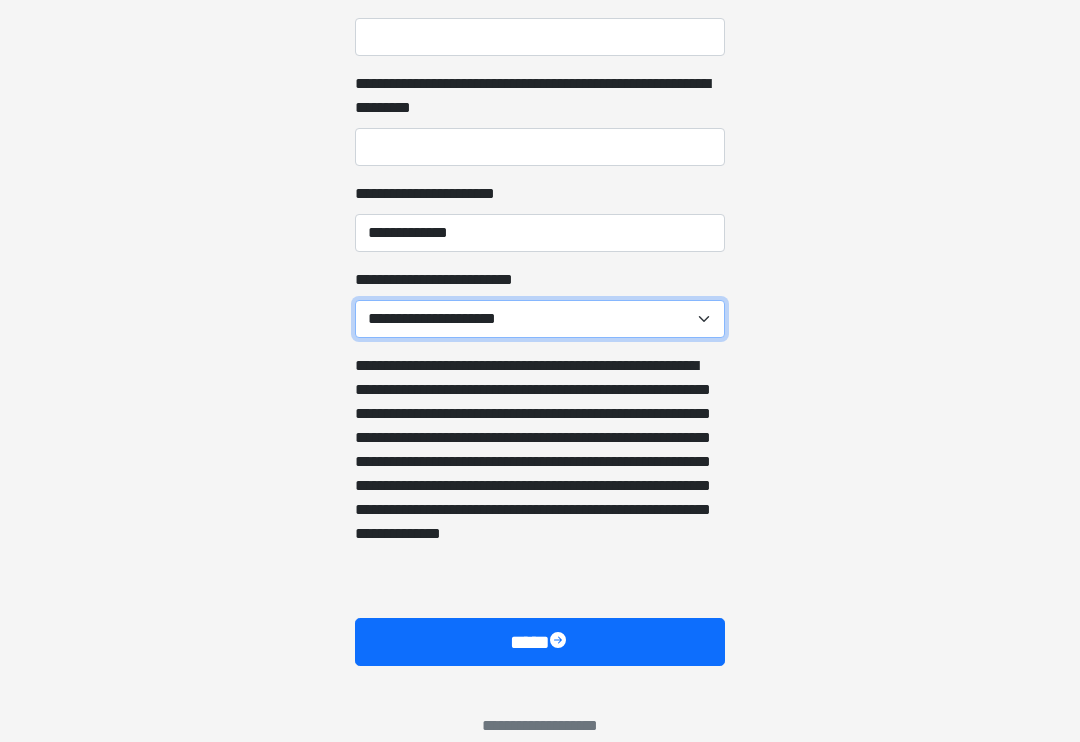 select on "******" 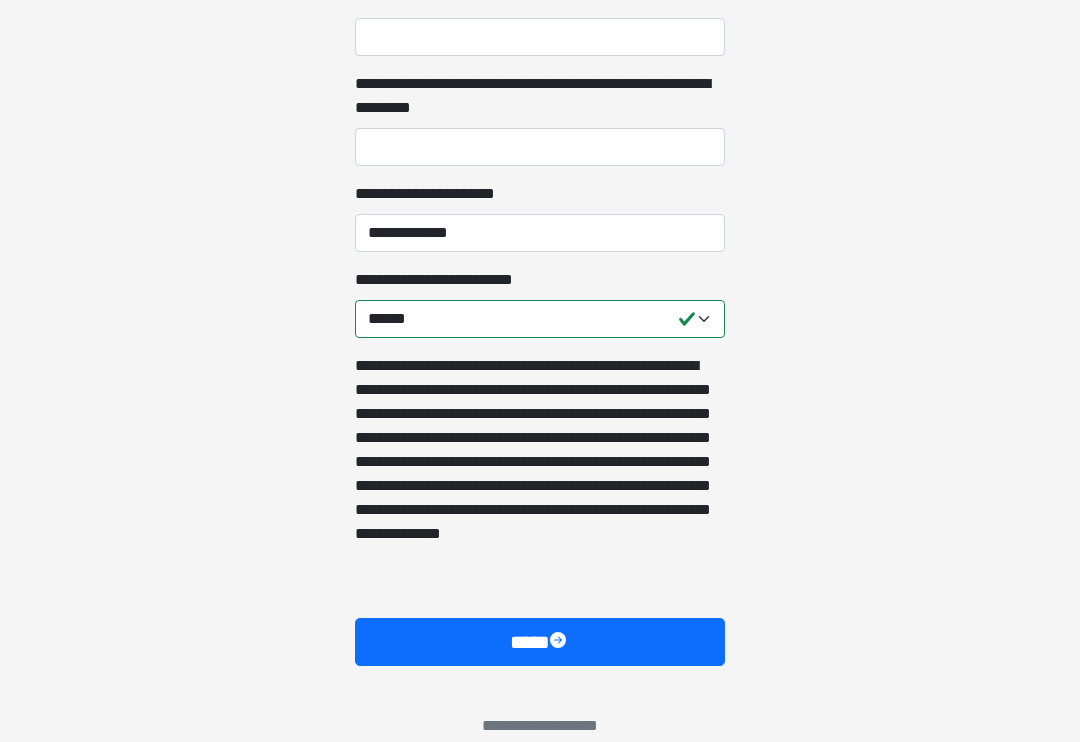 click on "****" at bounding box center [540, 642] 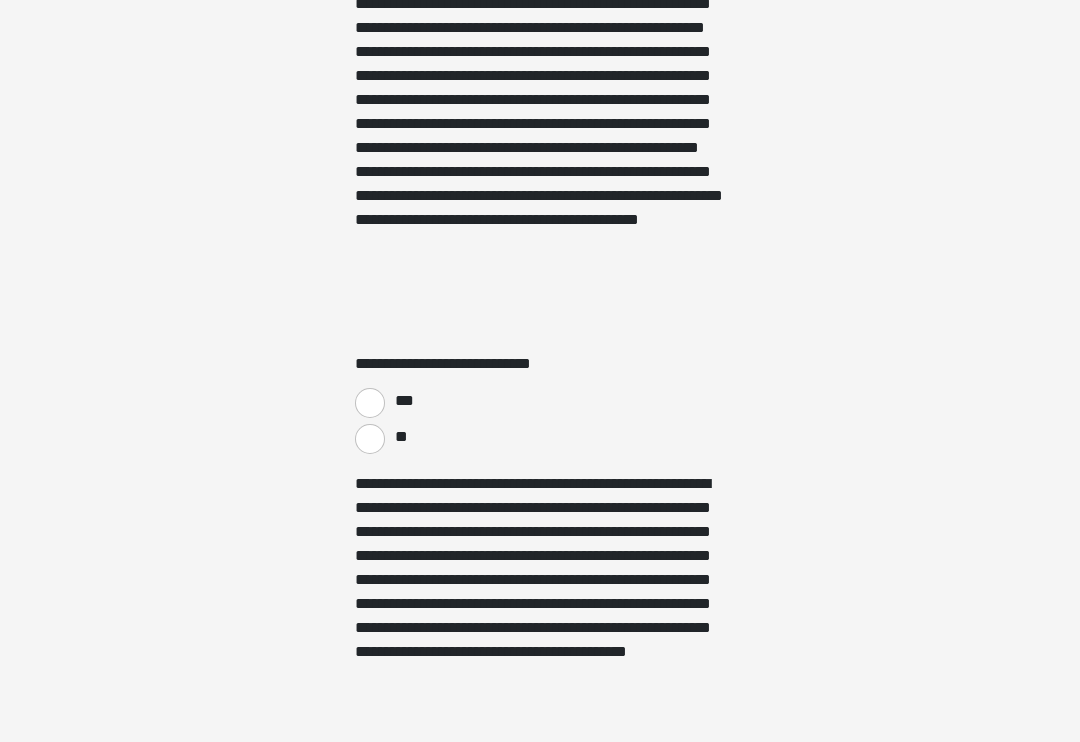scroll, scrollTop: 3311, scrollLeft: 0, axis: vertical 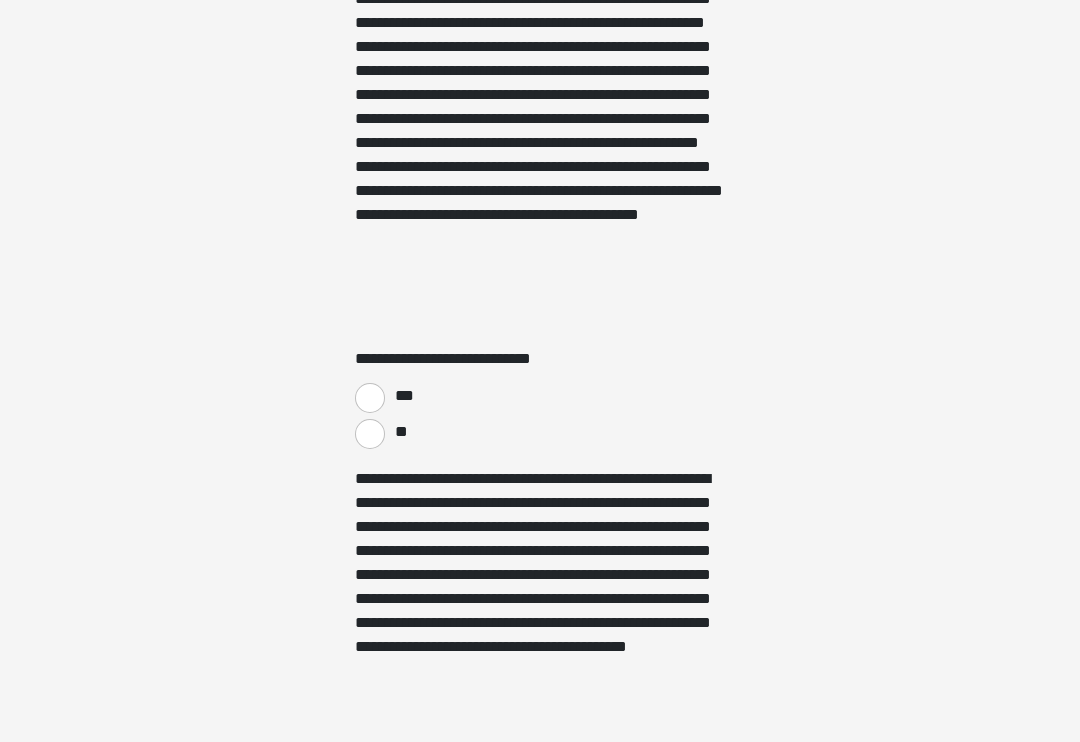 click on "***" at bounding box center [370, 398] 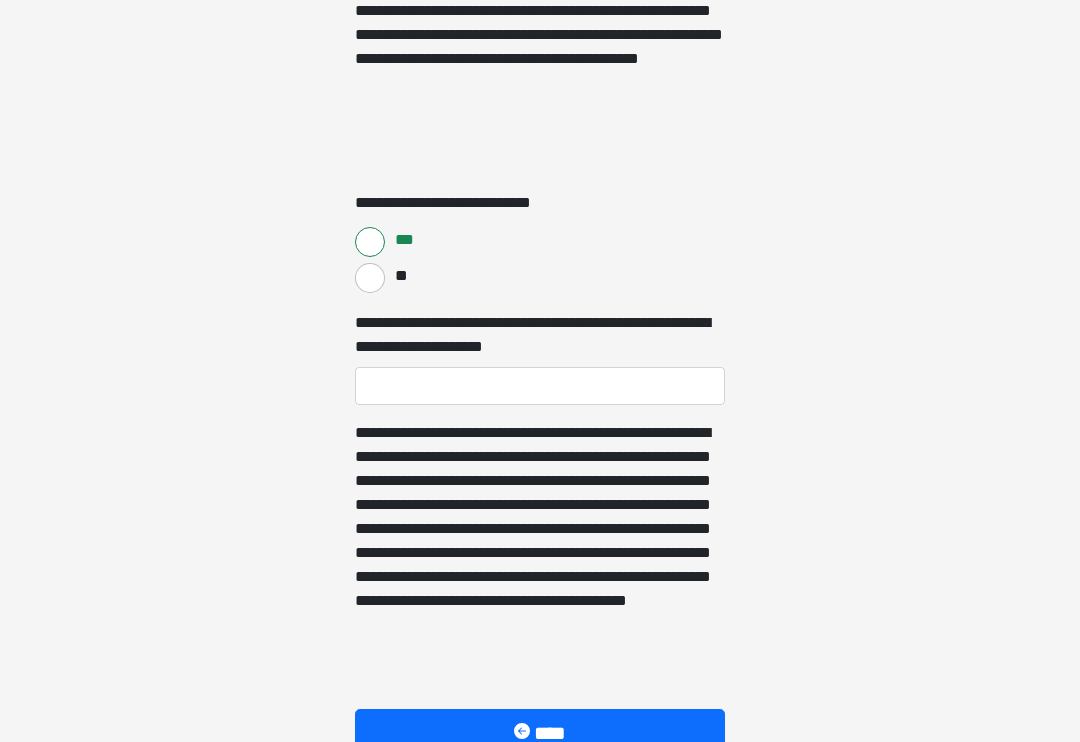 scroll, scrollTop: 3470, scrollLeft: 0, axis: vertical 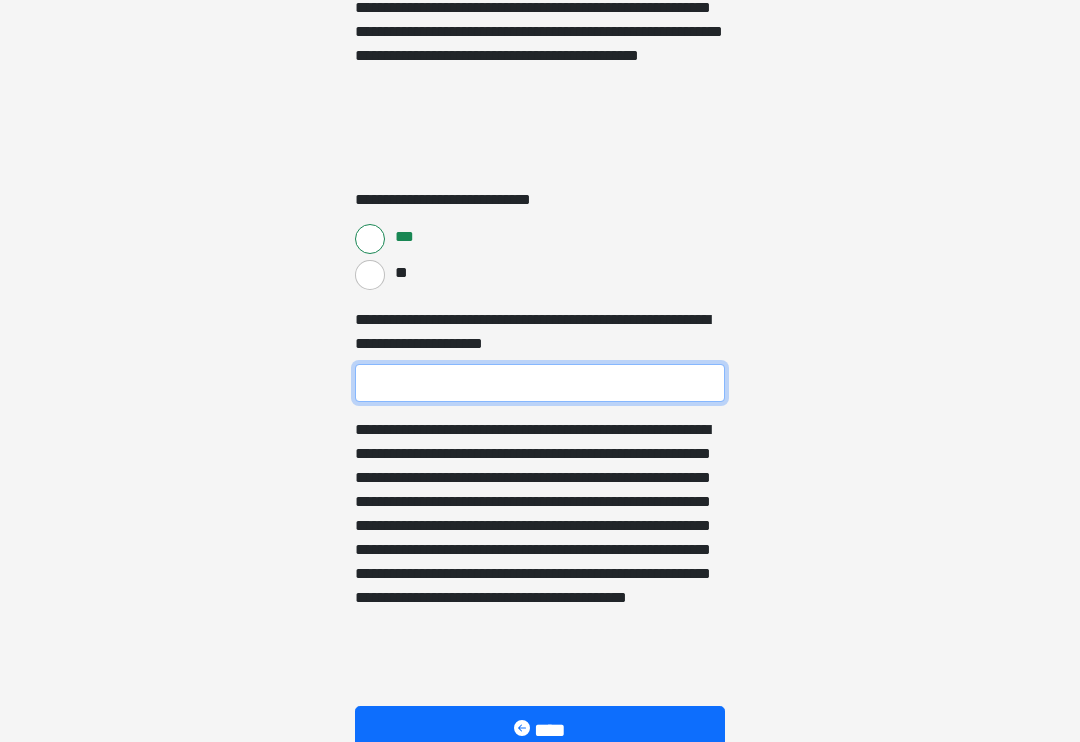 click on "**********" at bounding box center [540, 383] 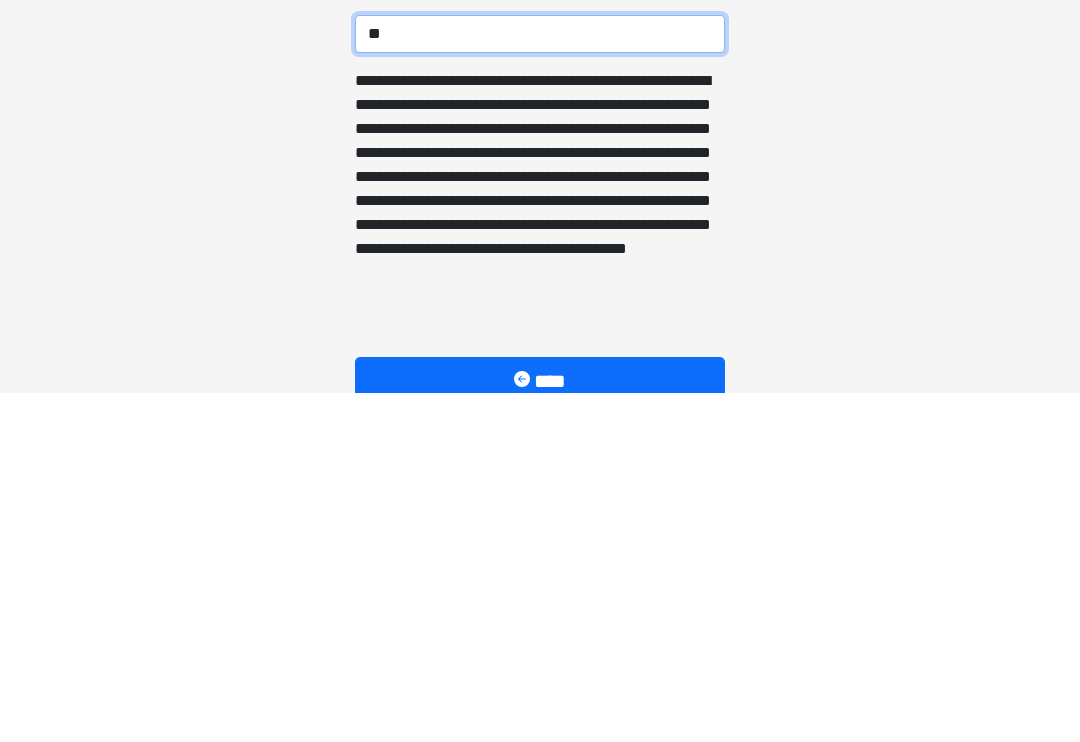 type on "**" 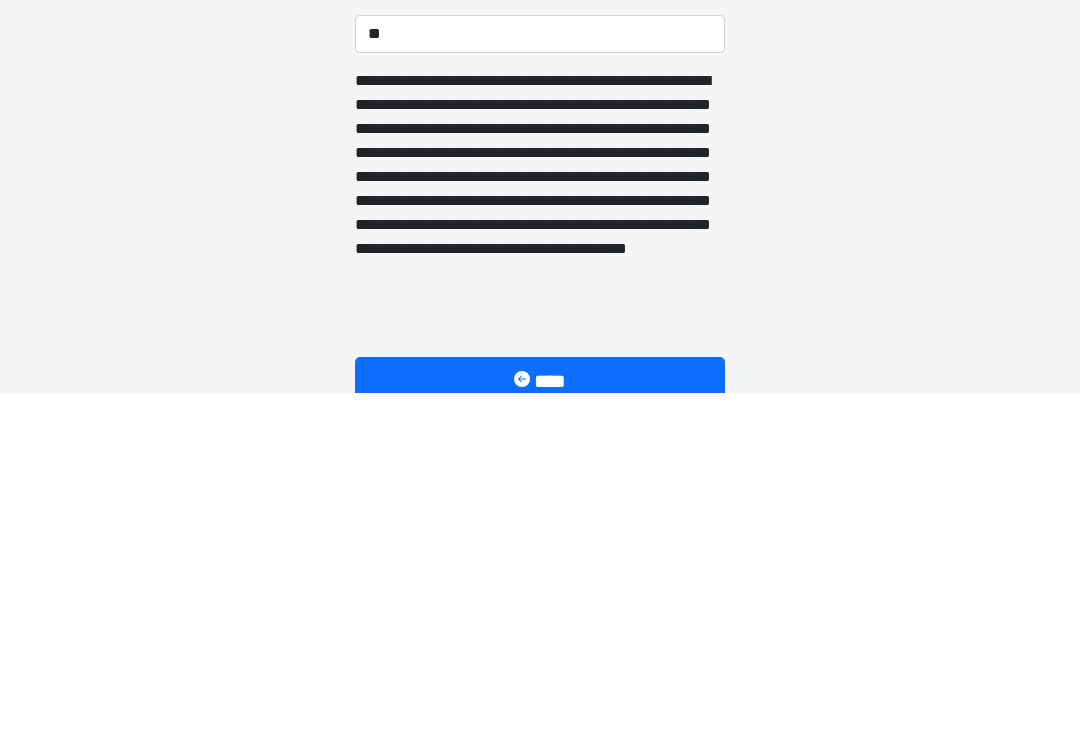 click on "**********" at bounding box center [540, -3099] 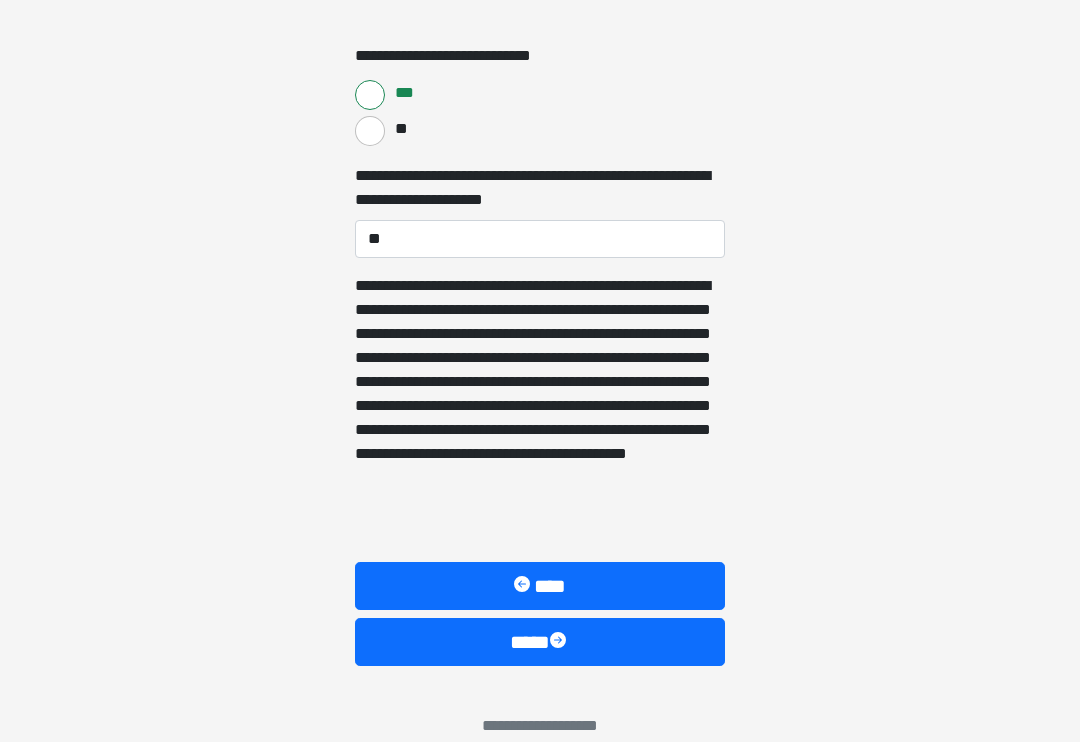 click on "****" at bounding box center (540, 642) 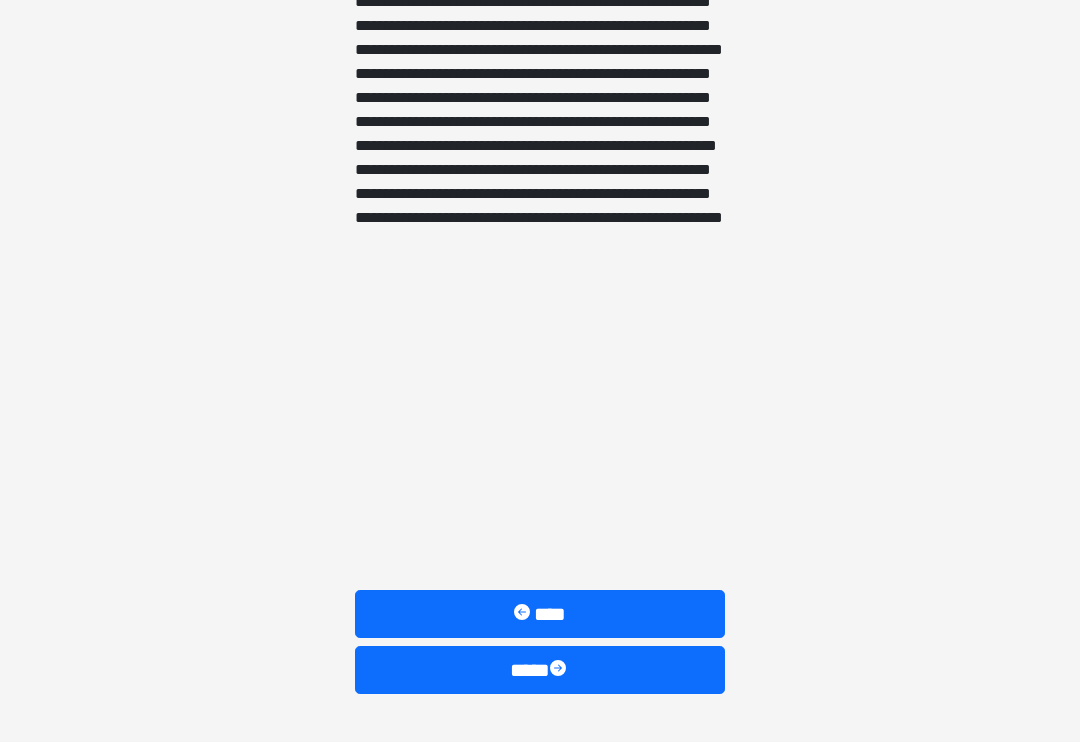 scroll, scrollTop: 1712, scrollLeft: 0, axis: vertical 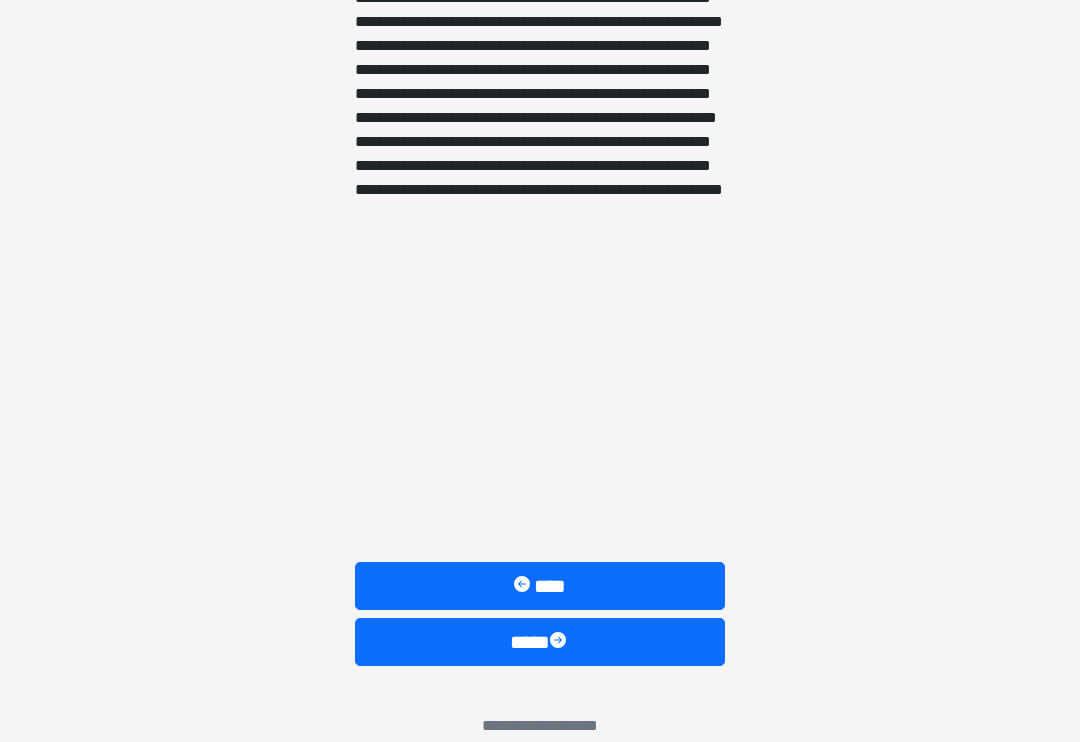click on "****" at bounding box center [540, 642] 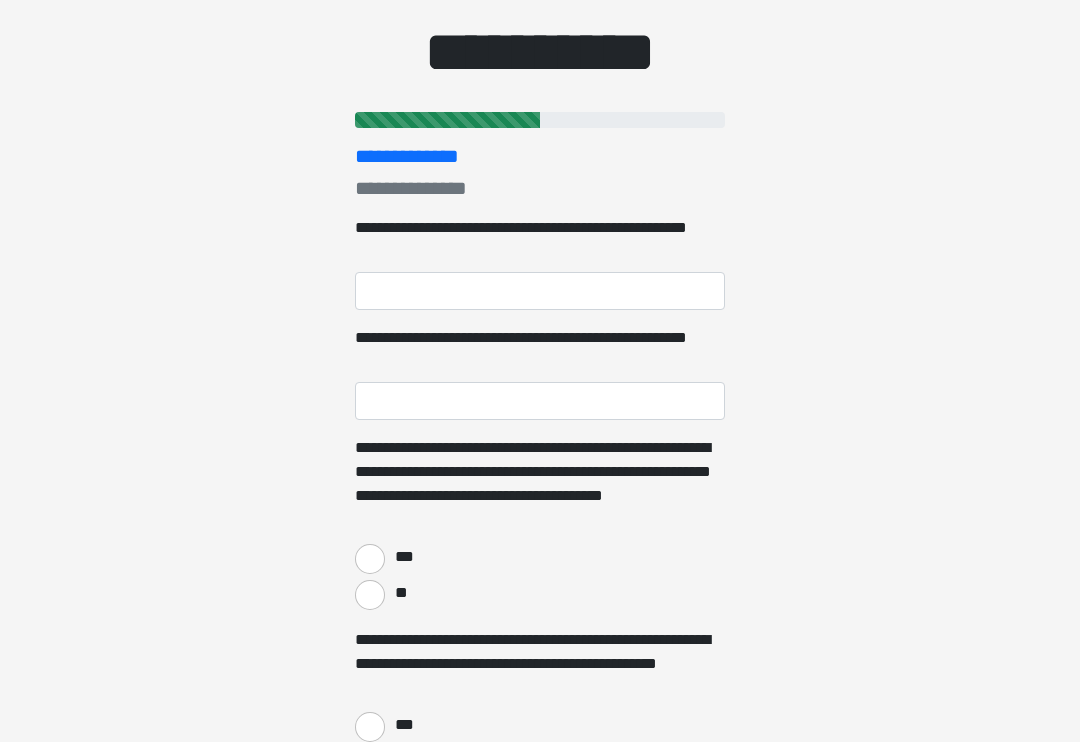 scroll, scrollTop: 0, scrollLeft: 0, axis: both 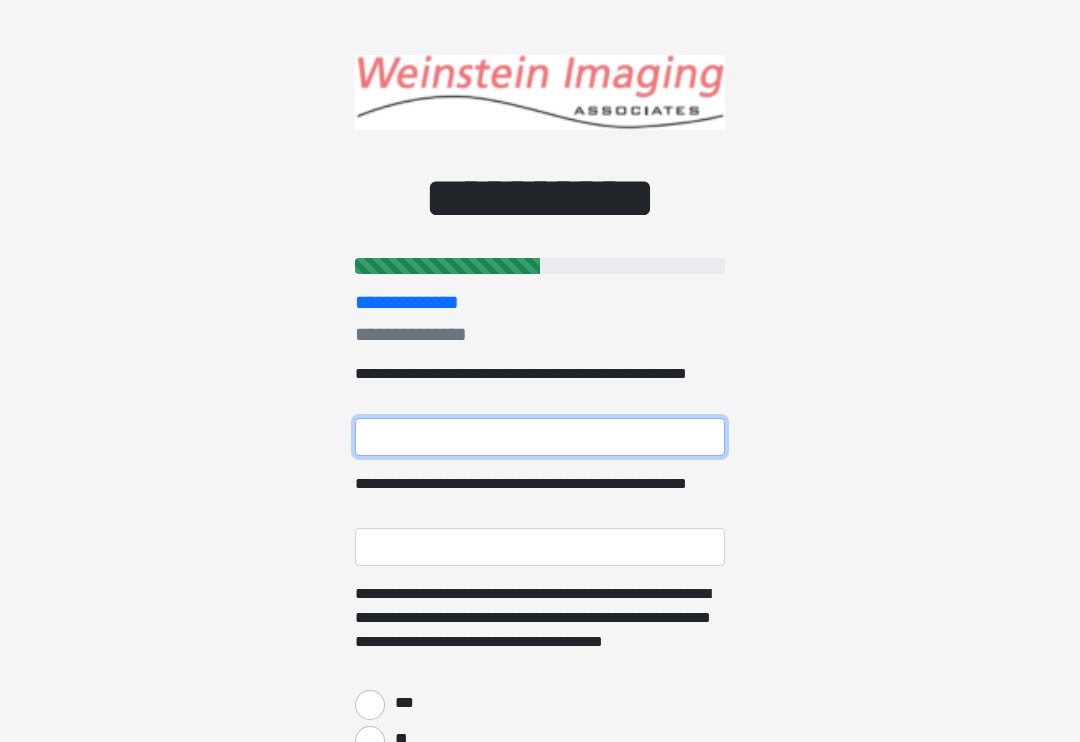 click on "**********" at bounding box center (540, 437) 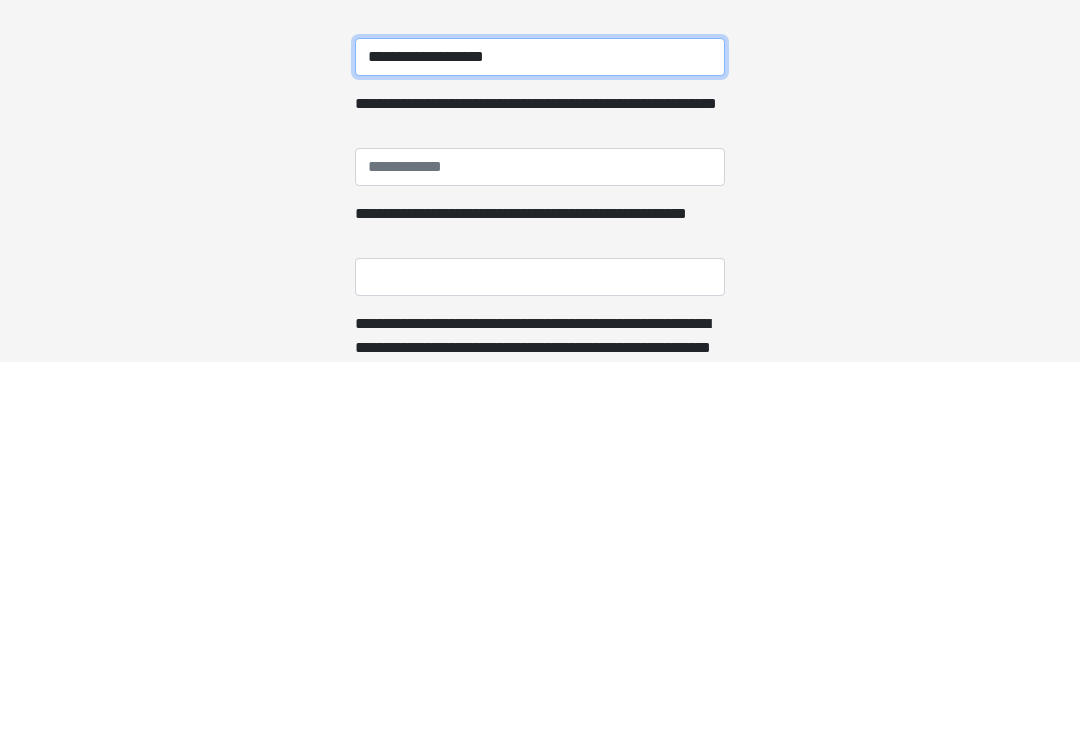 type on "**********" 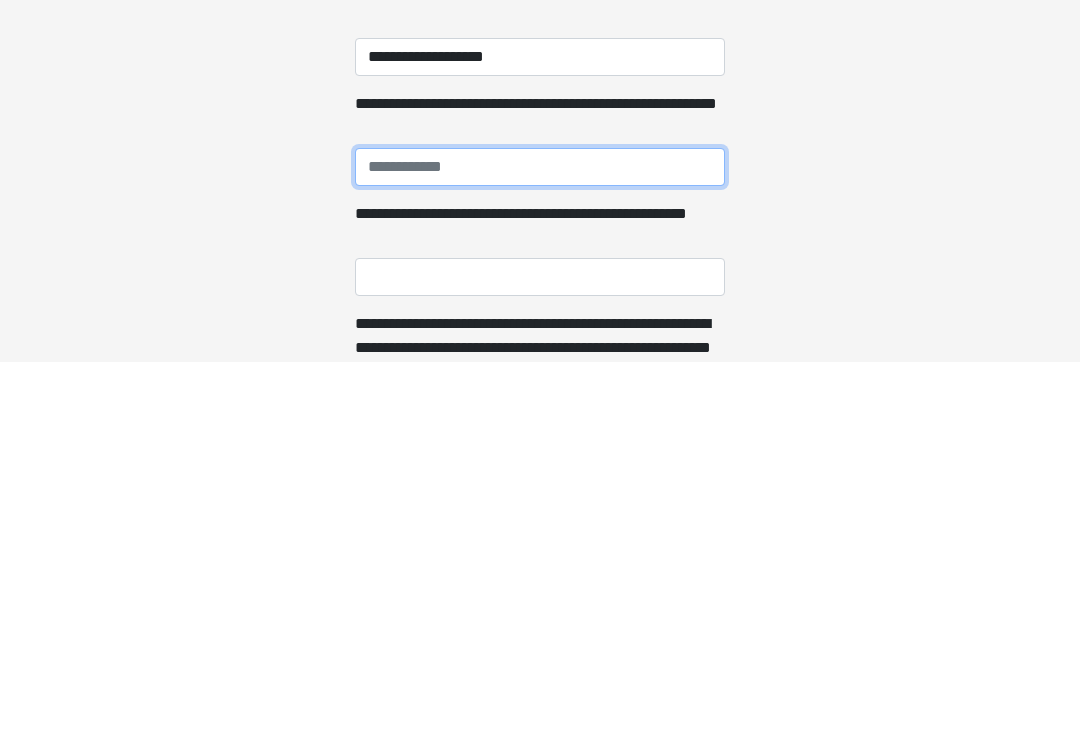click on "**********" at bounding box center (540, 547) 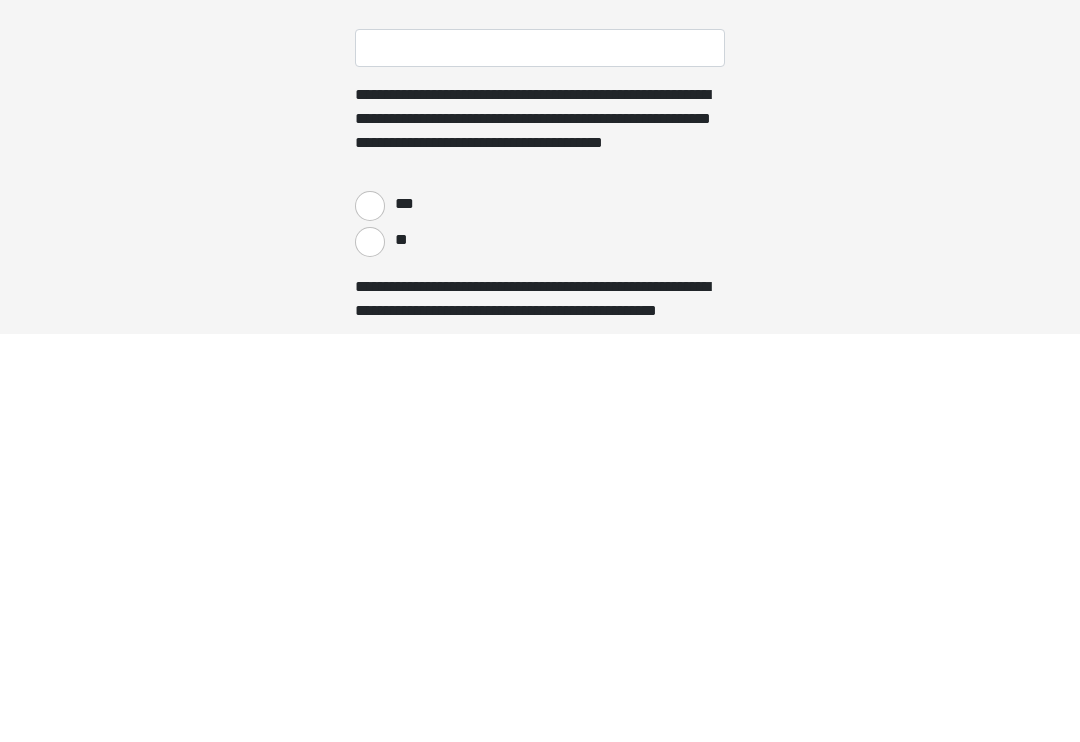 scroll, scrollTop: 207, scrollLeft: 0, axis: vertical 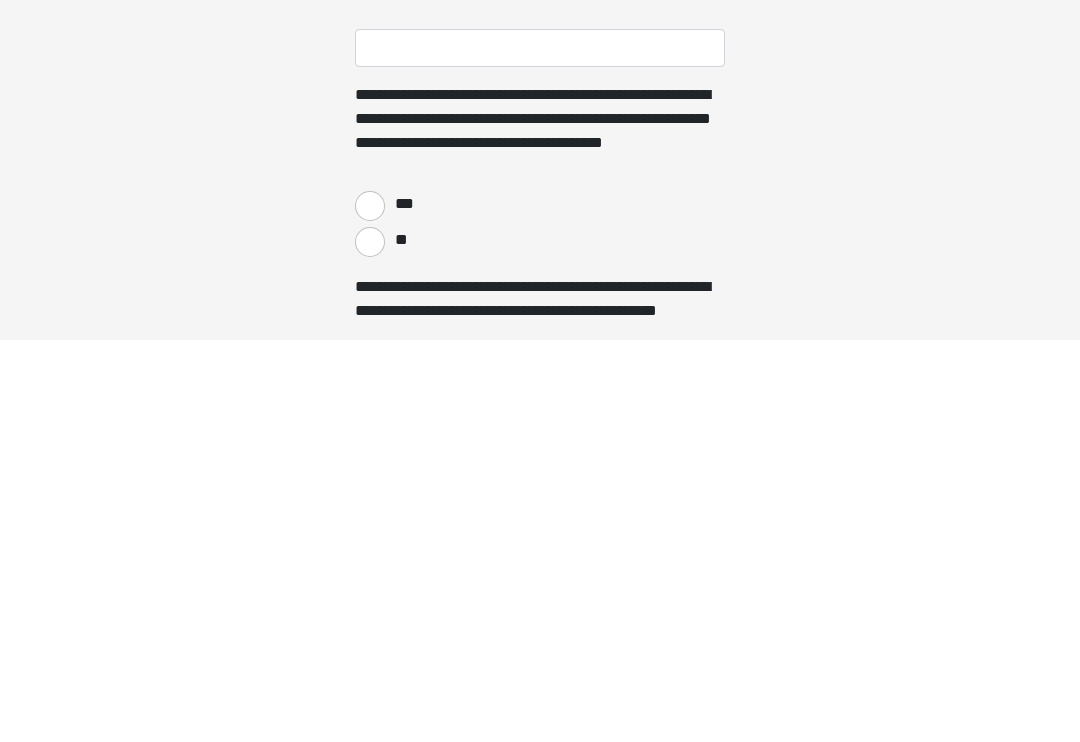 type on "**********" 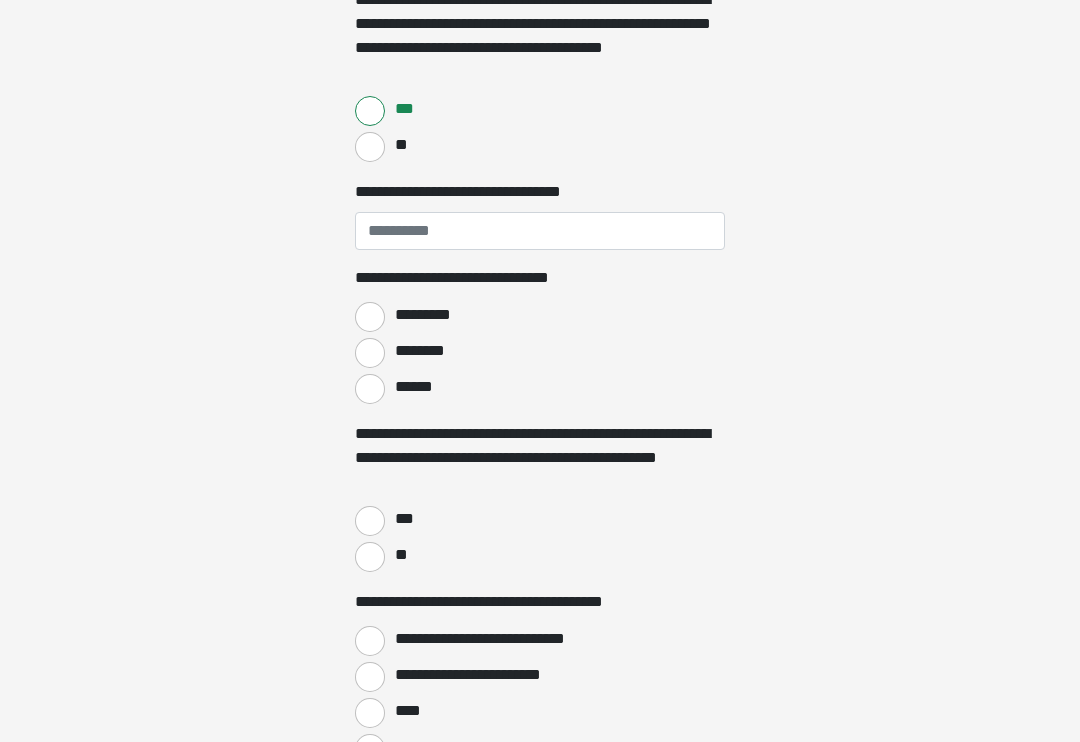 scroll, scrollTop: 704, scrollLeft: 0, axis: vertical 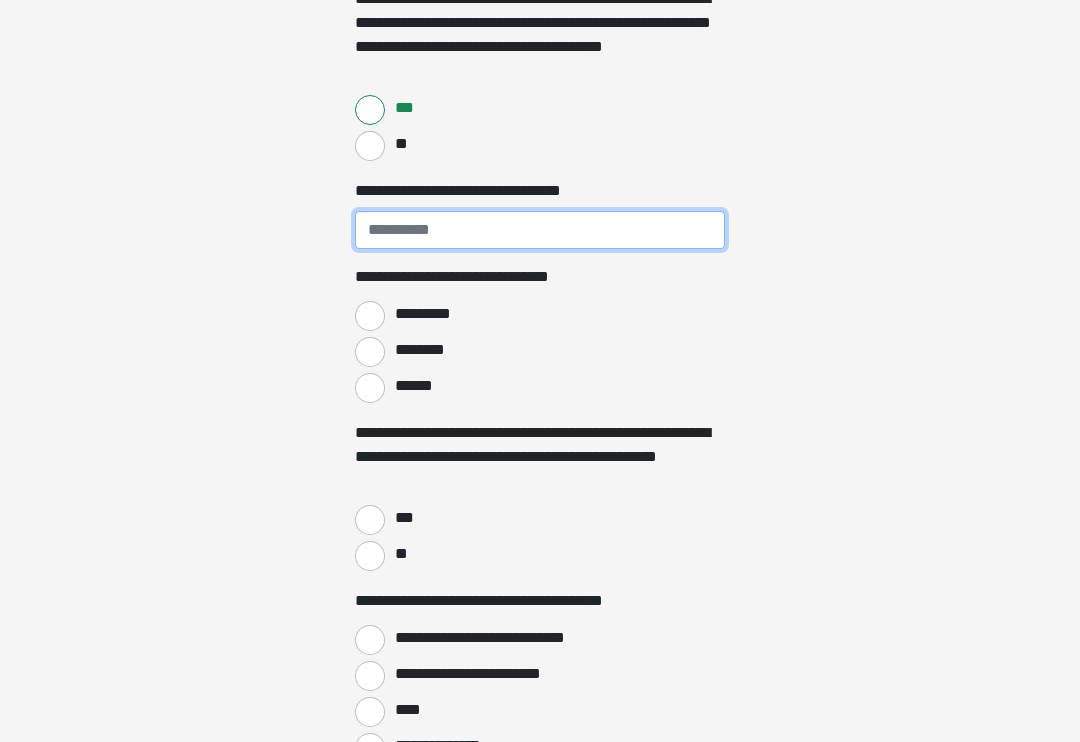 click on "**********" at bounding box center (540, 230) 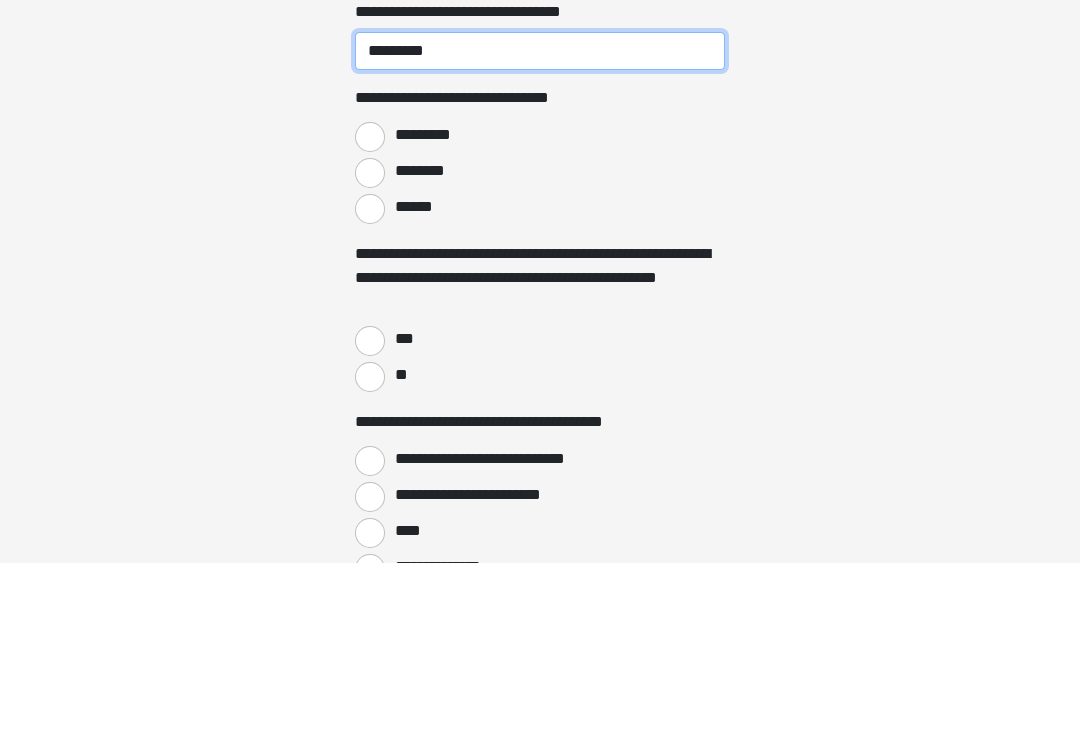 type on "*********" 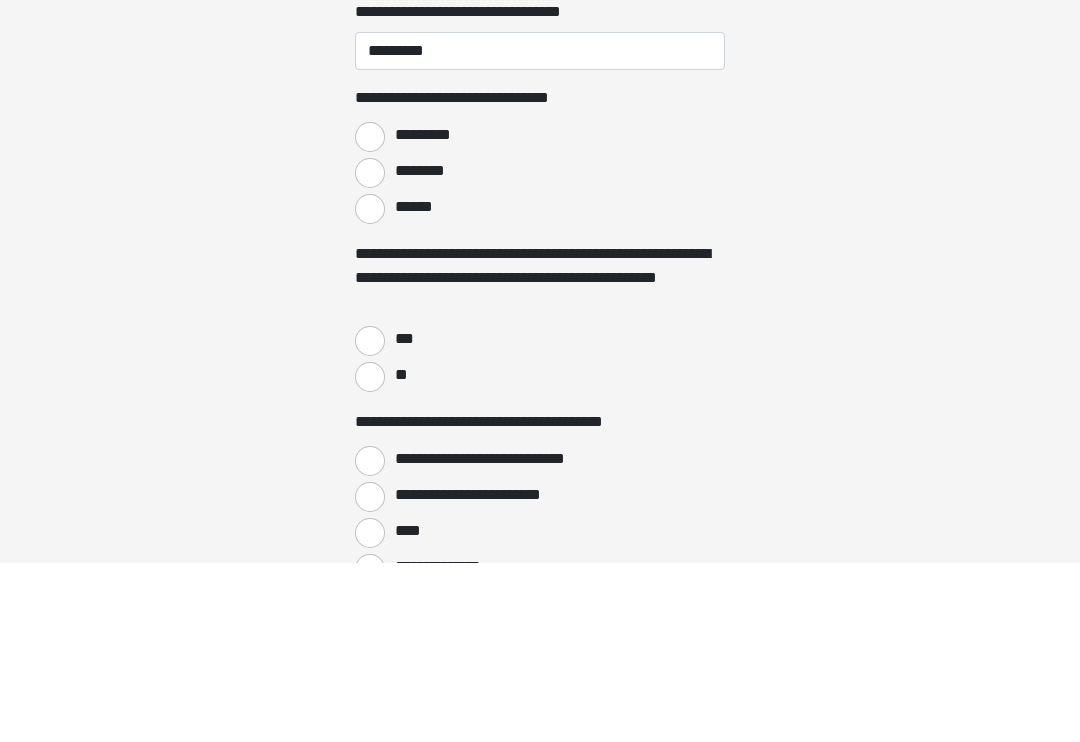 click on "********" at bounding box center (370, 353) 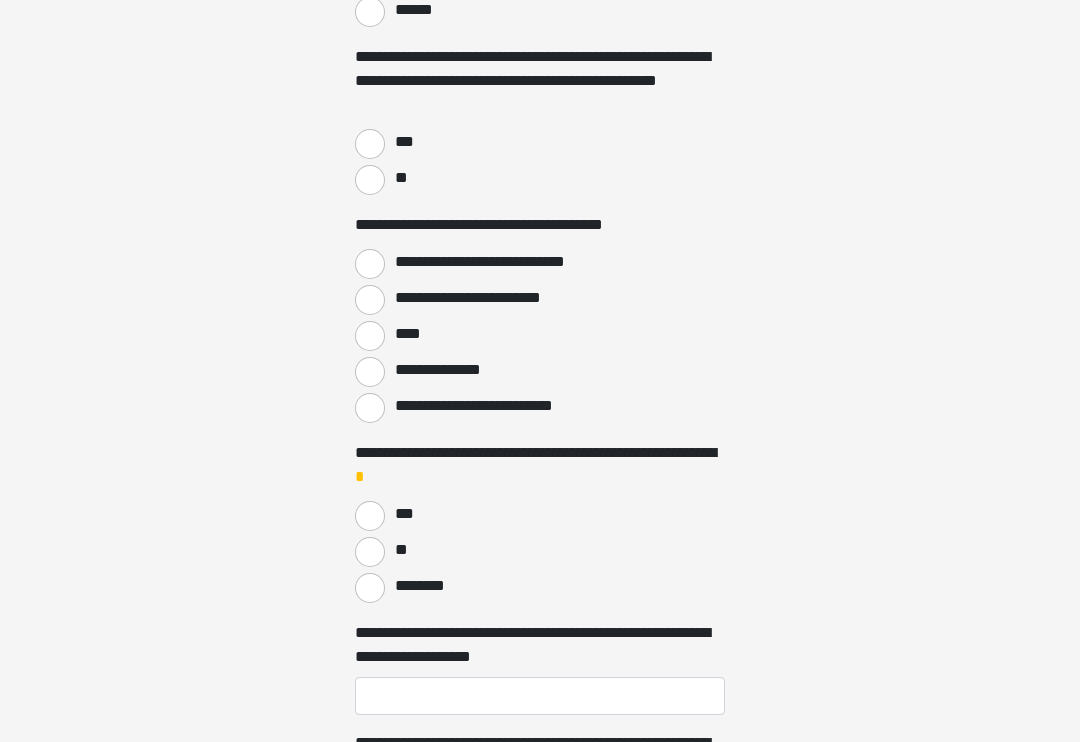 scroll, scrollTop: 1081, scrollLeft: 0, axis: vertical 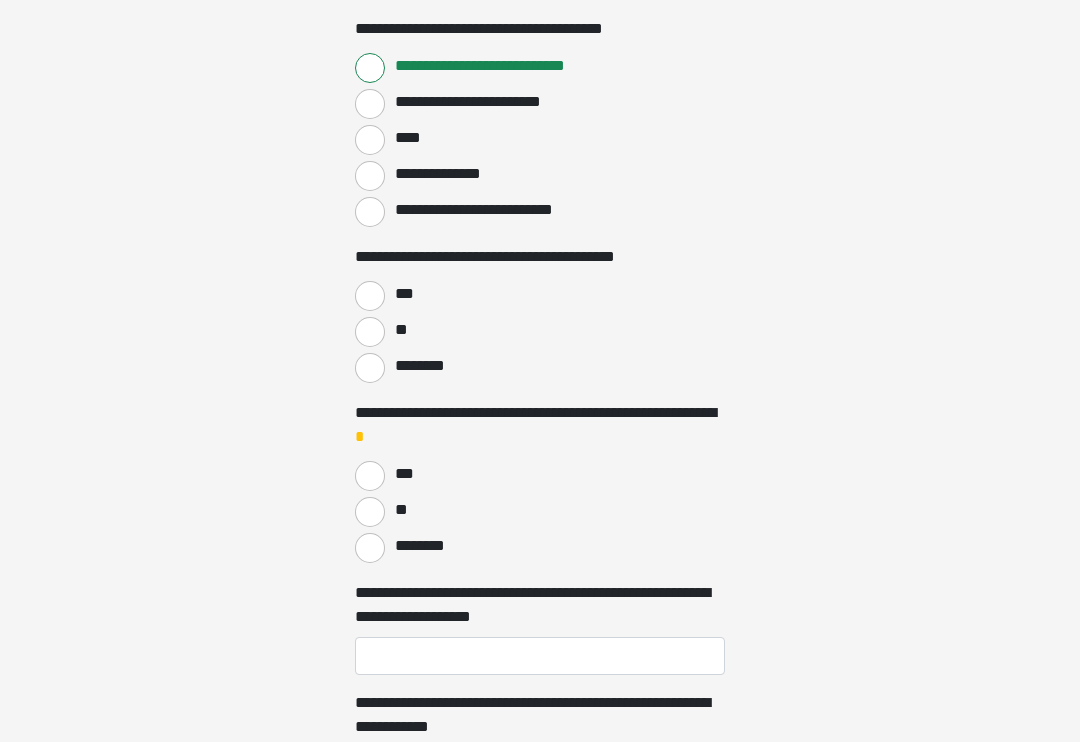 click on "***" at bounding box center [370, 297] 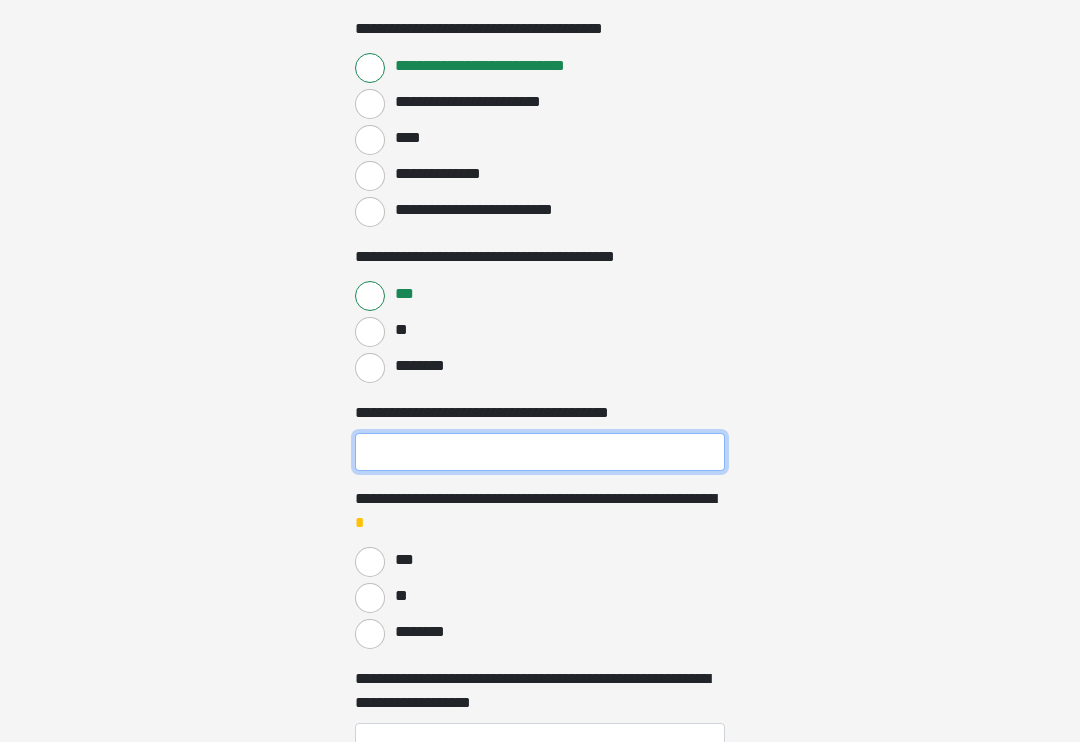 click on "**********" at bounding box center (540, 452) 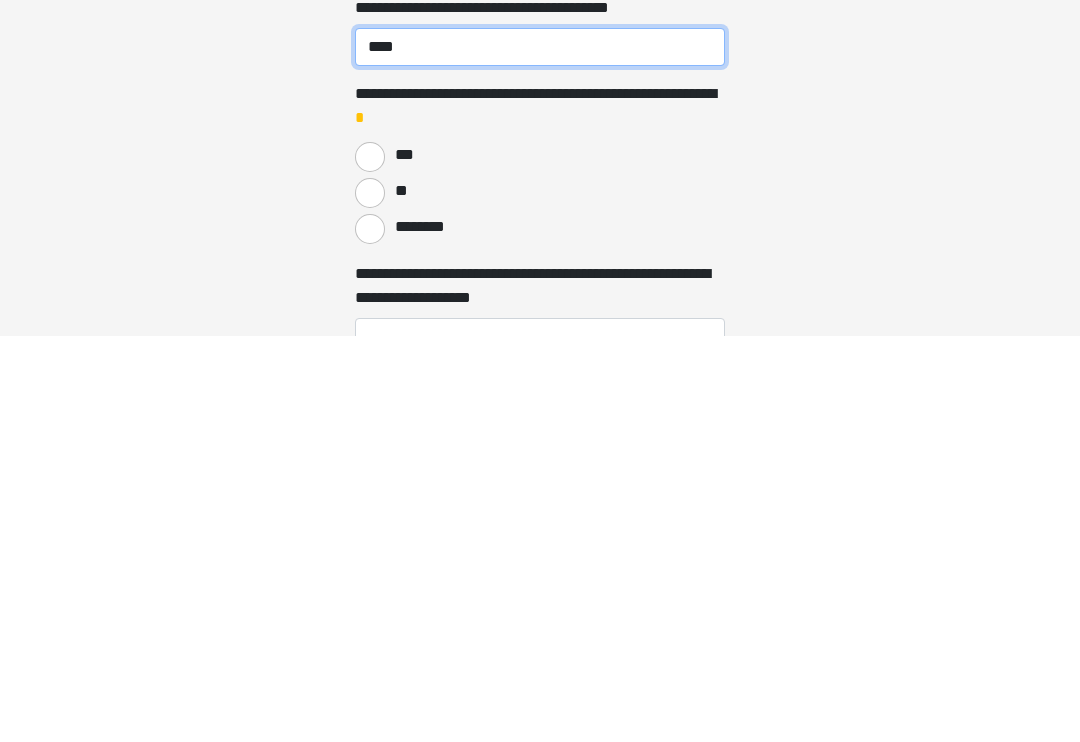 type on "****" 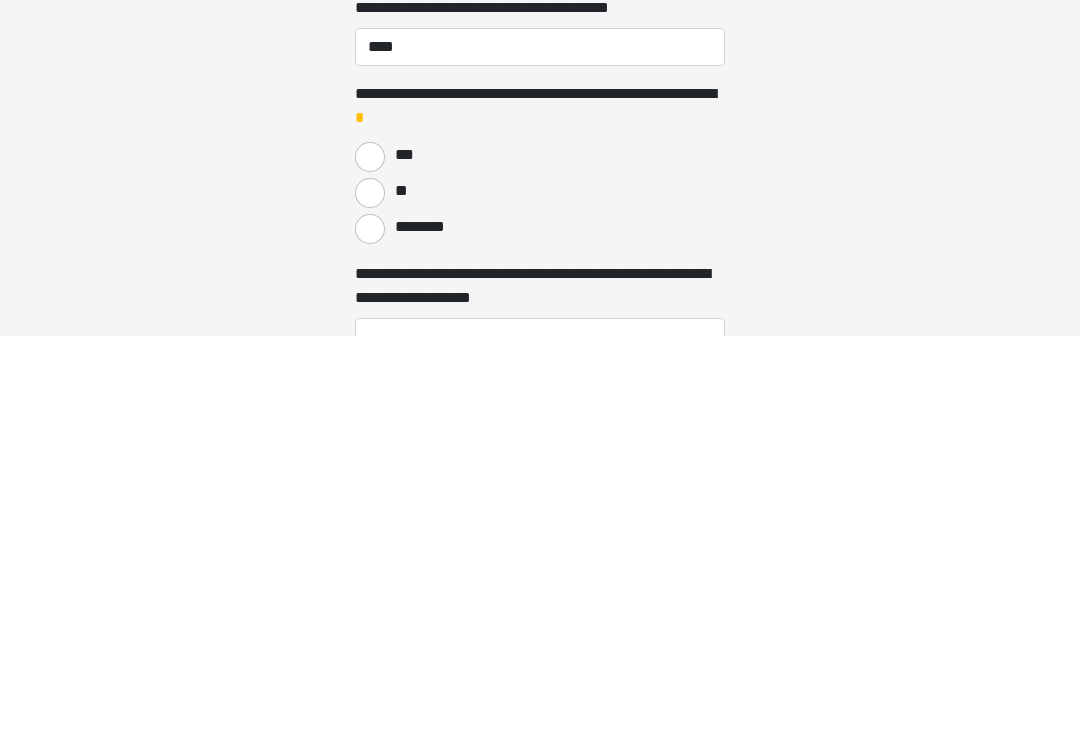 click on "********" at bounding box center [370, 635] 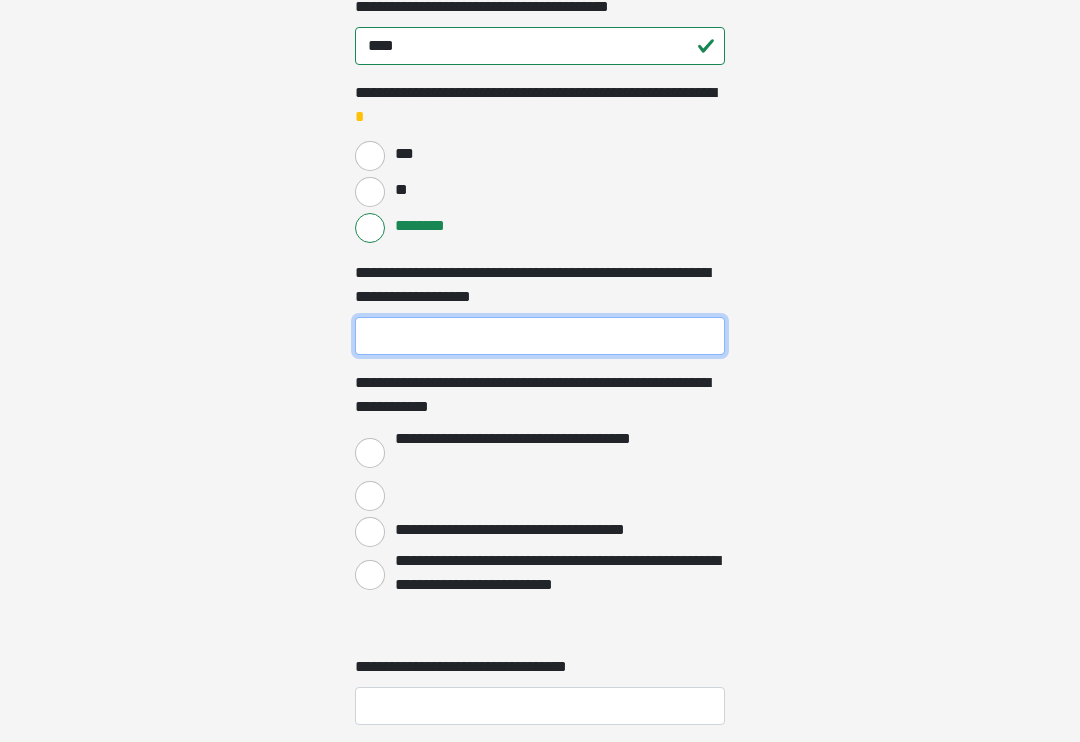 click on "**********" at bounding box center (540, 336) 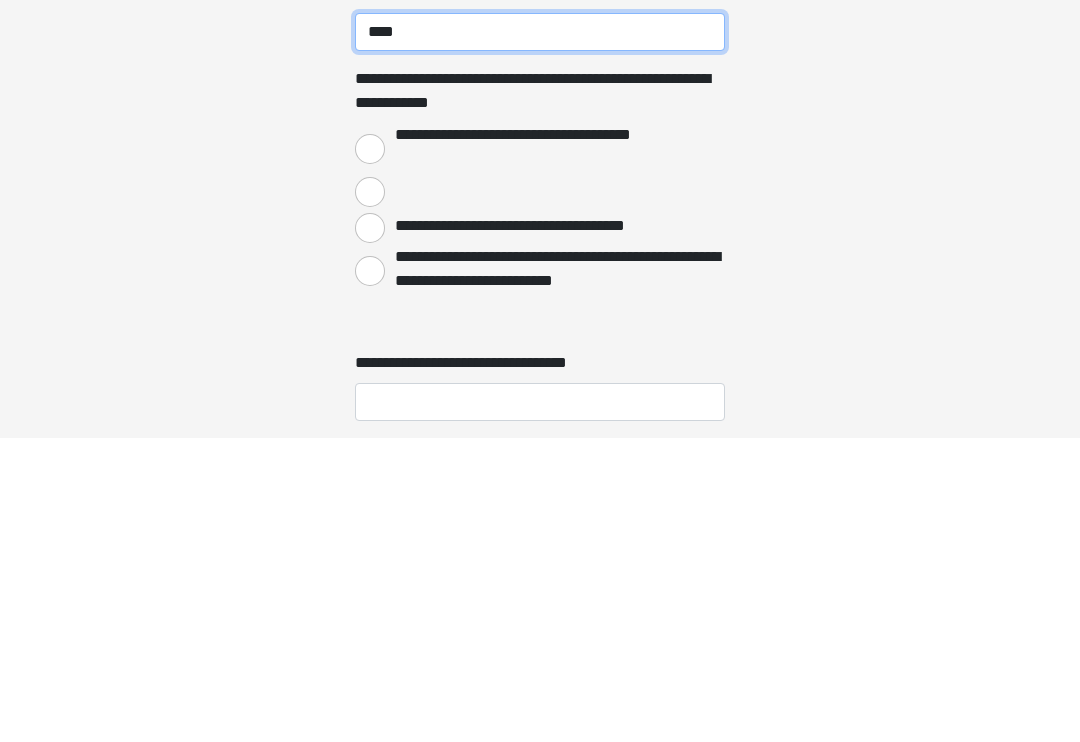 type on "****" 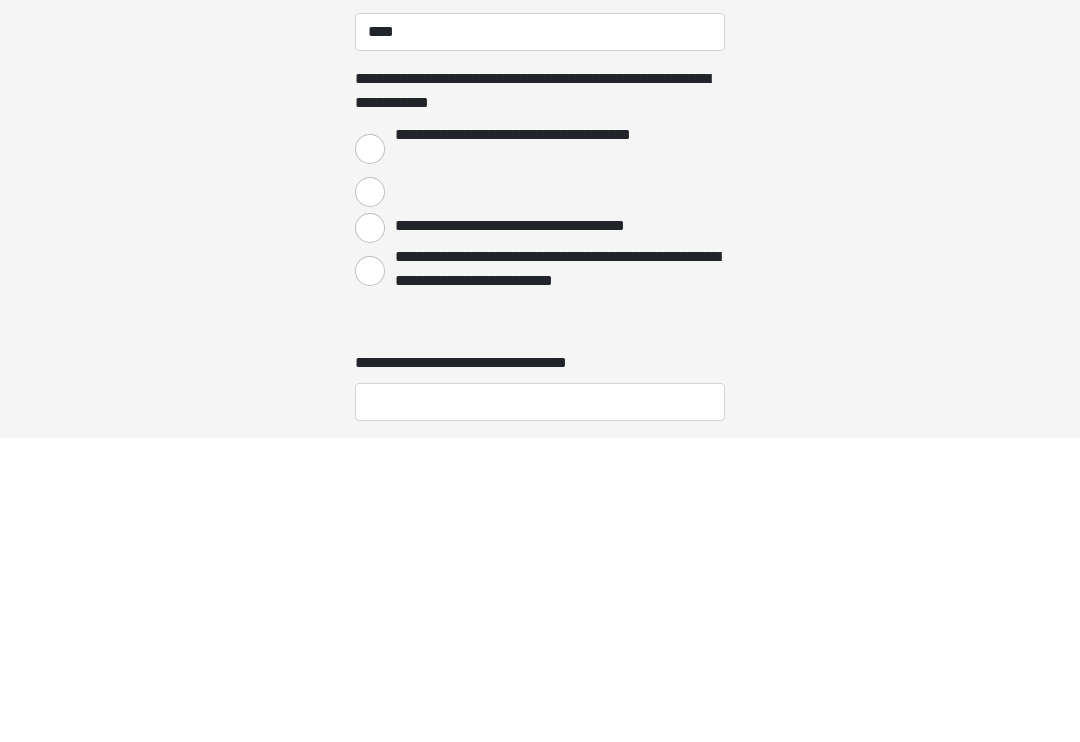 click on "**********" at bounding box center [370, 454] 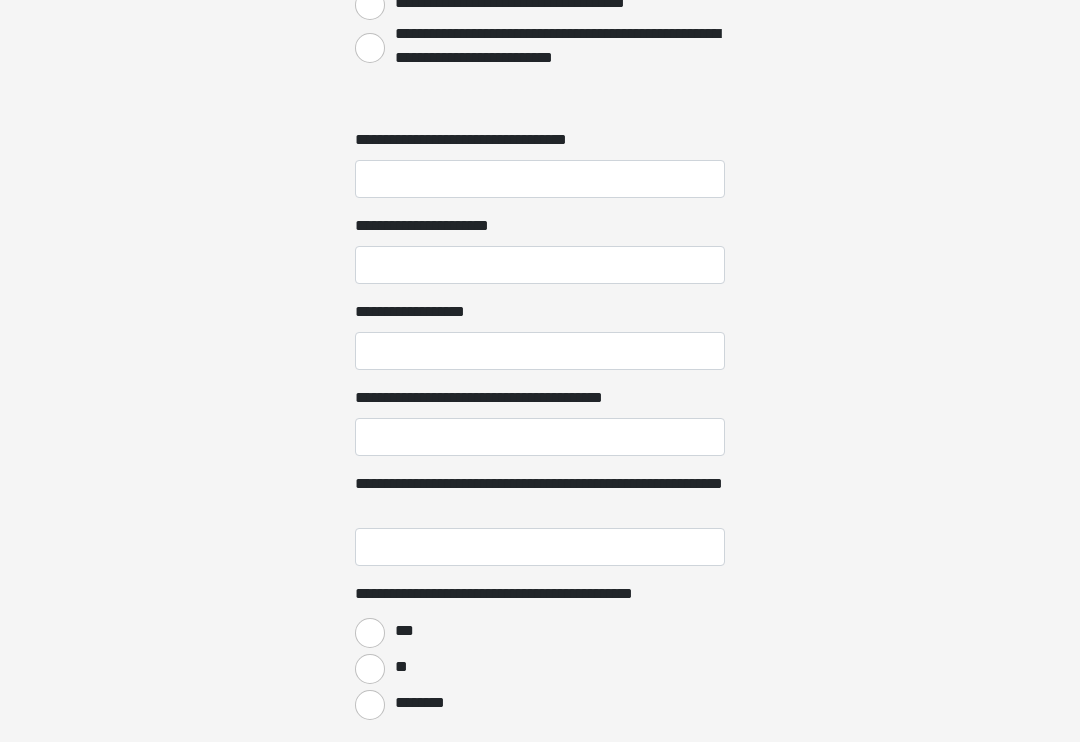 scroll, scrollTop: 2210, scrollLeft: 0, axis: vertical 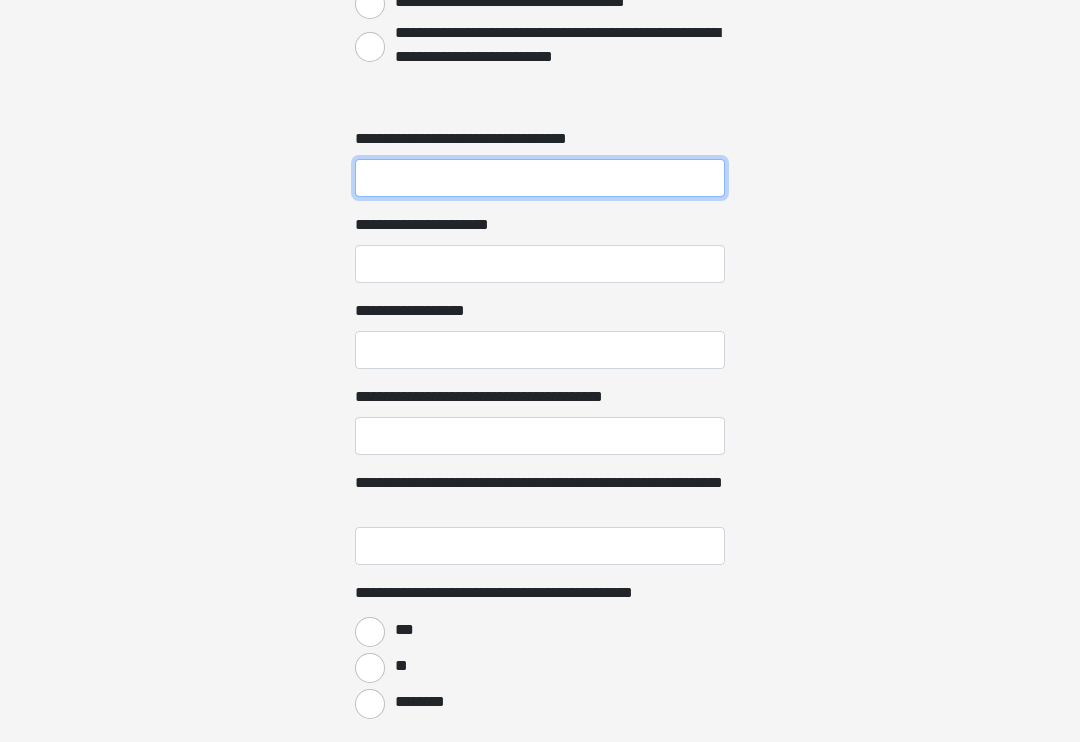 click on "**********" at bounding box center [540, 179] 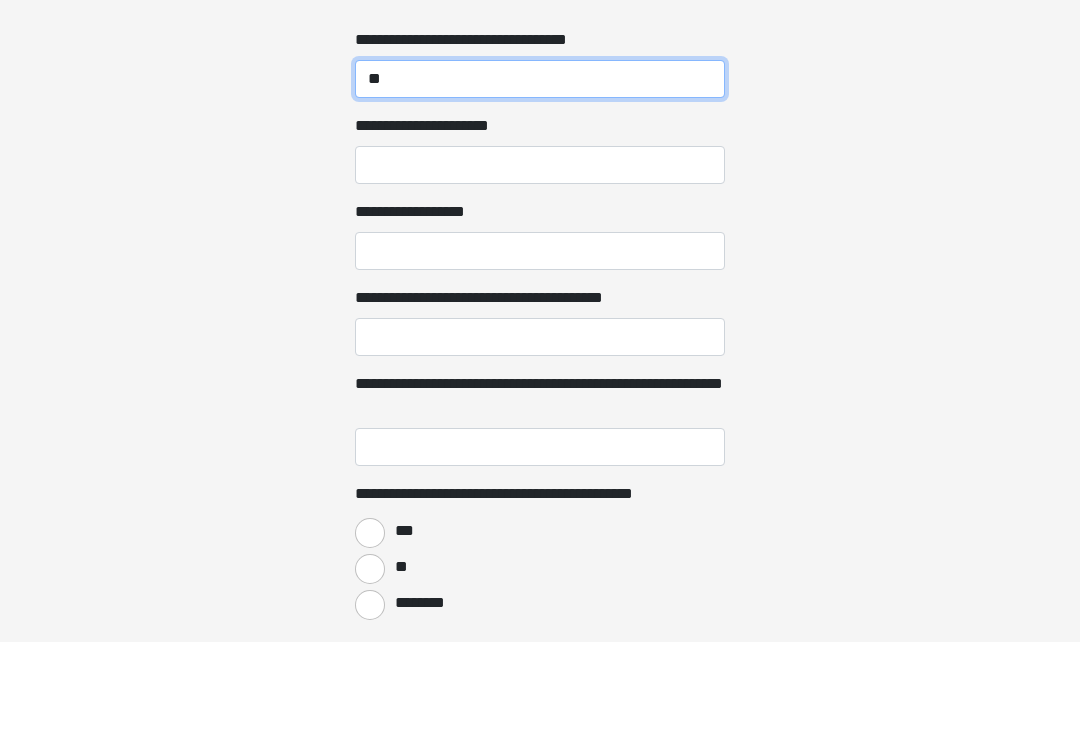 type on "**" 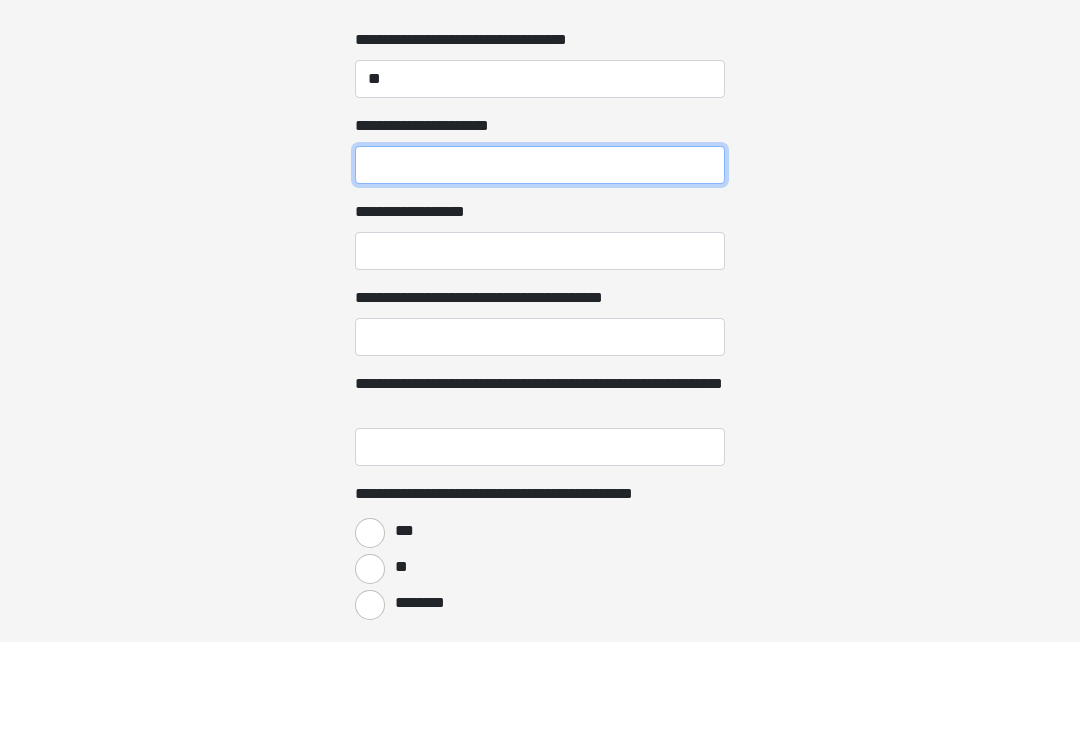 click on "**********" at bounding box center [540, 265] 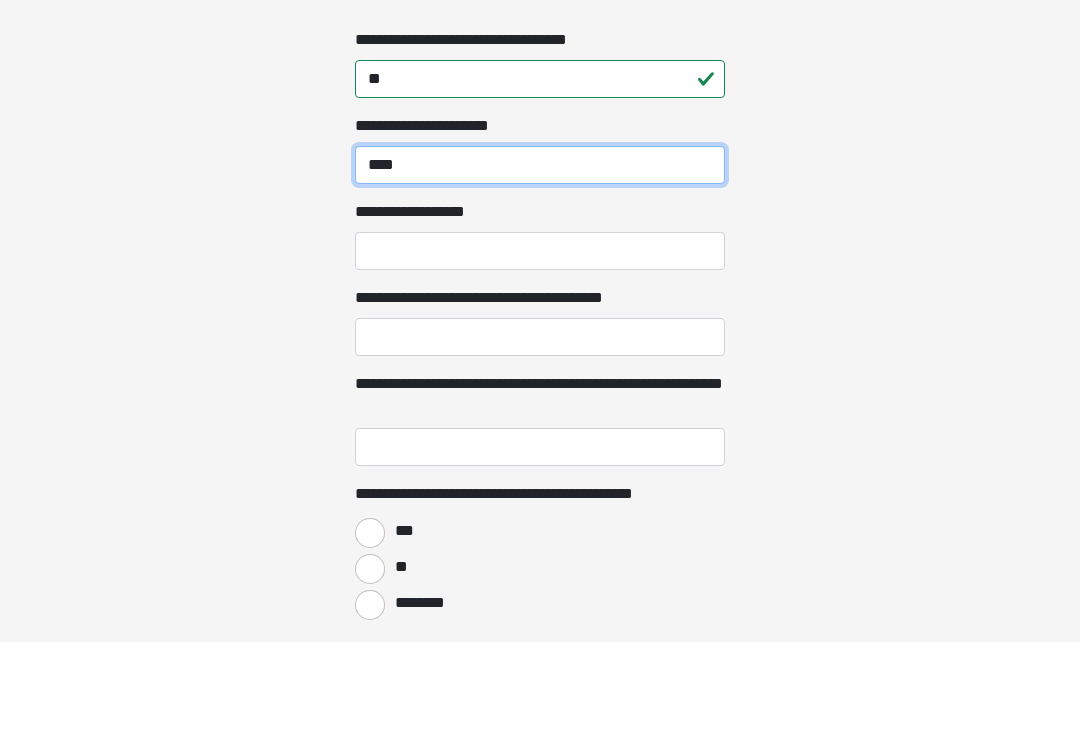 type on "****" 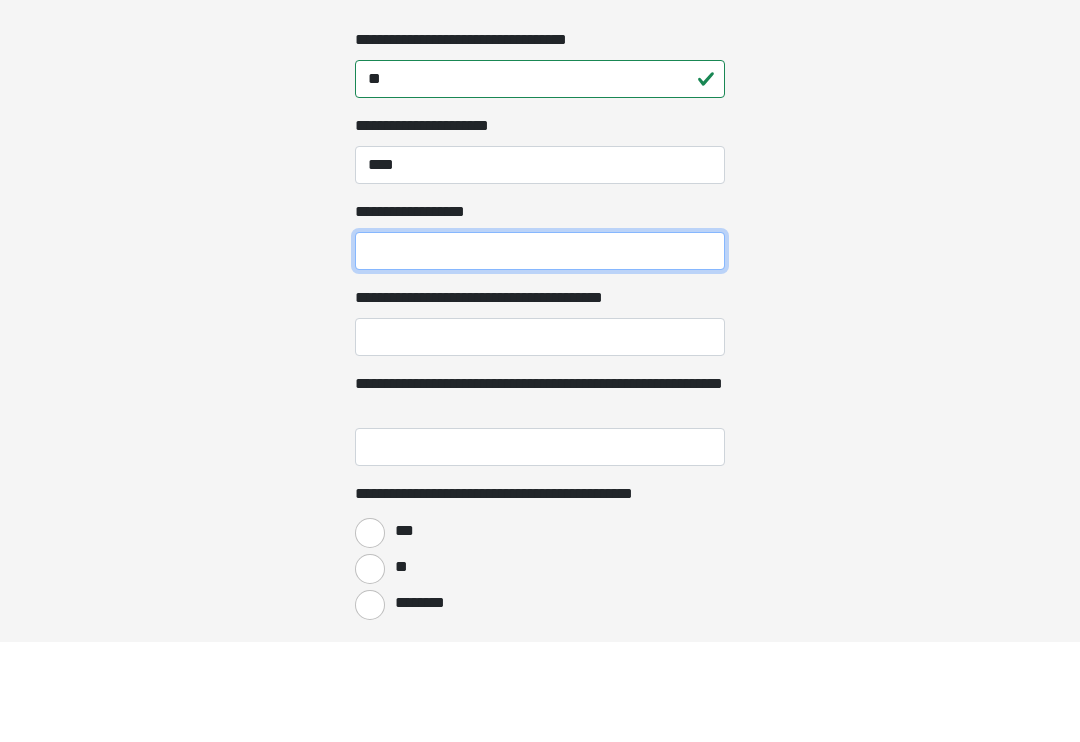 click on "**********" at bounding box center (540, 351) 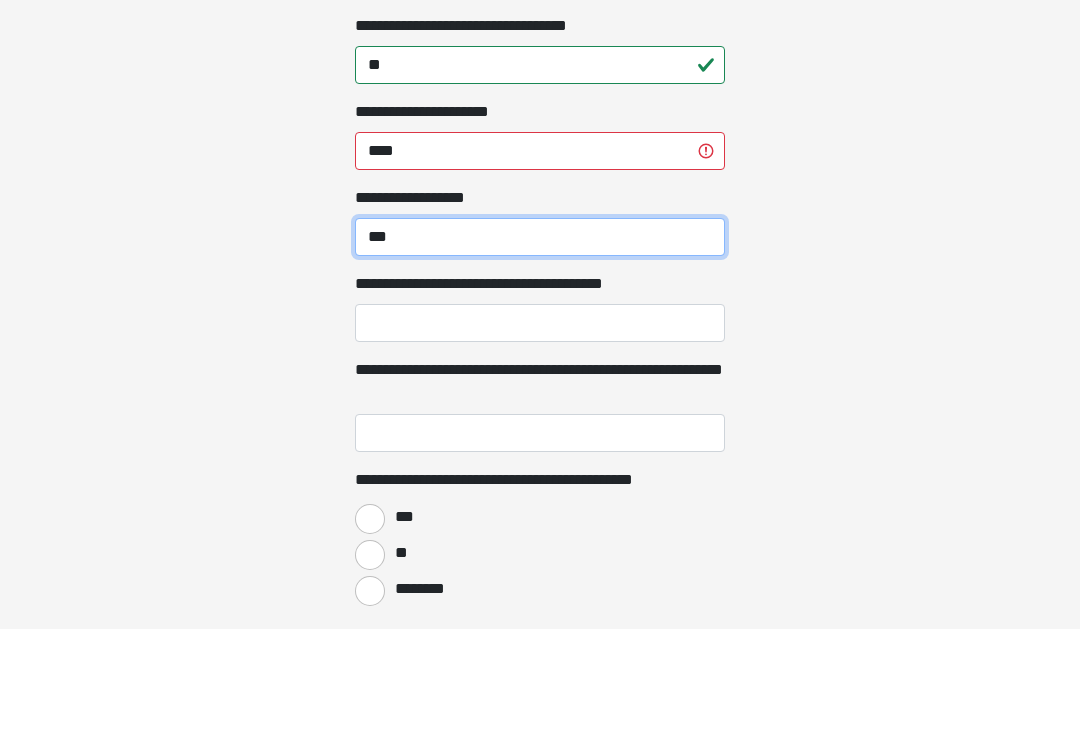 type on "***" 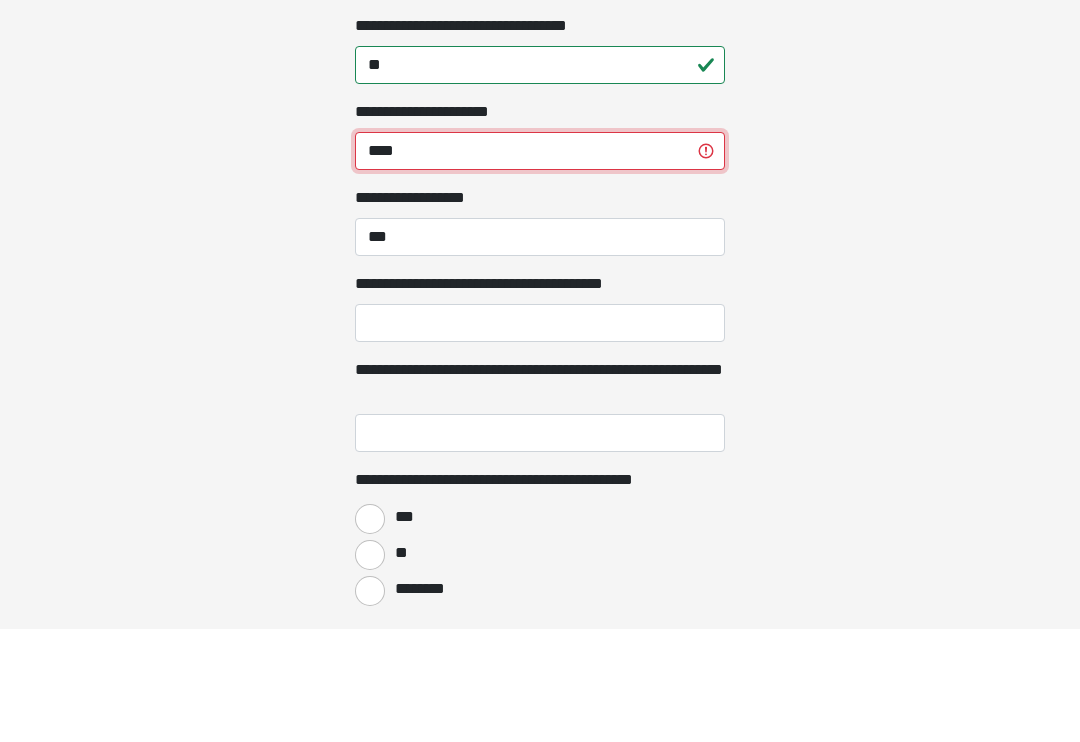 click on "****" at bounding box center (540, 265) 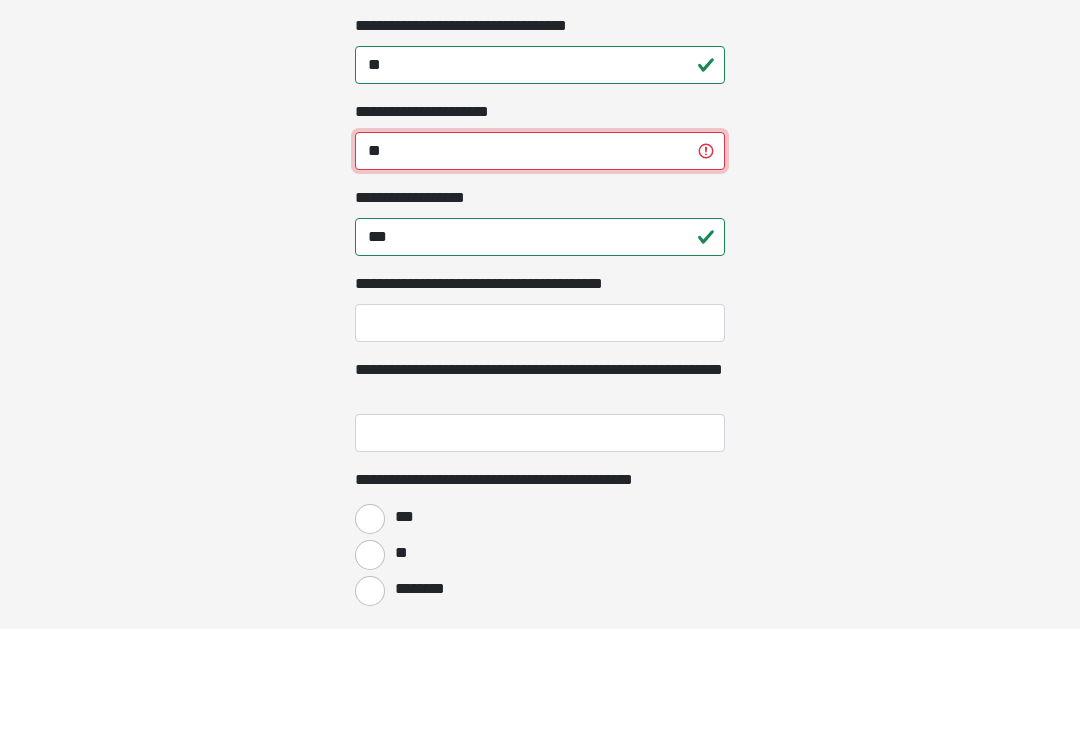 type on "*" 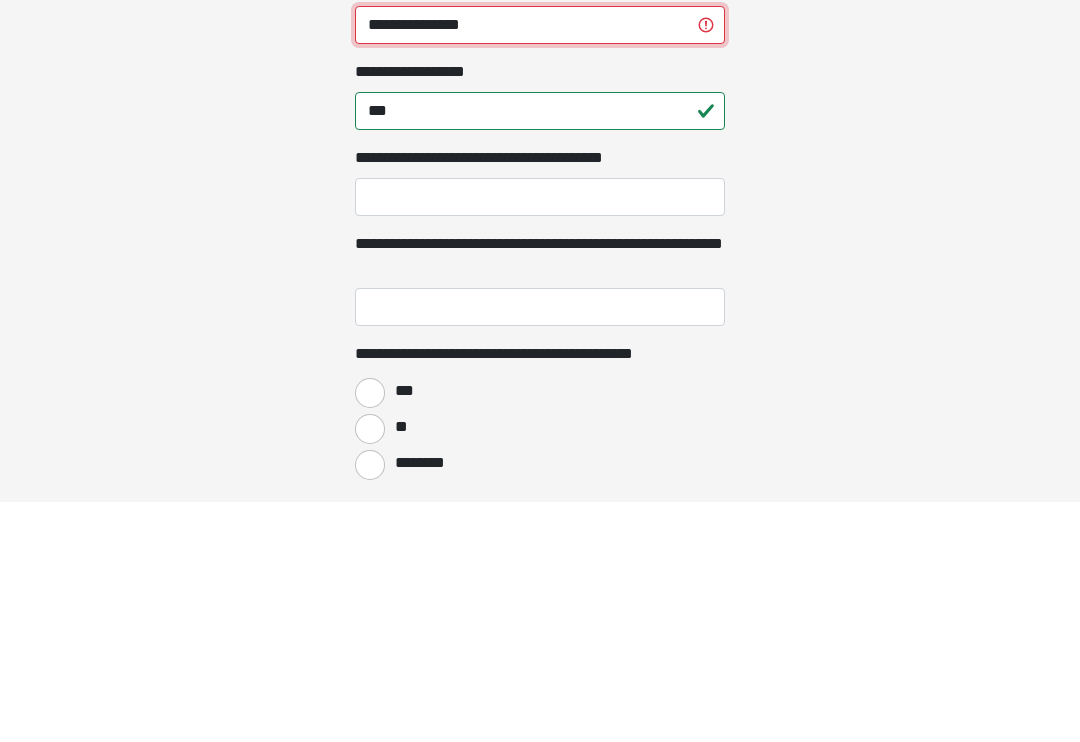 type on "**********" 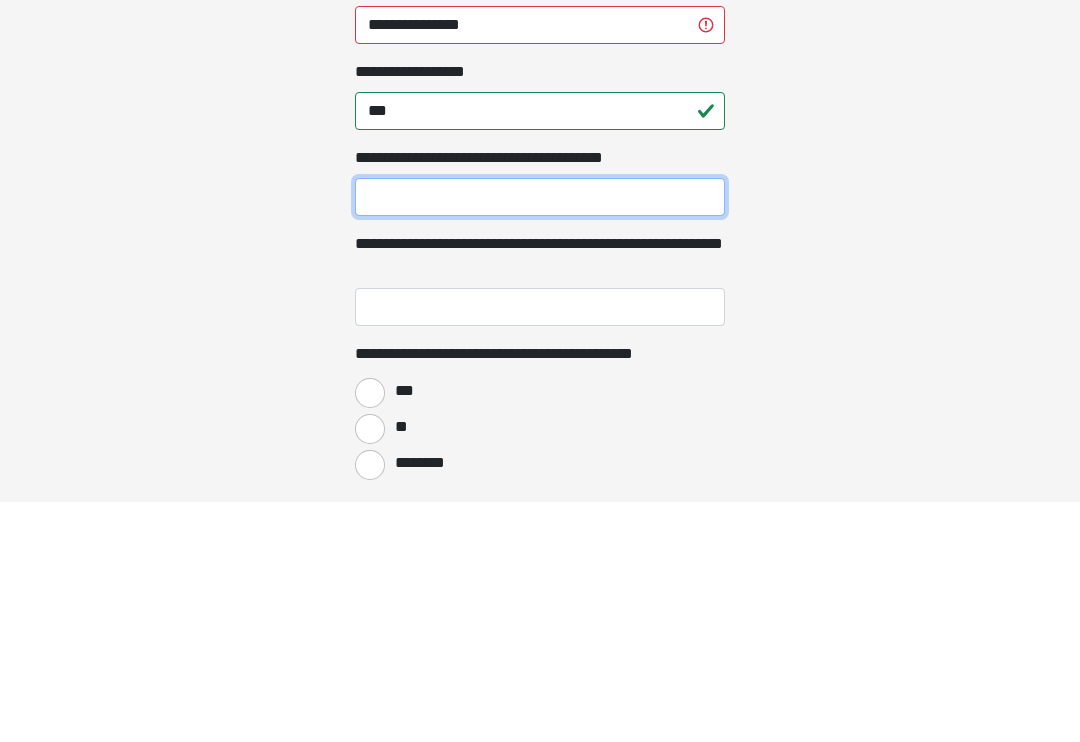 click on "**********" at bounding box center (540, 437) 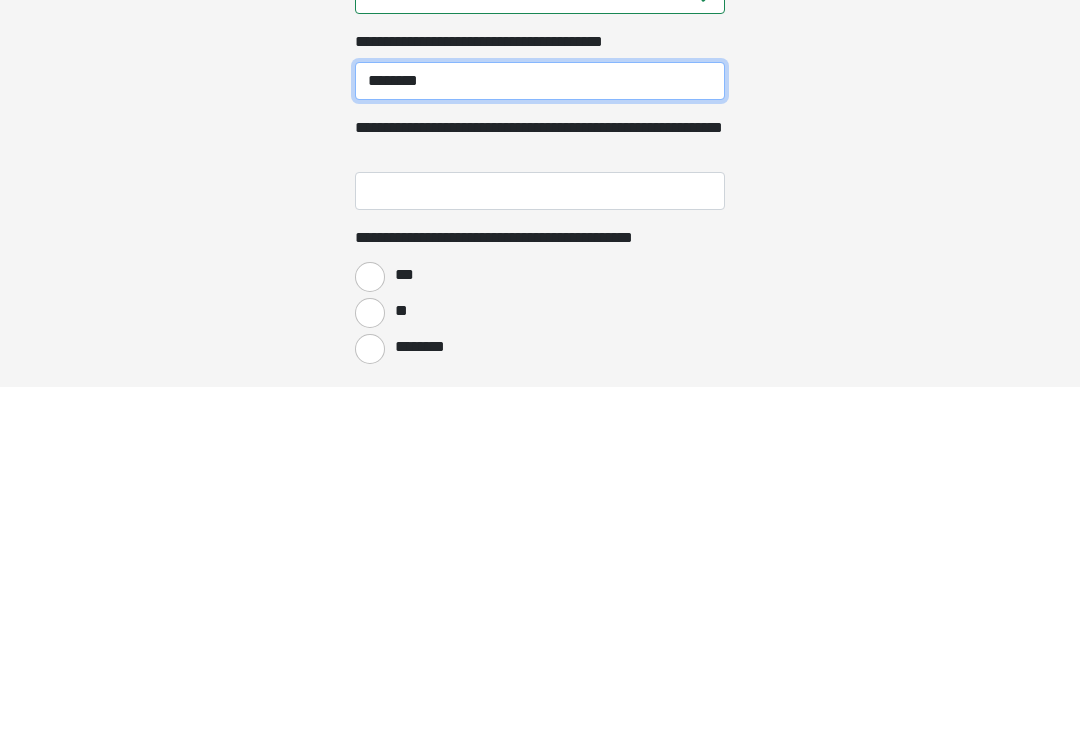 type on "********" 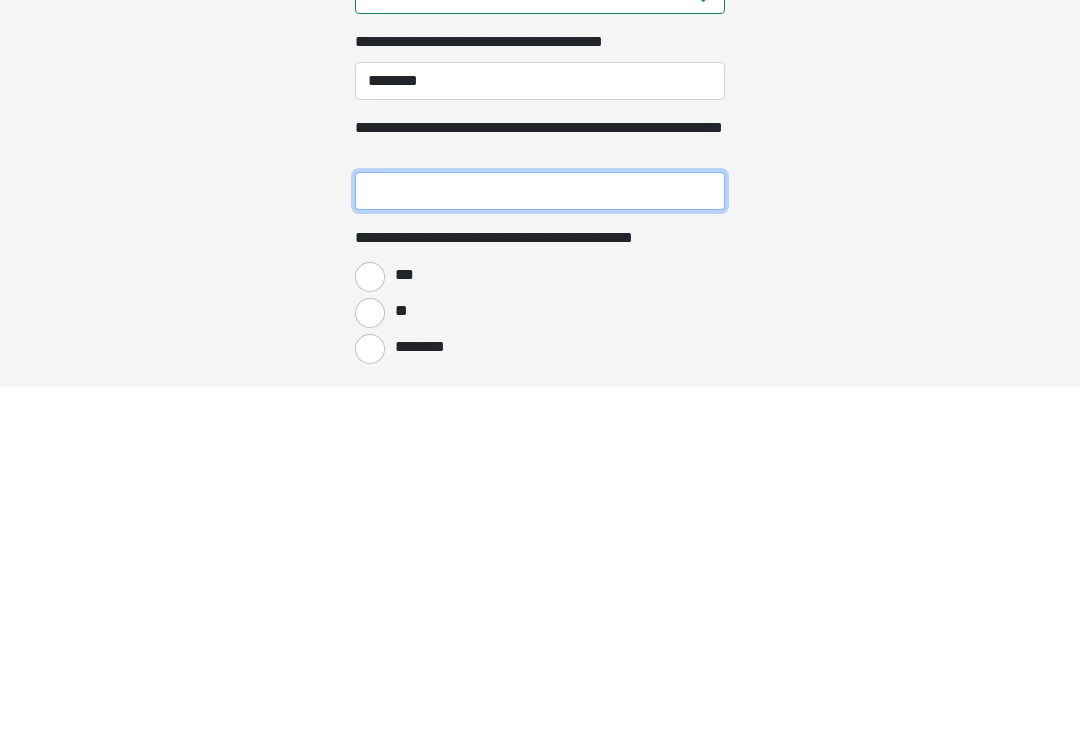 click on "**********" at bounding box center [540, 547] 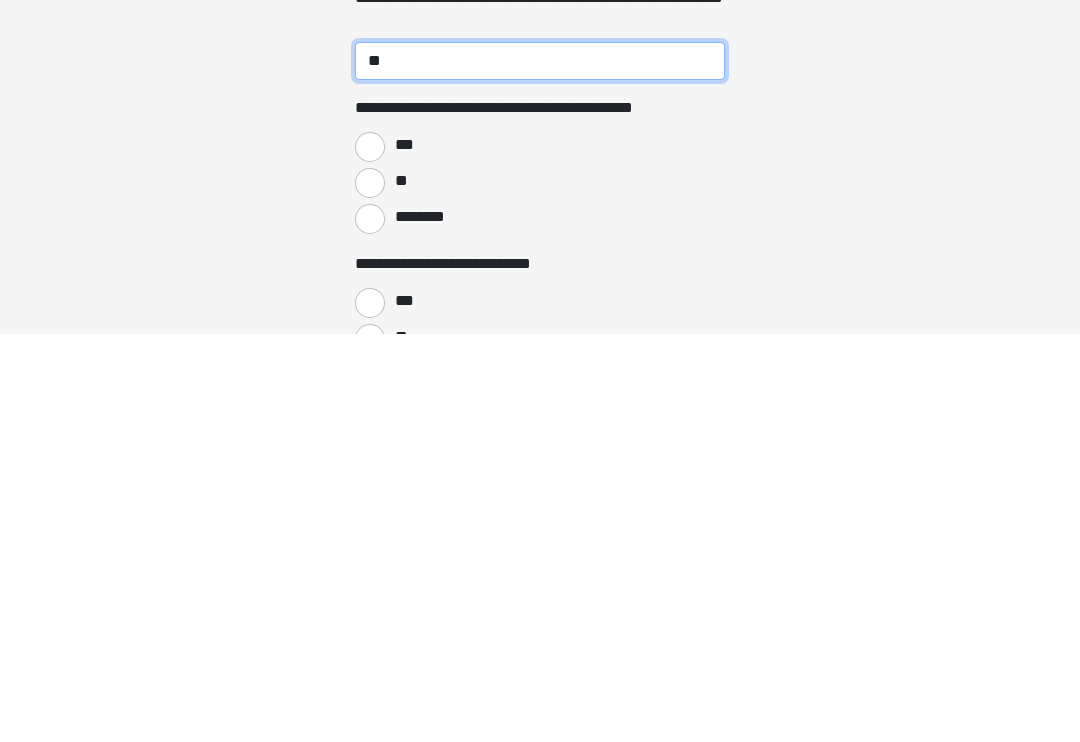 scroll, scrollTop: 2295, scrollLeft: 0, axis: vertical 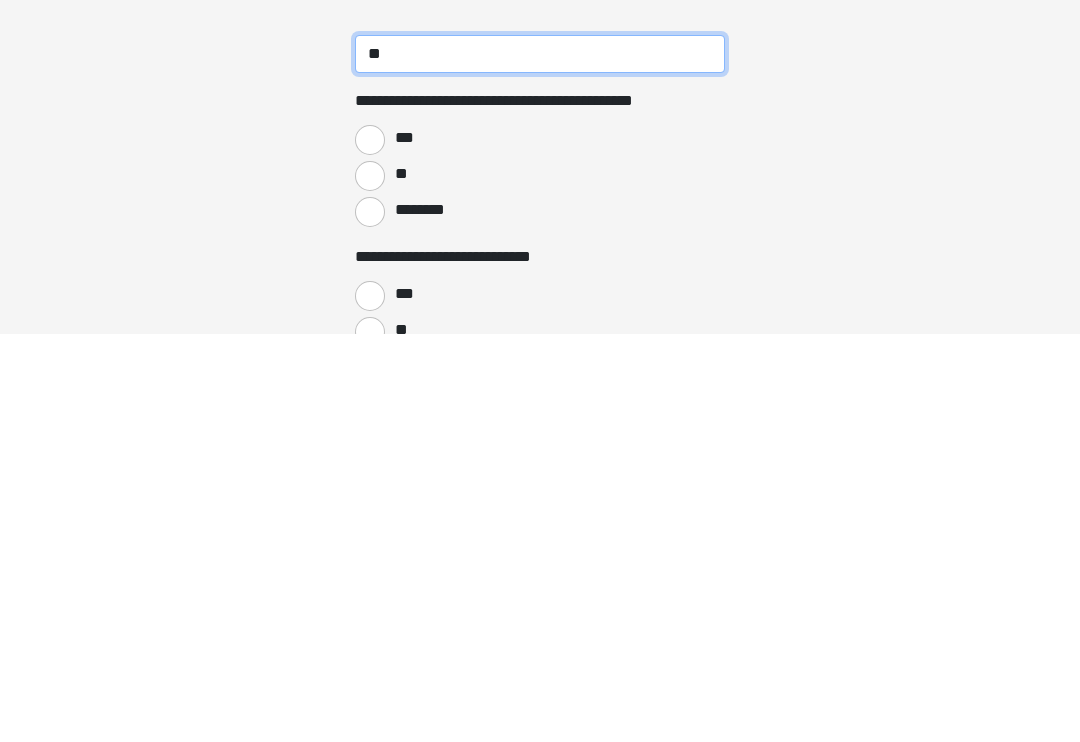 type on "**" 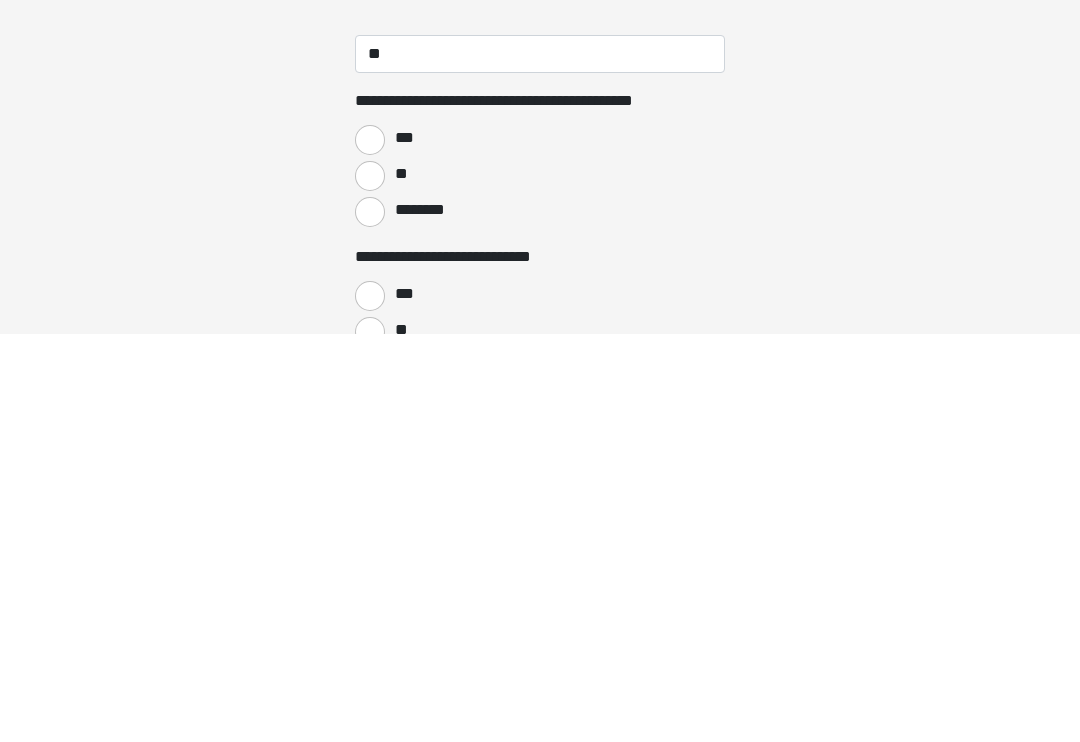 click on "***" at bounding box center (370, 548) 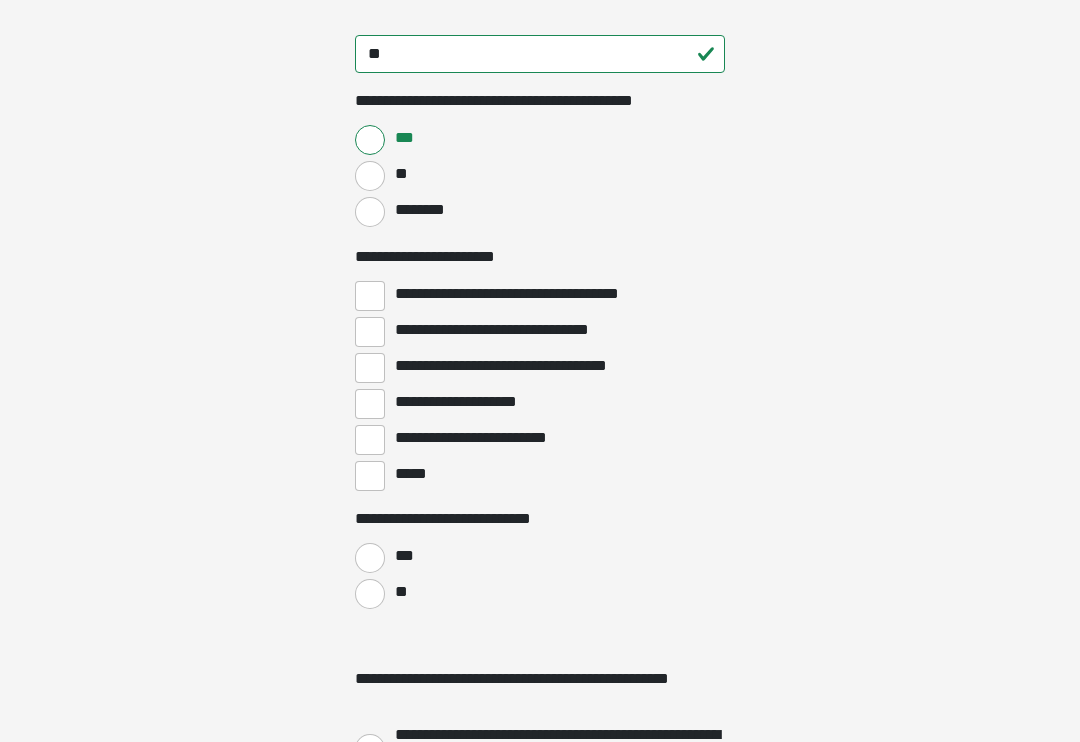 click on "**********" at bounding box center [370, 368] 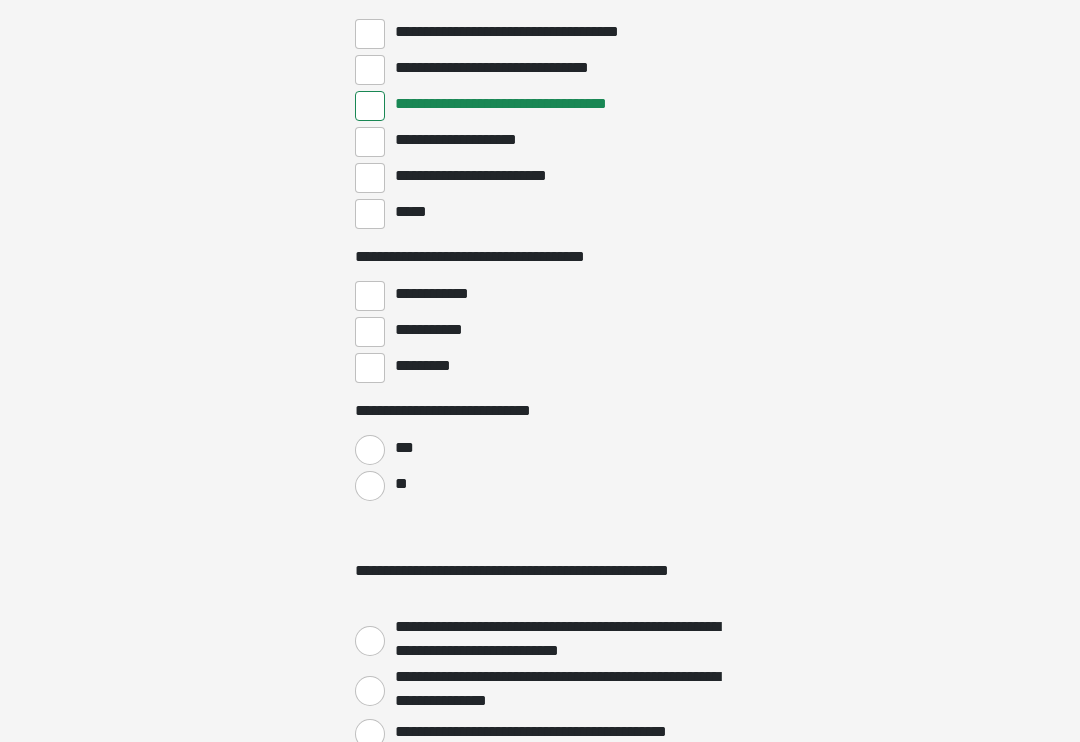 scroll, scrollTop: 2965, scrollLeft: 0, axis: vertical 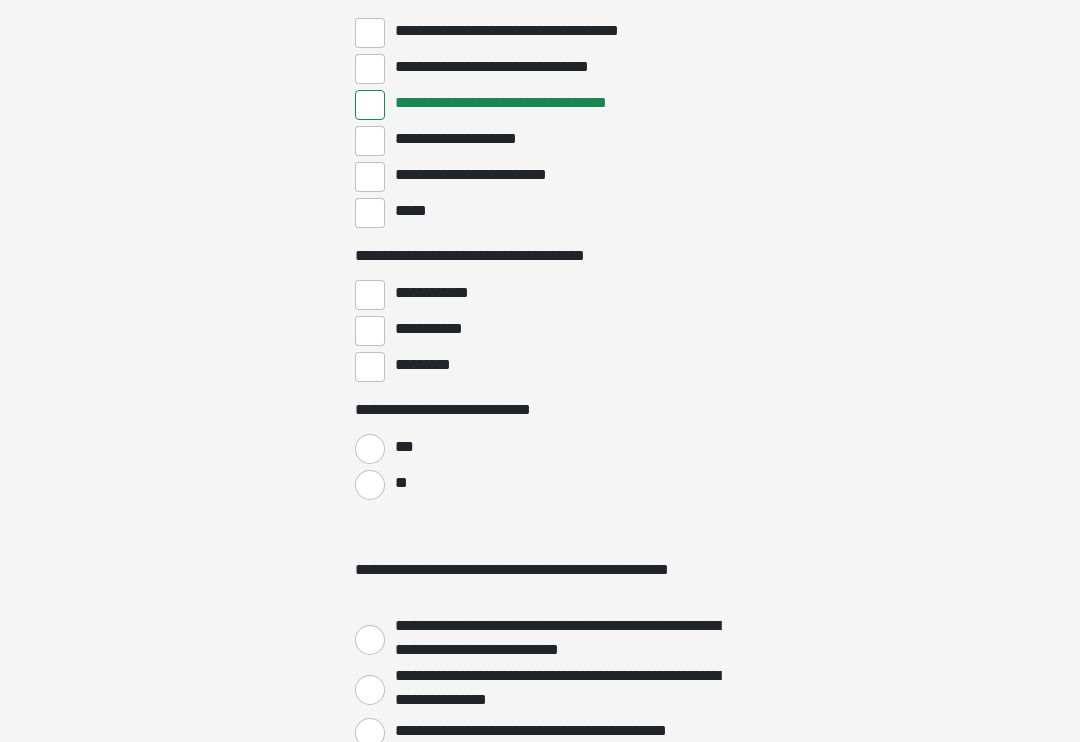 click on "**********" at bounding box center [370, 296] 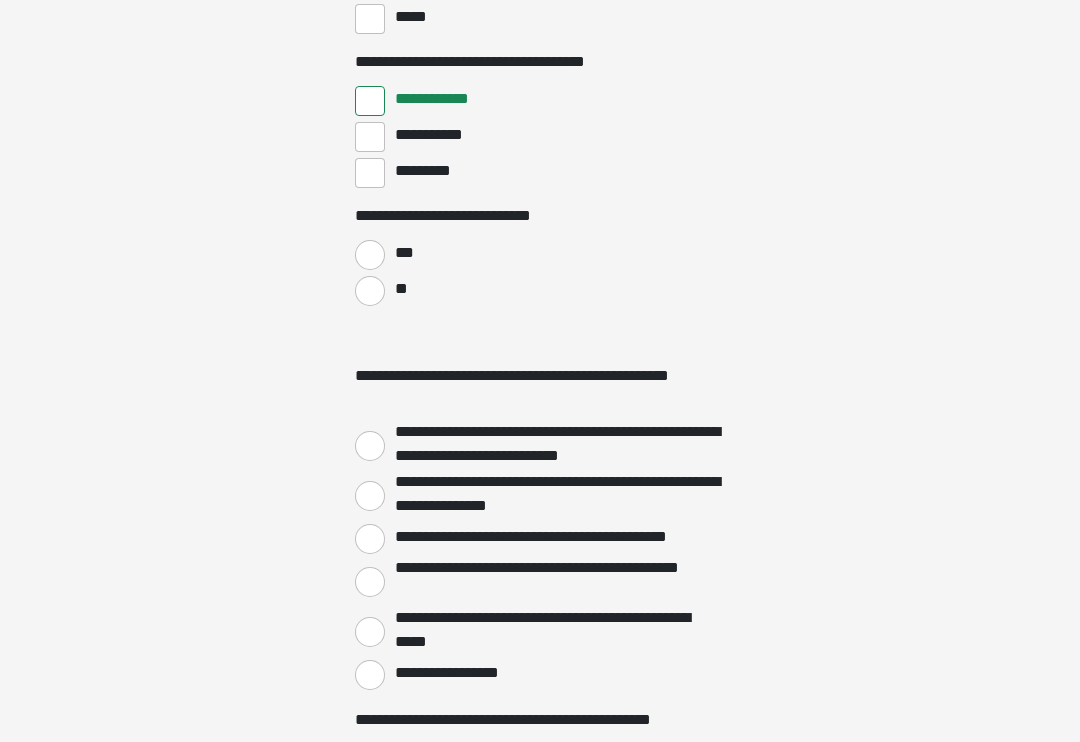 scroll, scrollTop: 3167, scrollLeft: 0, axis: vertical 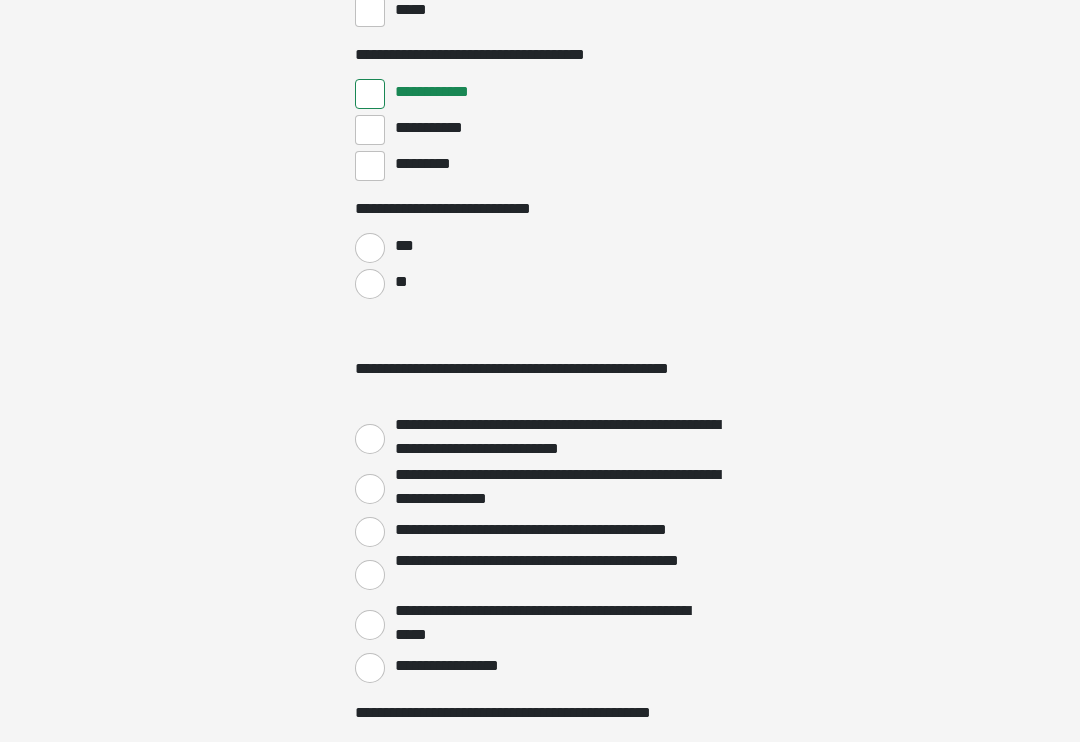 click on "**" at bounding box center (370, 284) 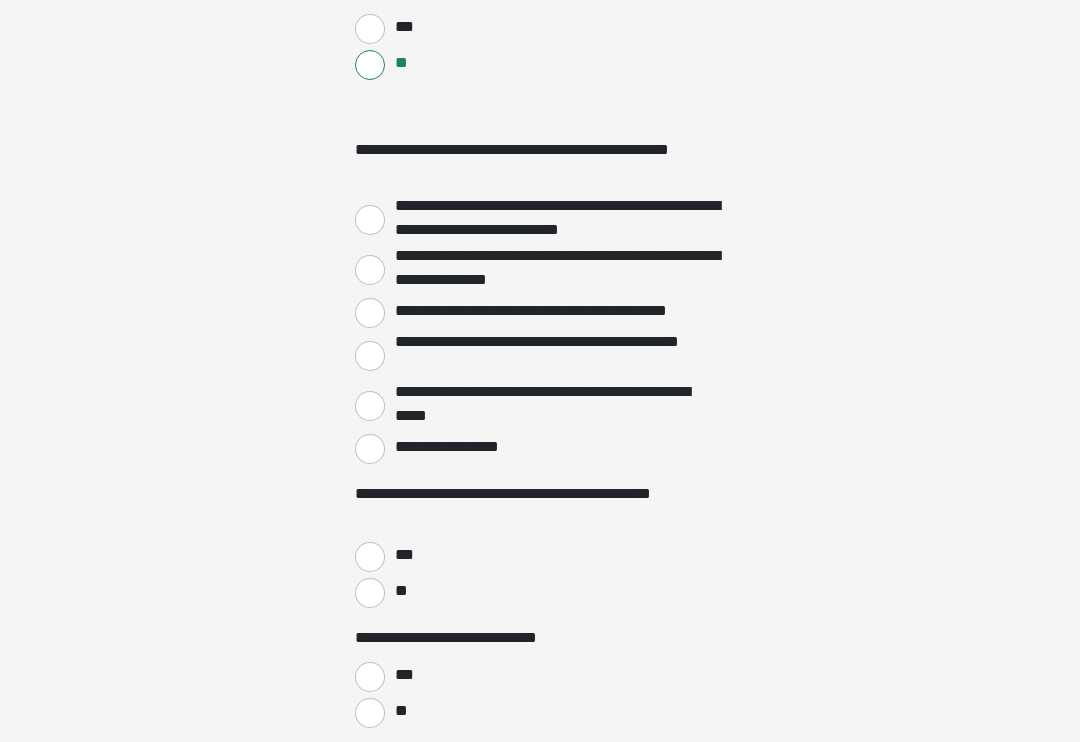 scroll, scrollTop: 3389, scrollLeft: 0, axis: vertical 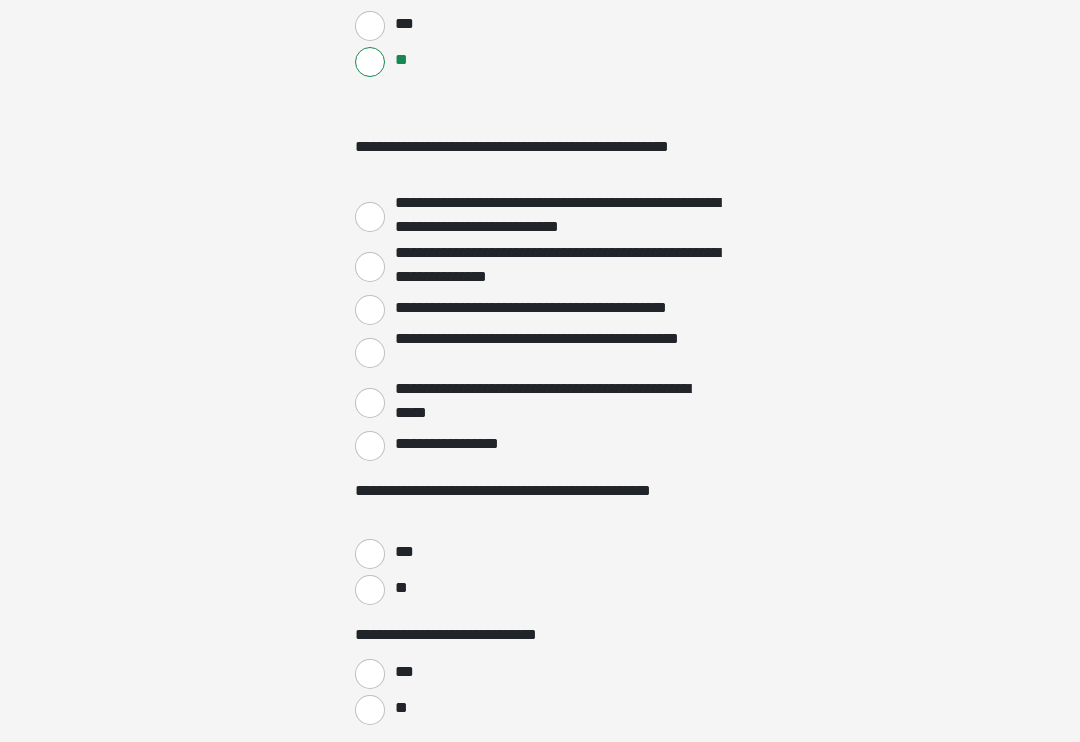 click on "**********" at bounding box center [370, 446] 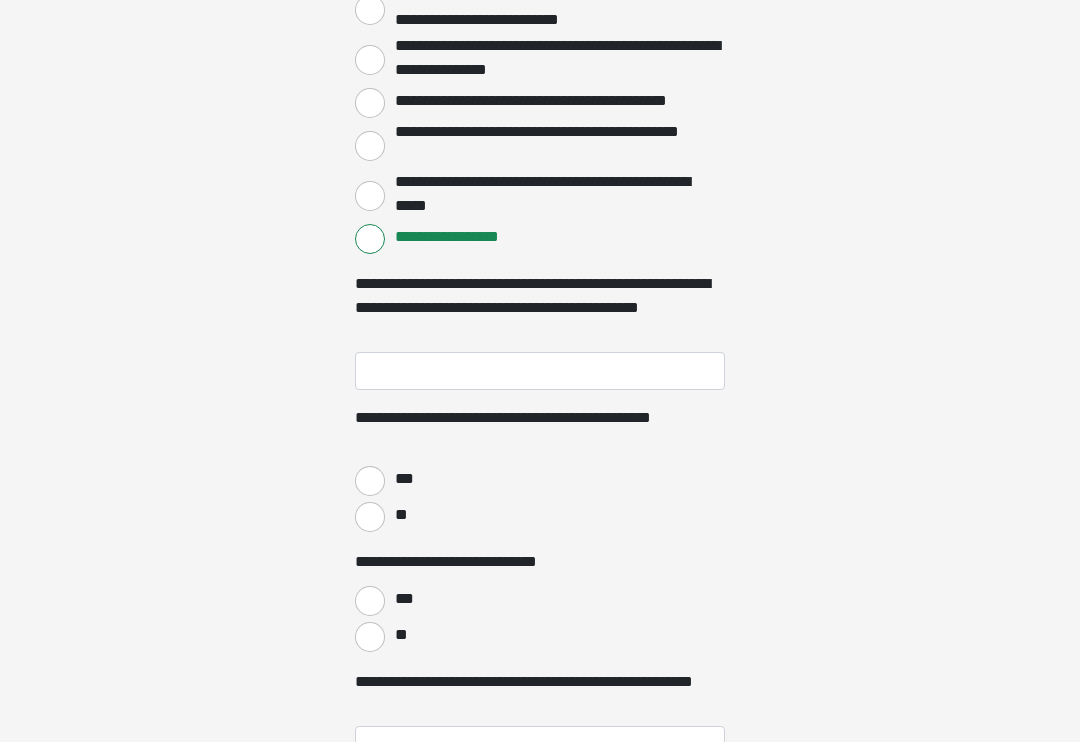 scroll, scrollTop: 3638, scrollLeft: 0, axis: vertical 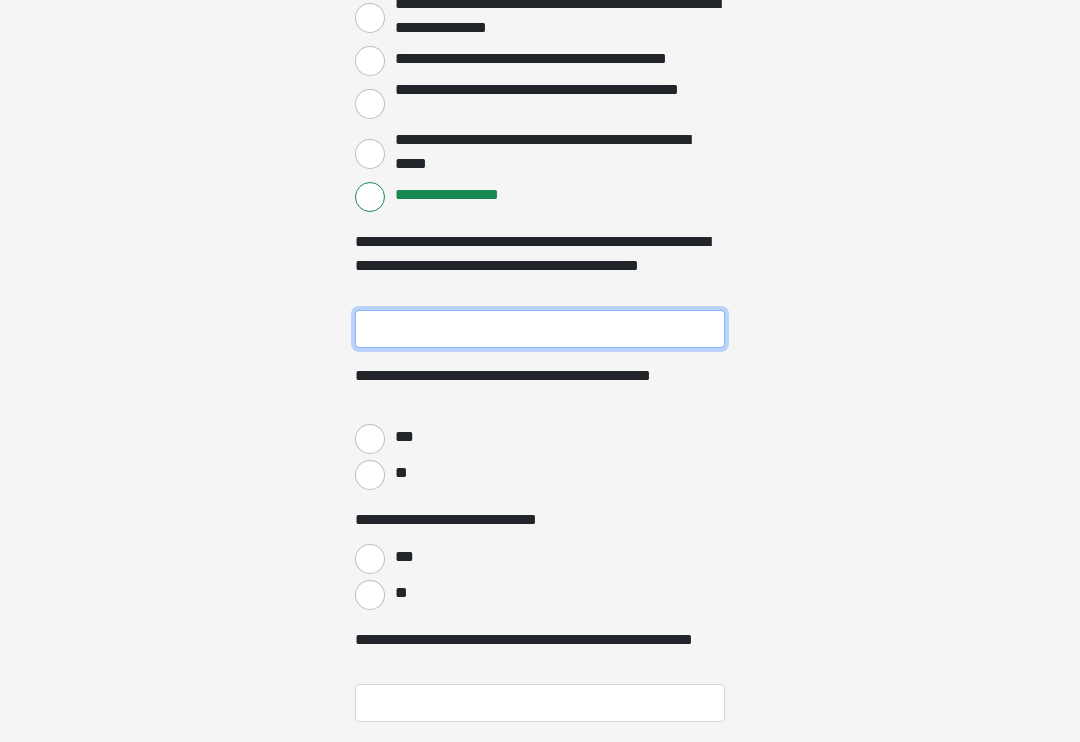 click on "**********" at bounding box center [540, 329] 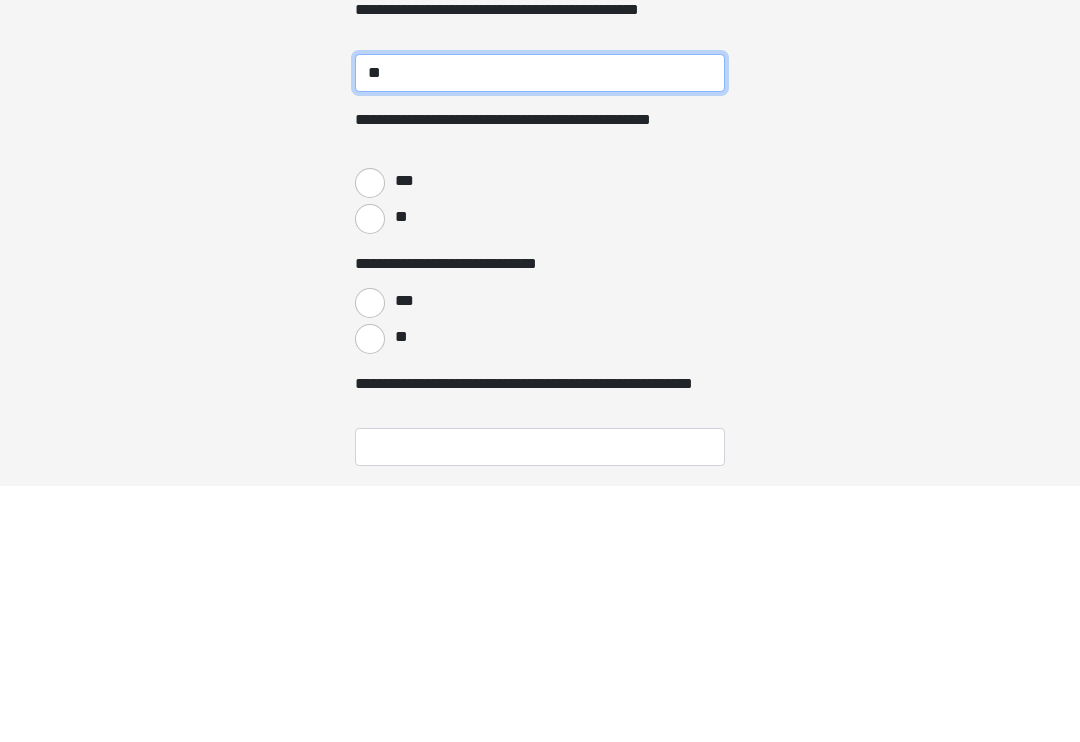 type on "**" 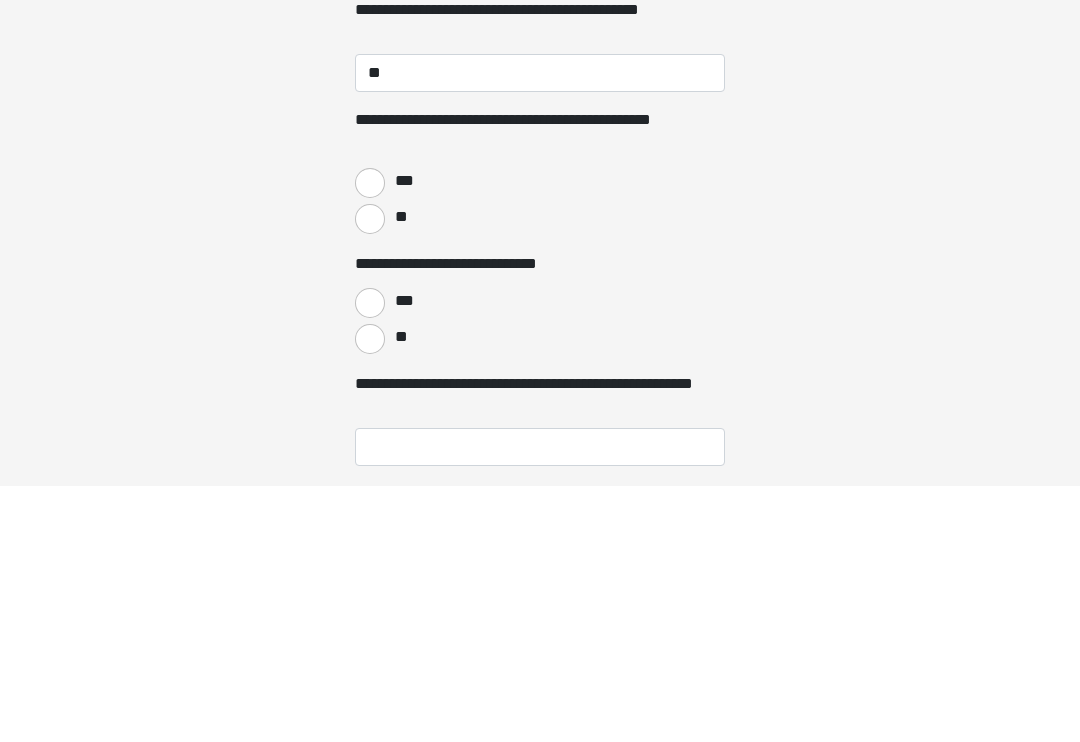 click on "***" at bounding box center [370, 439] 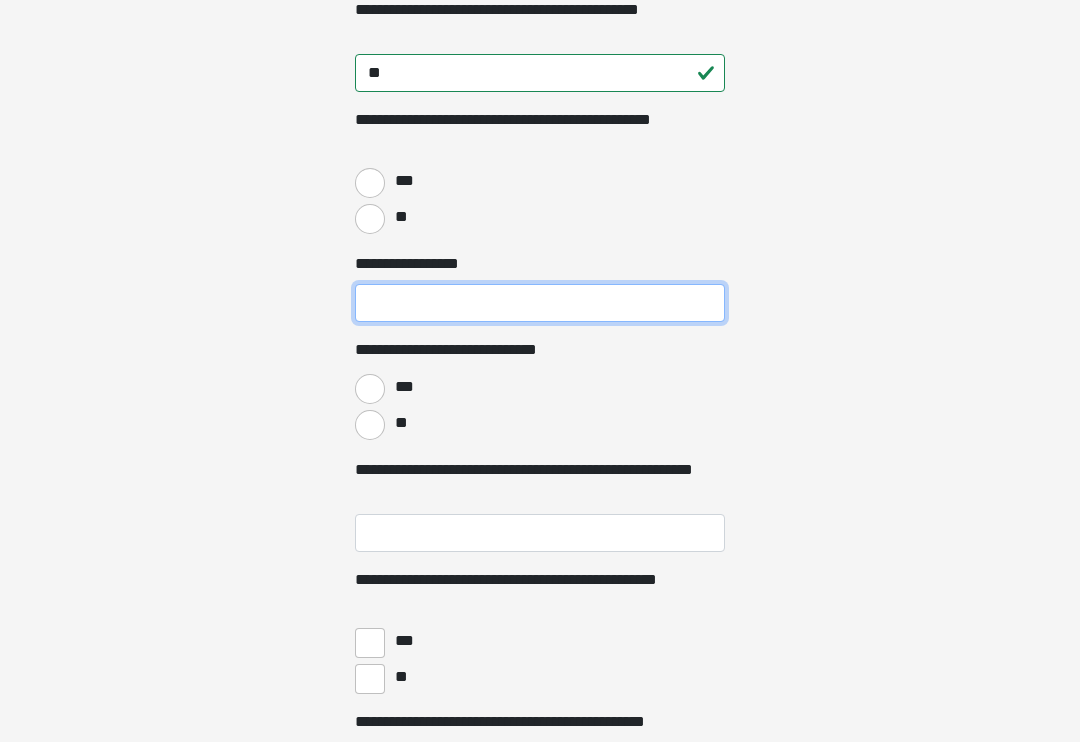 click on "**********" at bounding box center (540, 303) 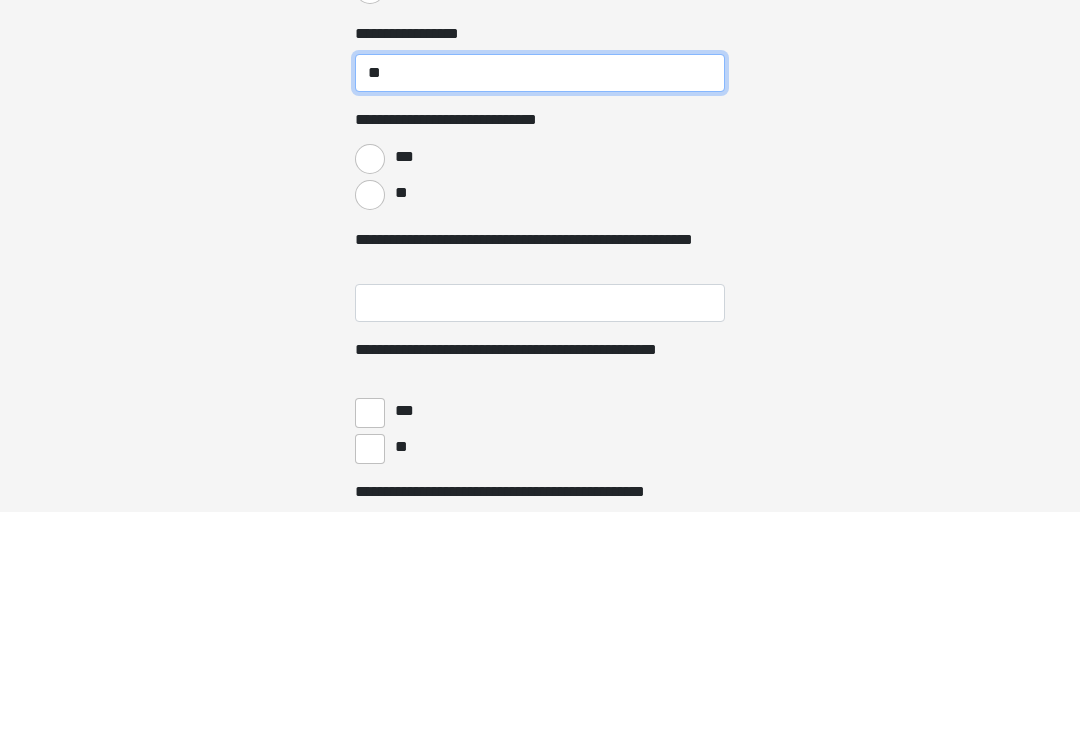 type on "**" 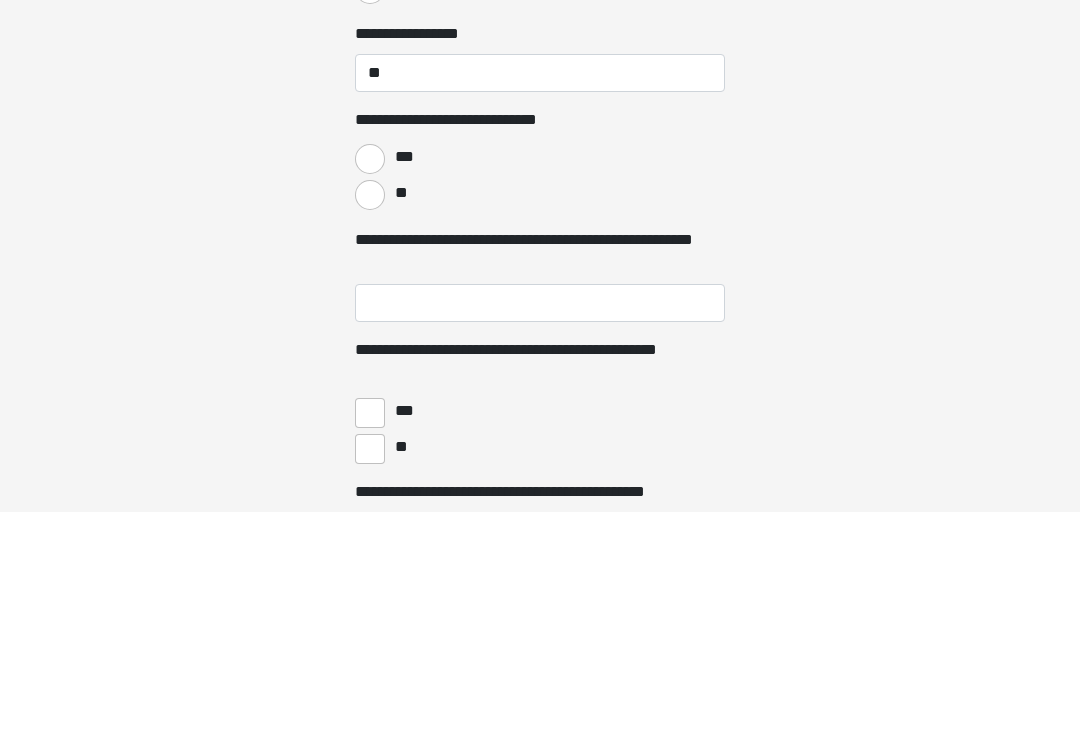 click on "**" at bounding box center (370, 425) 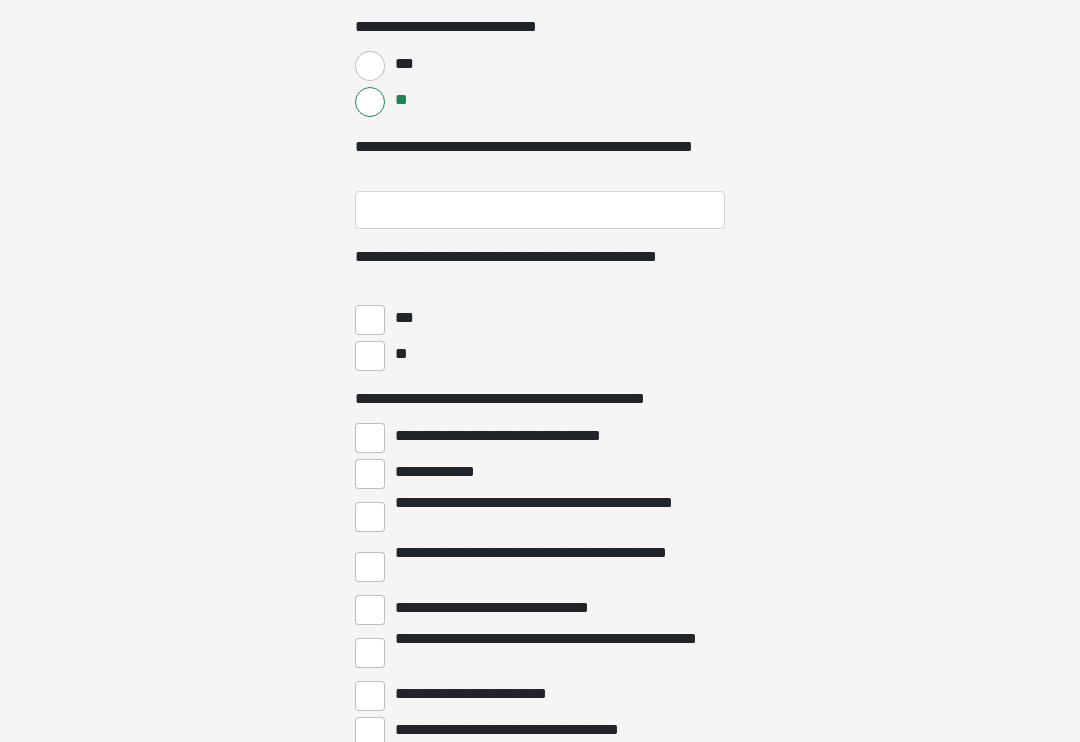 scroll, scrollTop: 4226, scrollLeft: 0, axis: vertical 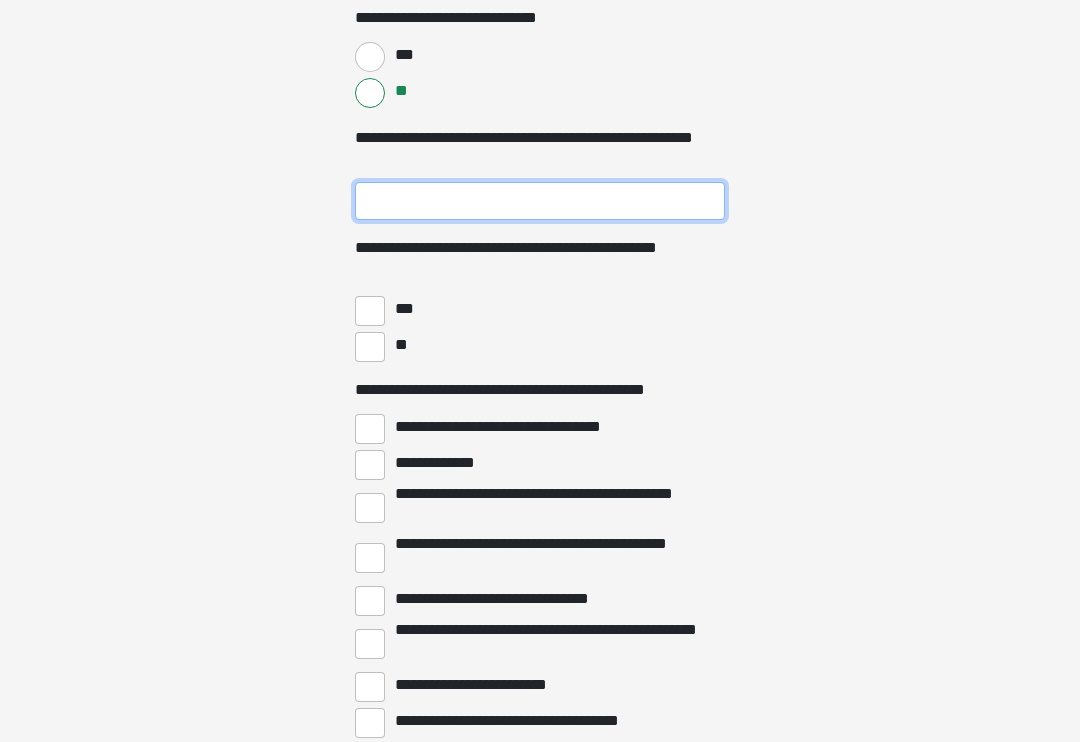 click on "**********" at bounding box center (540, 201) 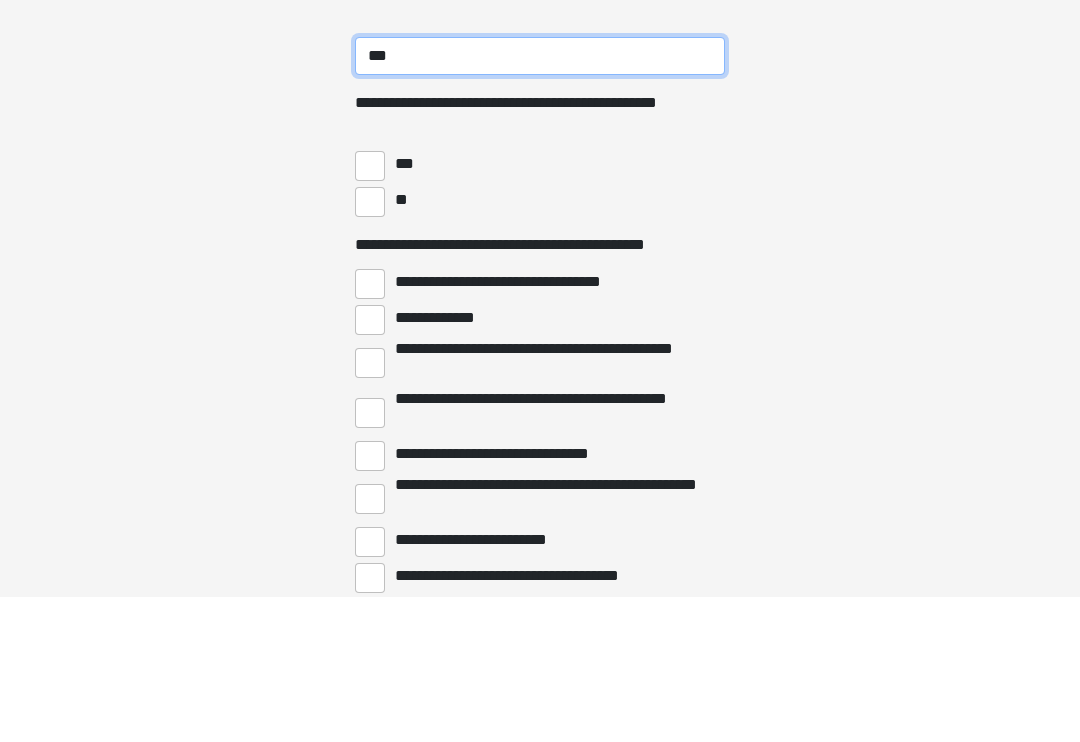 type on "***" 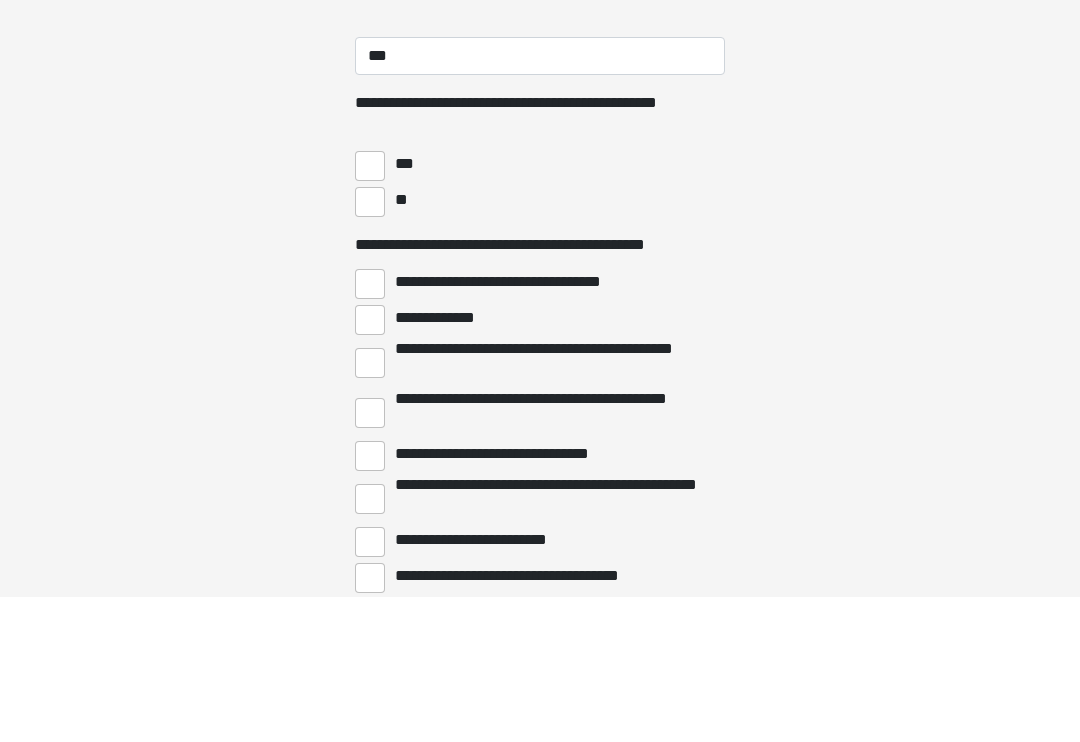 click on "***" at bounding box center (370, 311) 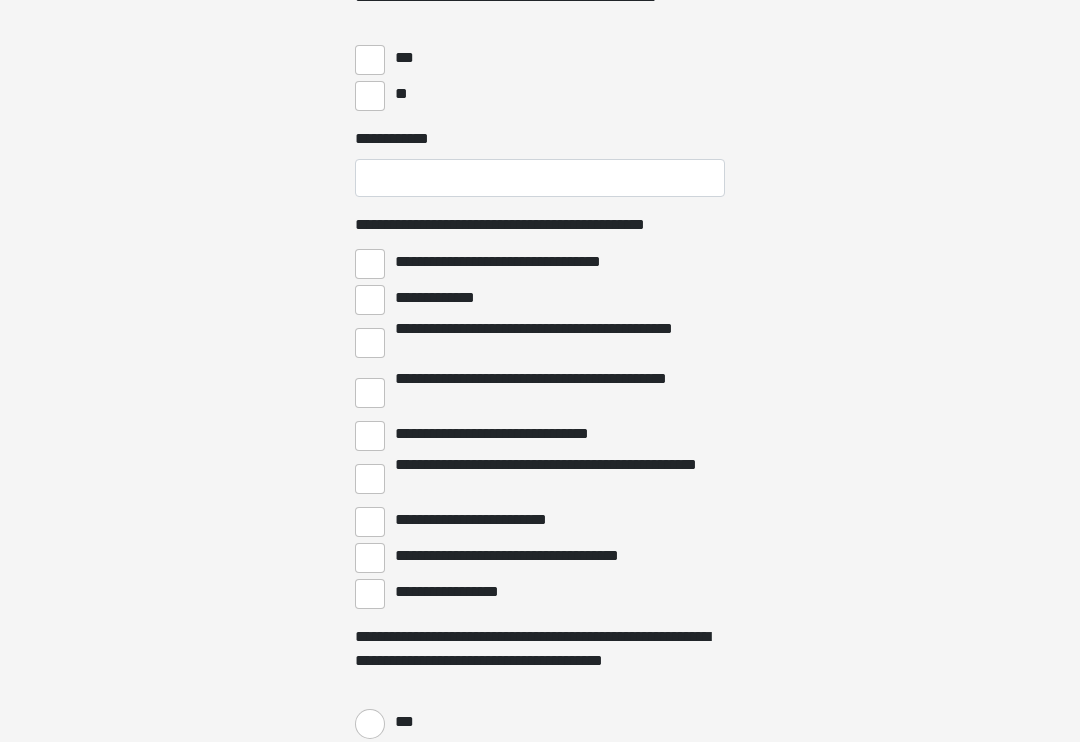 scroll, scrollTop: 4475, scrollLeft: 0, axis: vertical 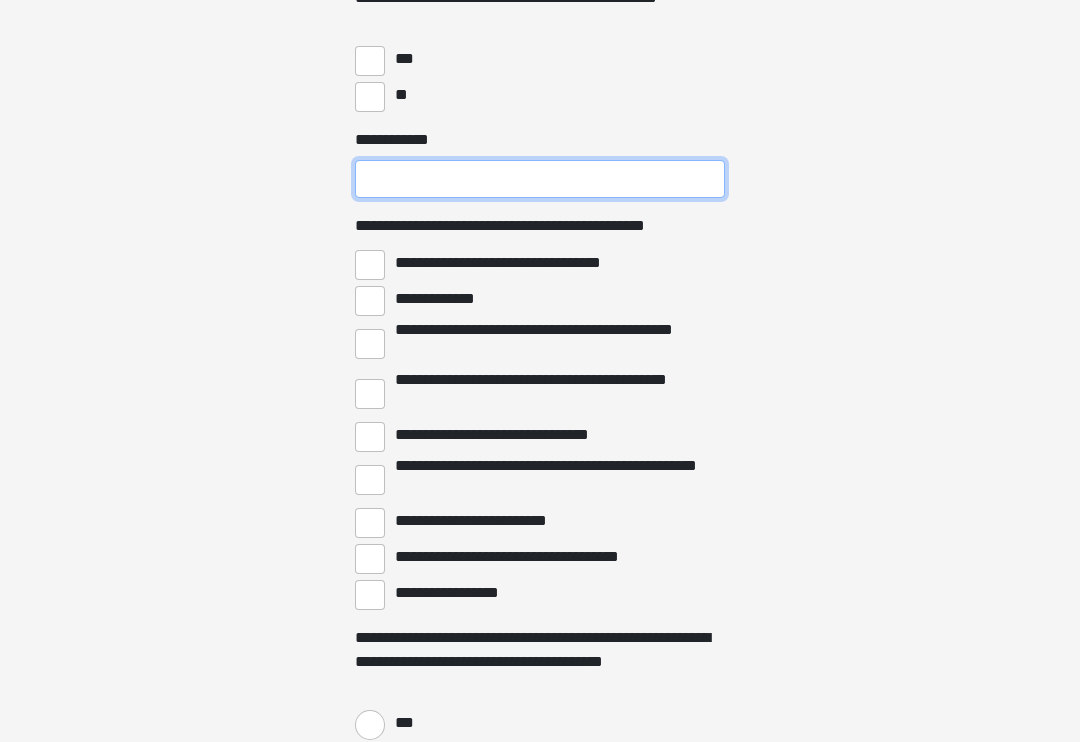 click on "**********" at bounding box center (540, 180) 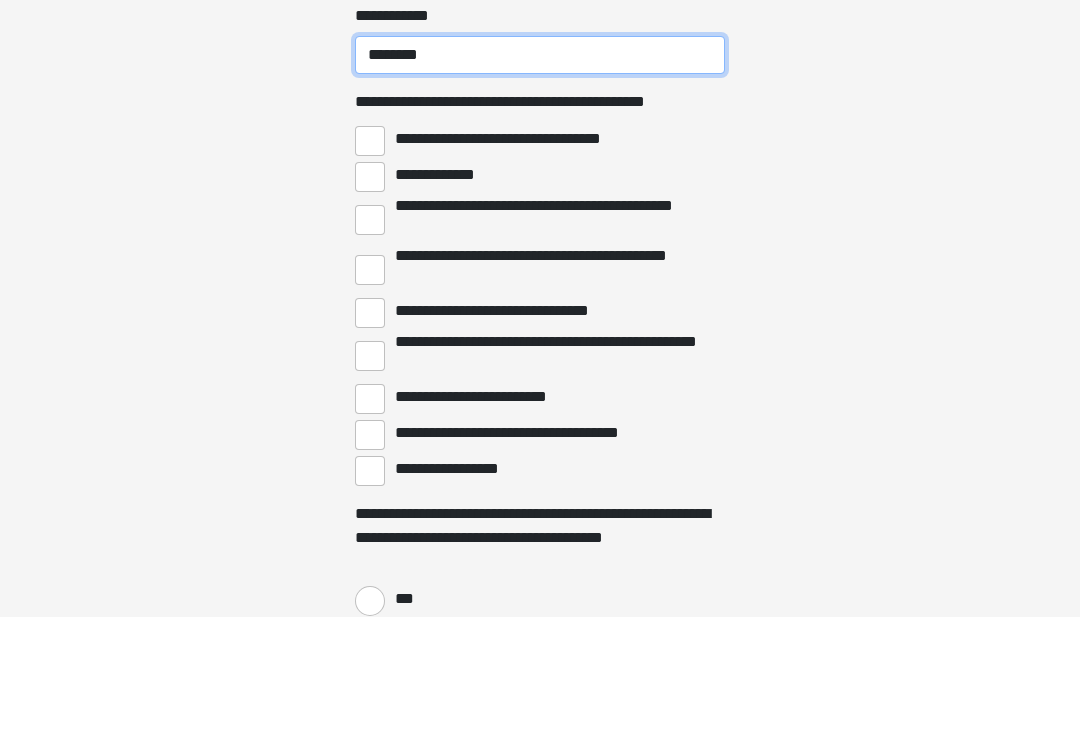 type on "********" 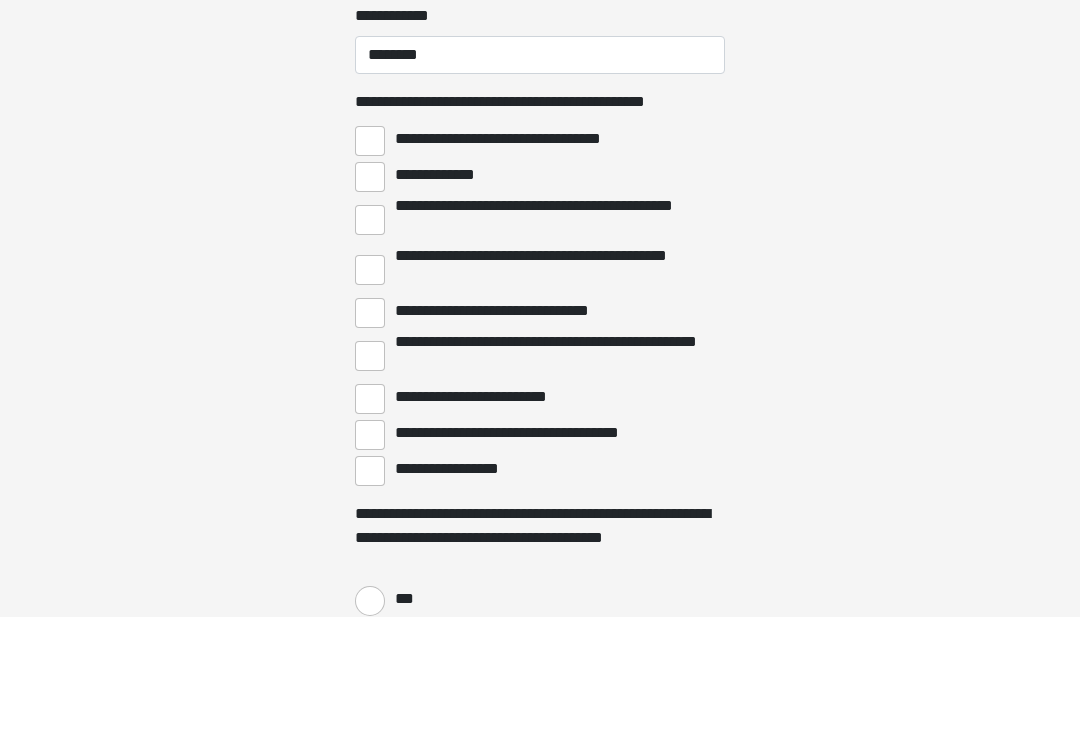 click on "**********" at bounding box center (540, -4104) 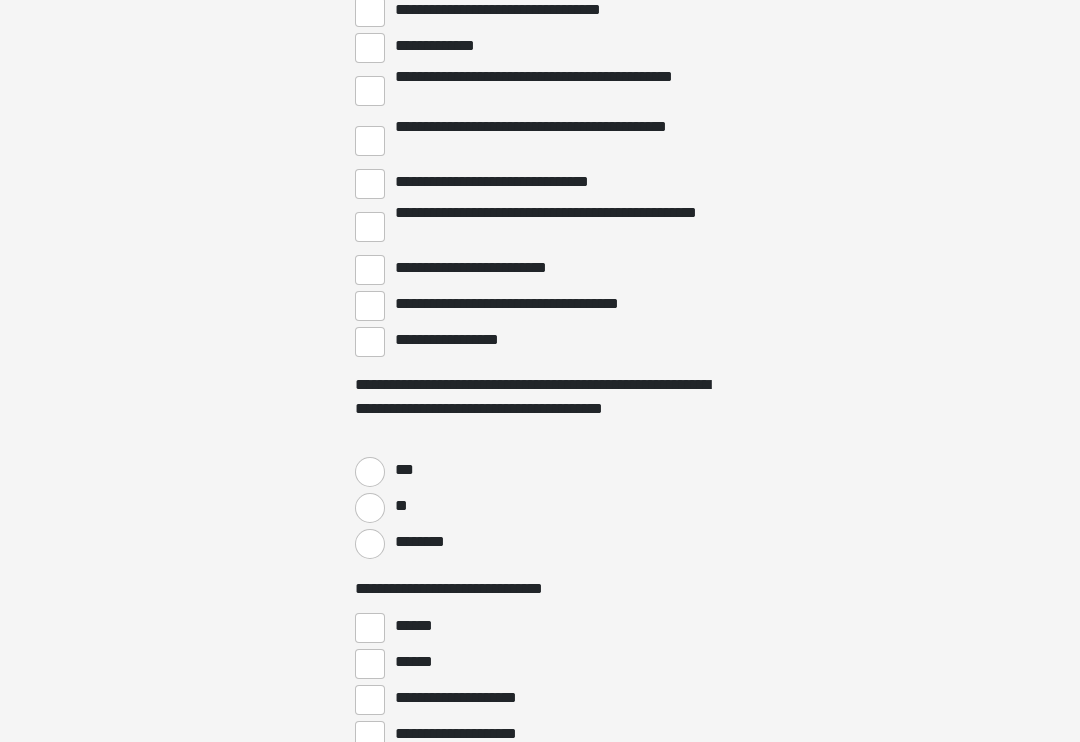 scroll, scrollTop: 4729, scrollLeft: 0, axis: vertical 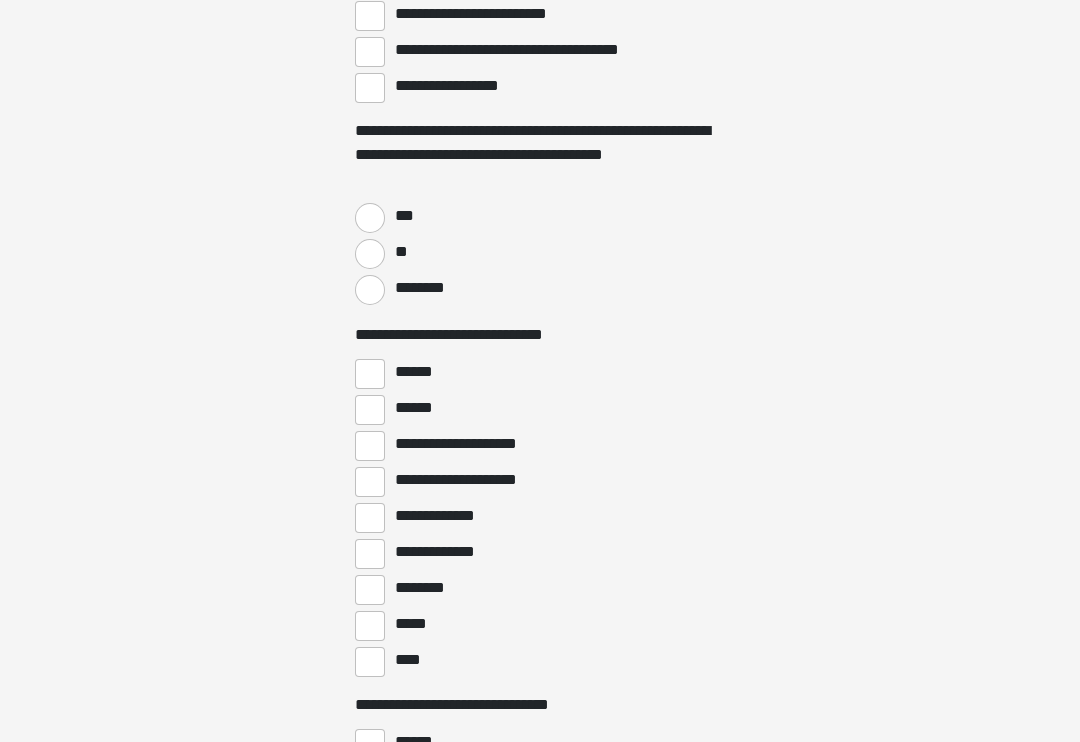 click on "**" at bounding box center (370, 254) 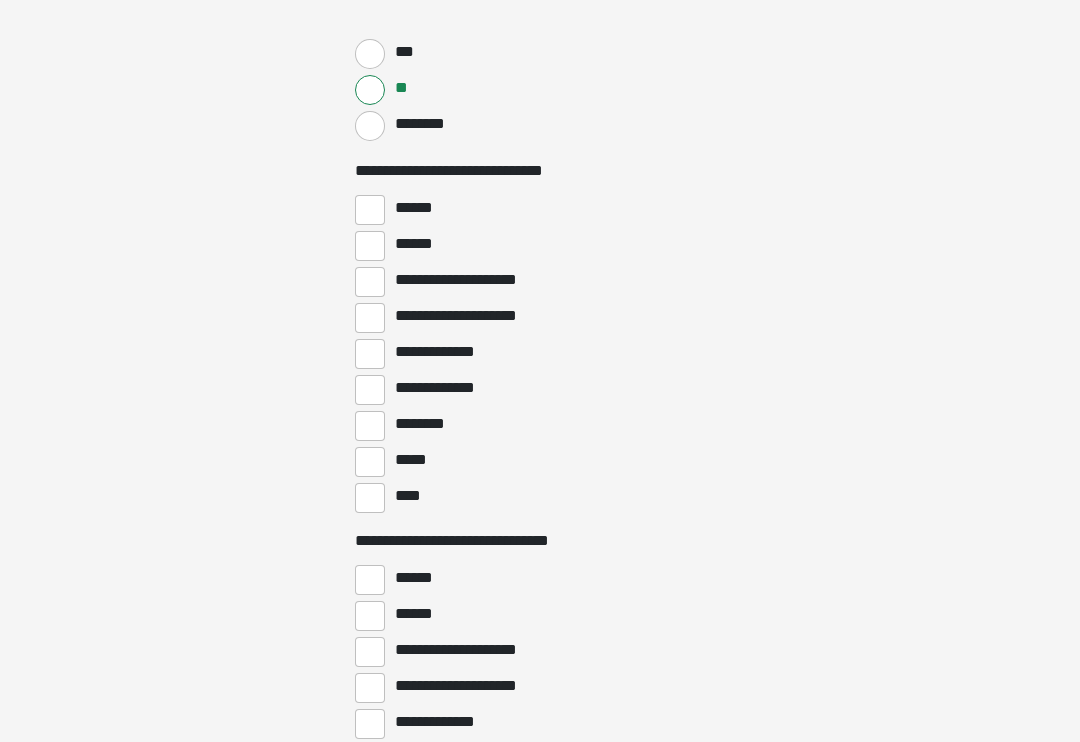 scroll, scrollTop: 5149, scrollLeft: 0, axis: vertical 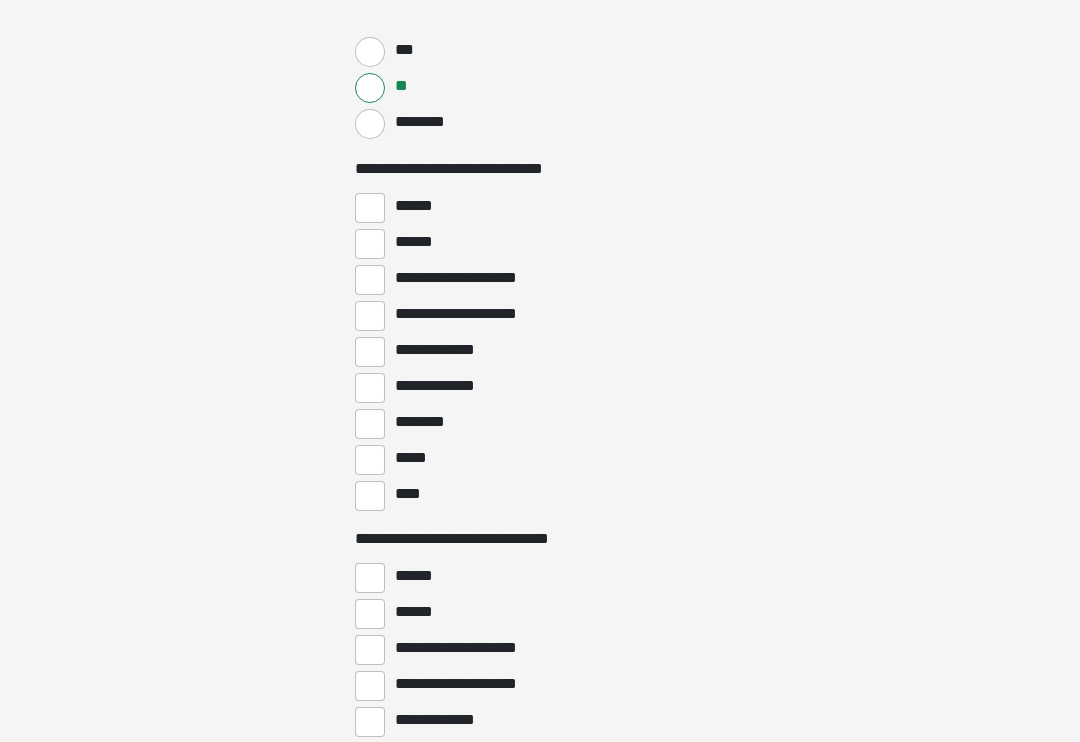 click on "******" at bounding box center [370, 208] 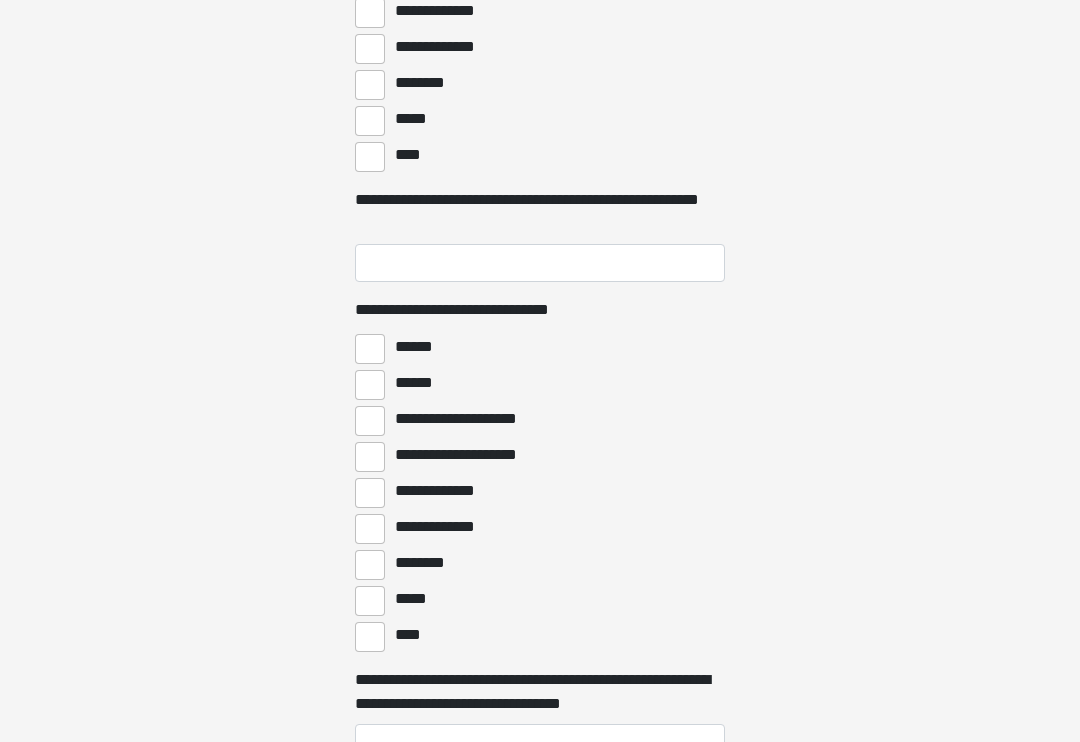 scroll, scrollTop: 5487, scrollLeft: 0, axis: vertical 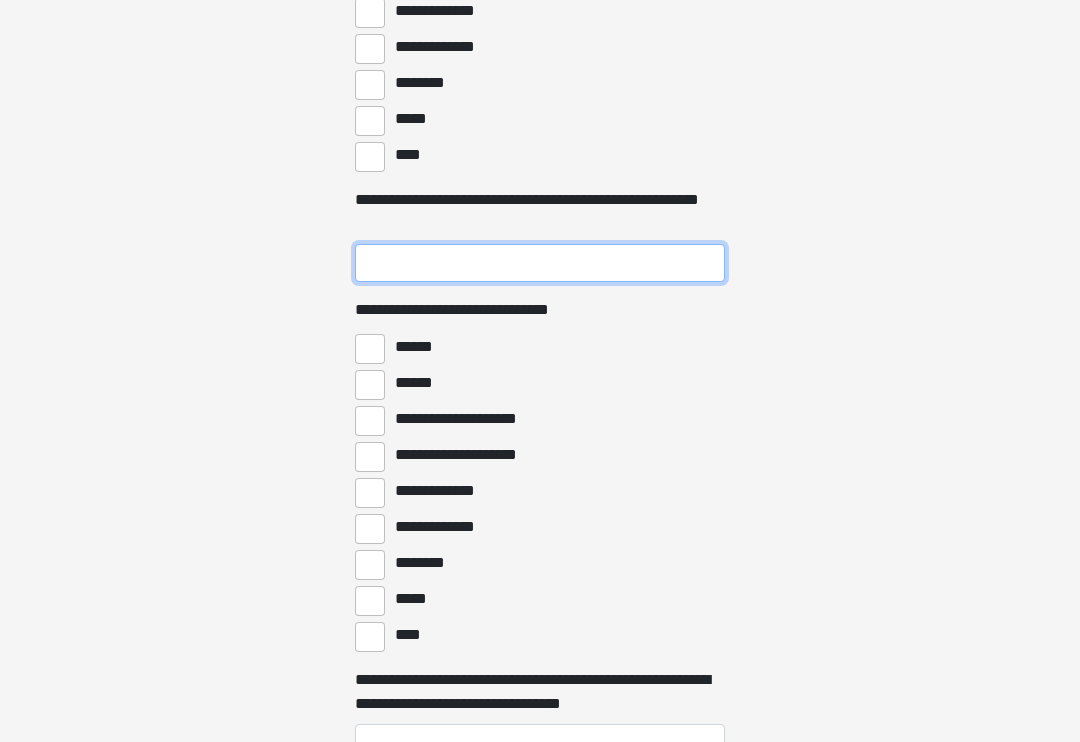 click on "**********" at bounding box center [540, 264] 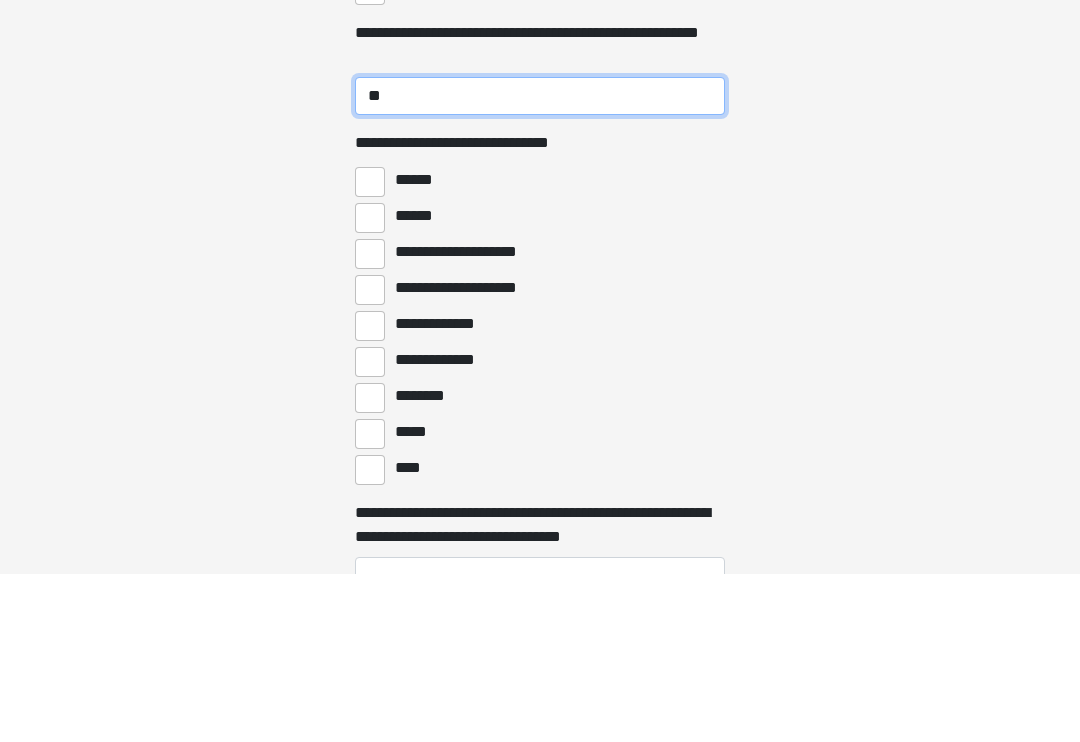 type on "**" 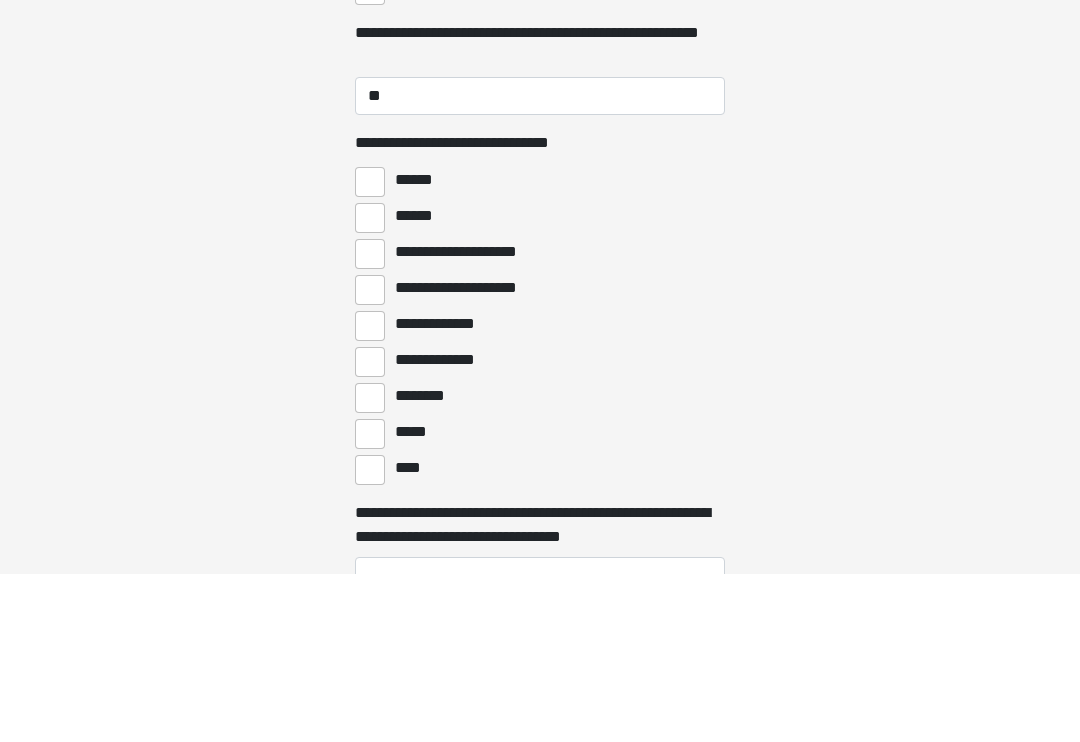 click on "**********" at bounding box center (540, -5116) 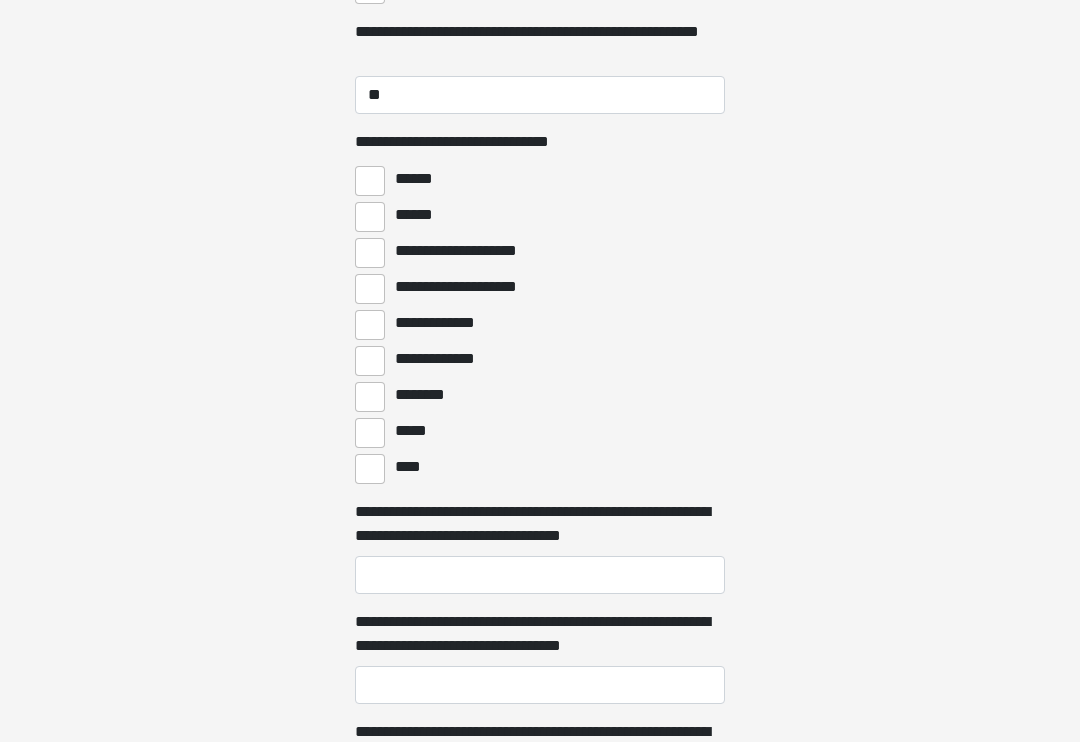 click on "****" at bounding box center [370, 469] 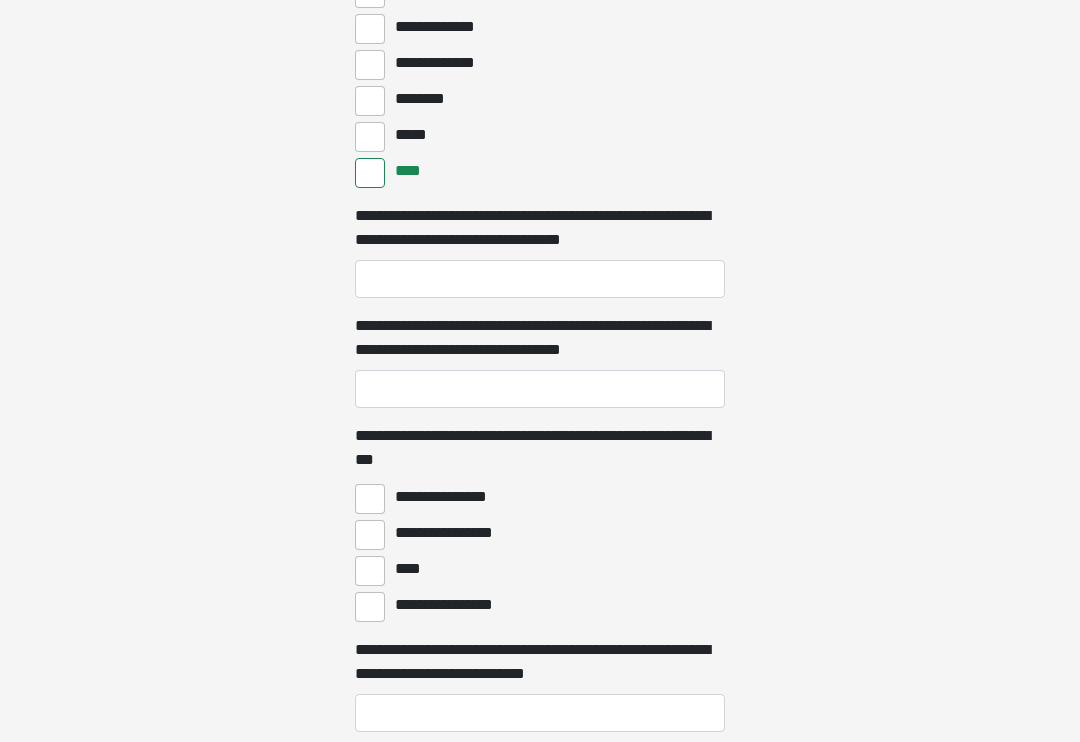 scroll, scrollTop: 5954, scrollLeft: 0, axis: vertical 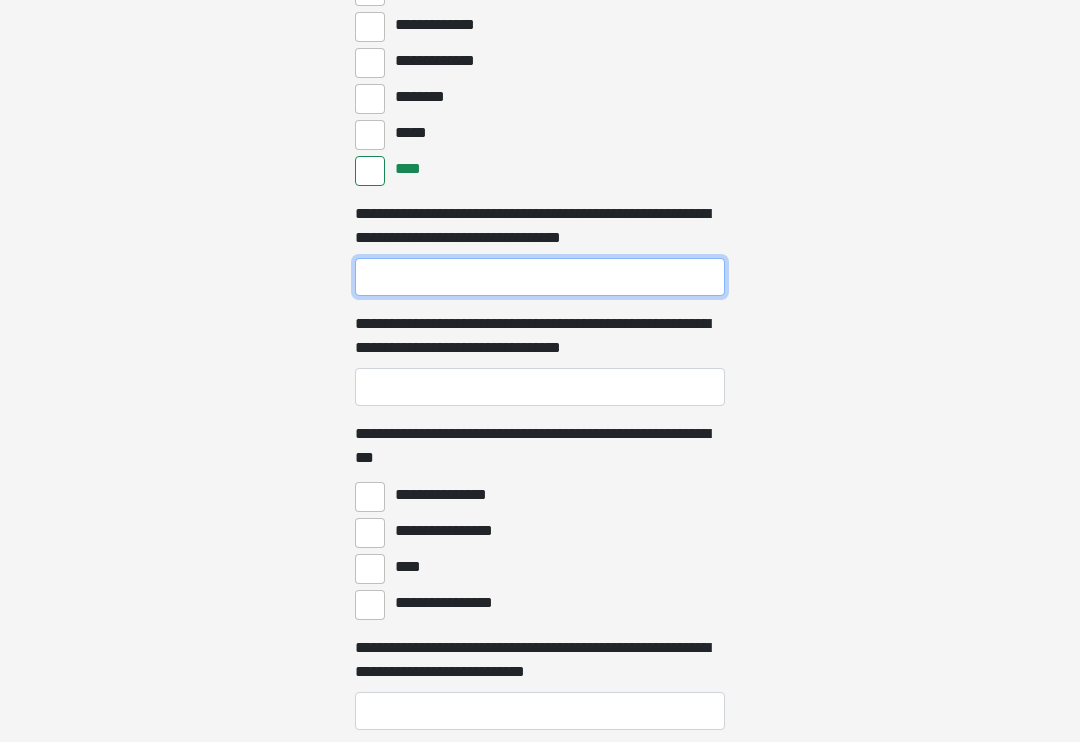 click on "**********" at bounding box center (540, 277) 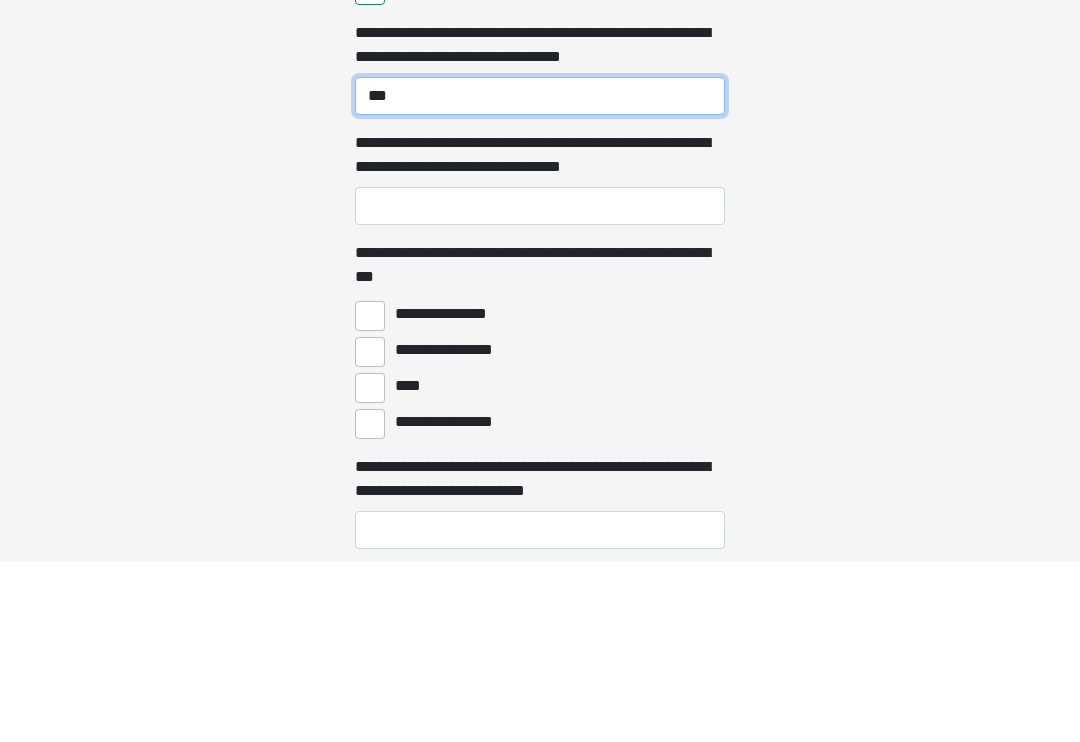 type on "***" 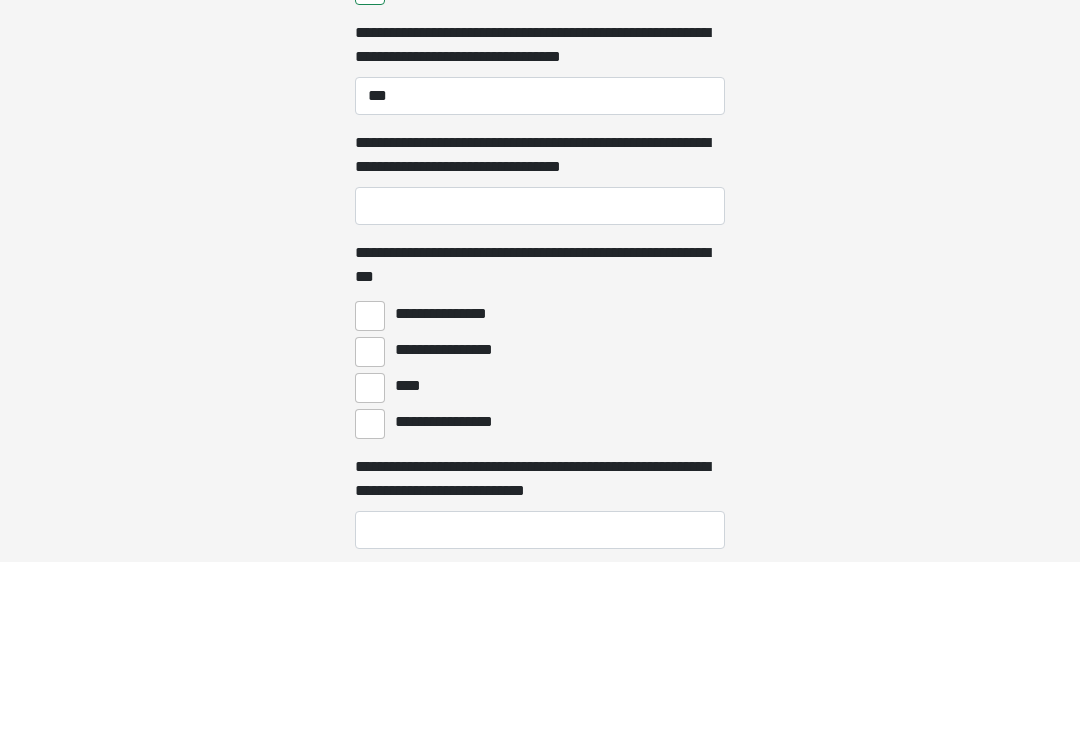 click on "**********" at bounding box center (540, -5583) 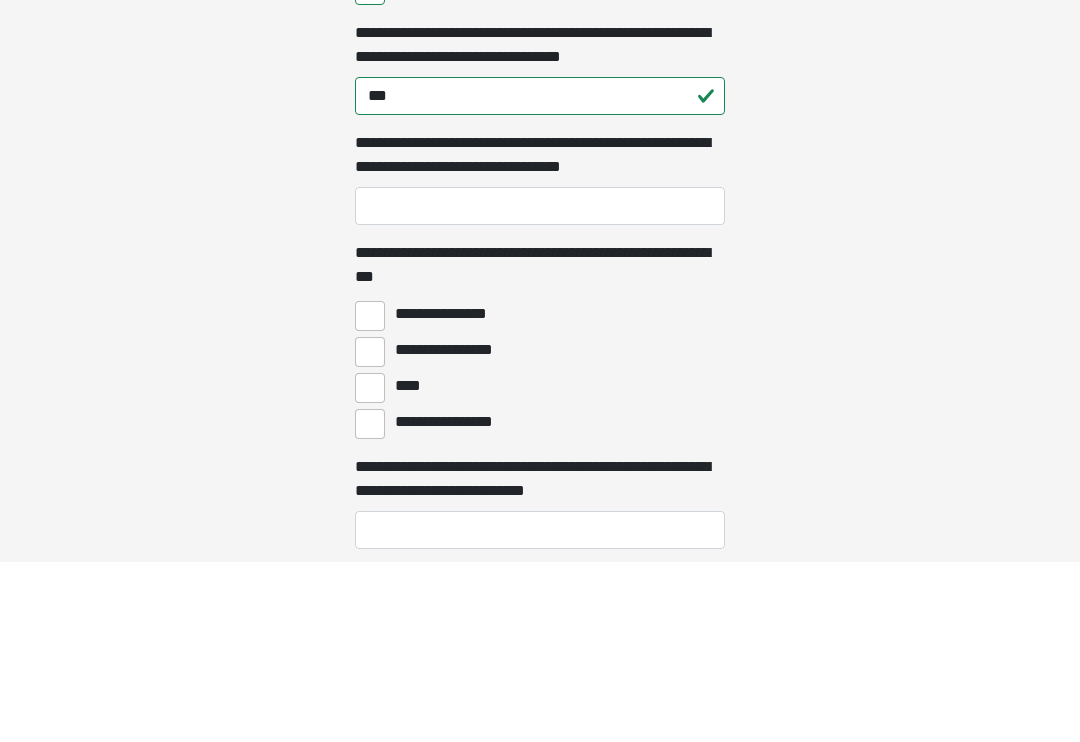 scroll, scrollTop: 6135, scrollLeft: 0, axis: vertical 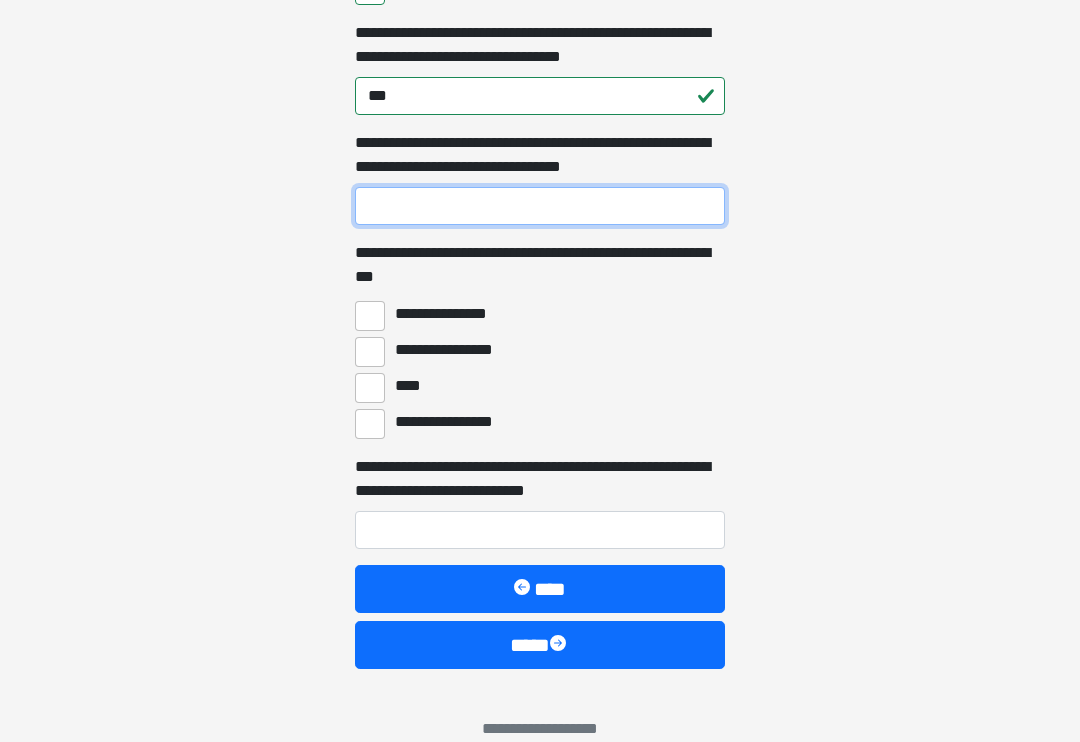 click on "**********" at bounding box center (540, 206) 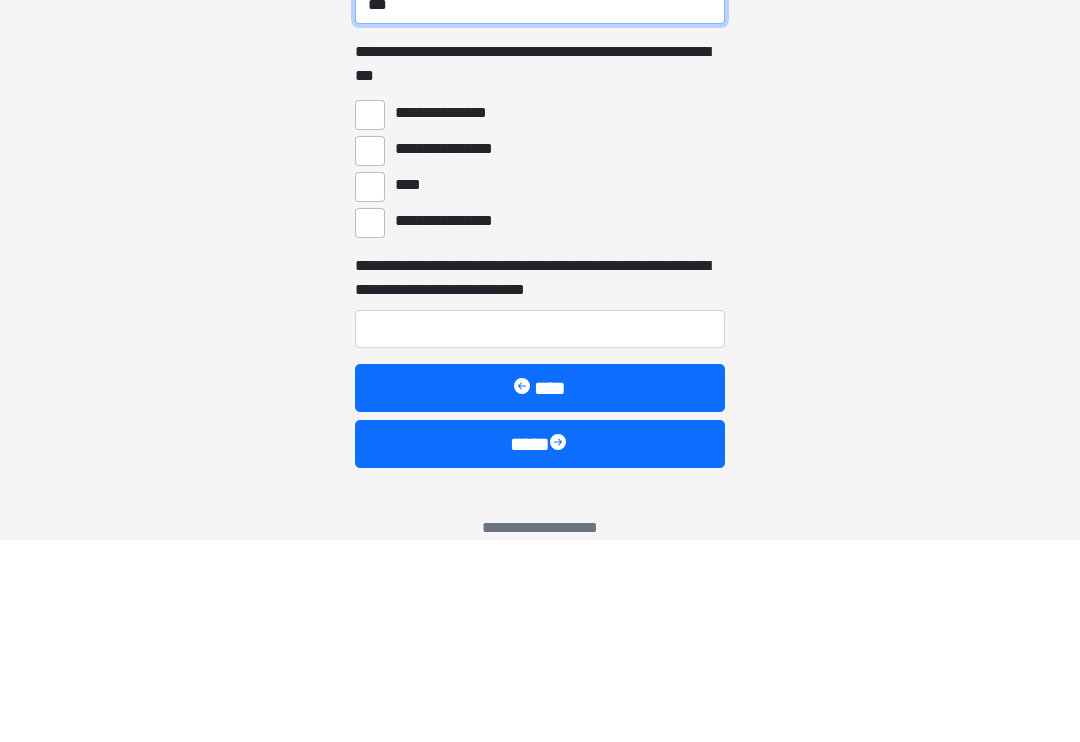 type on "***" 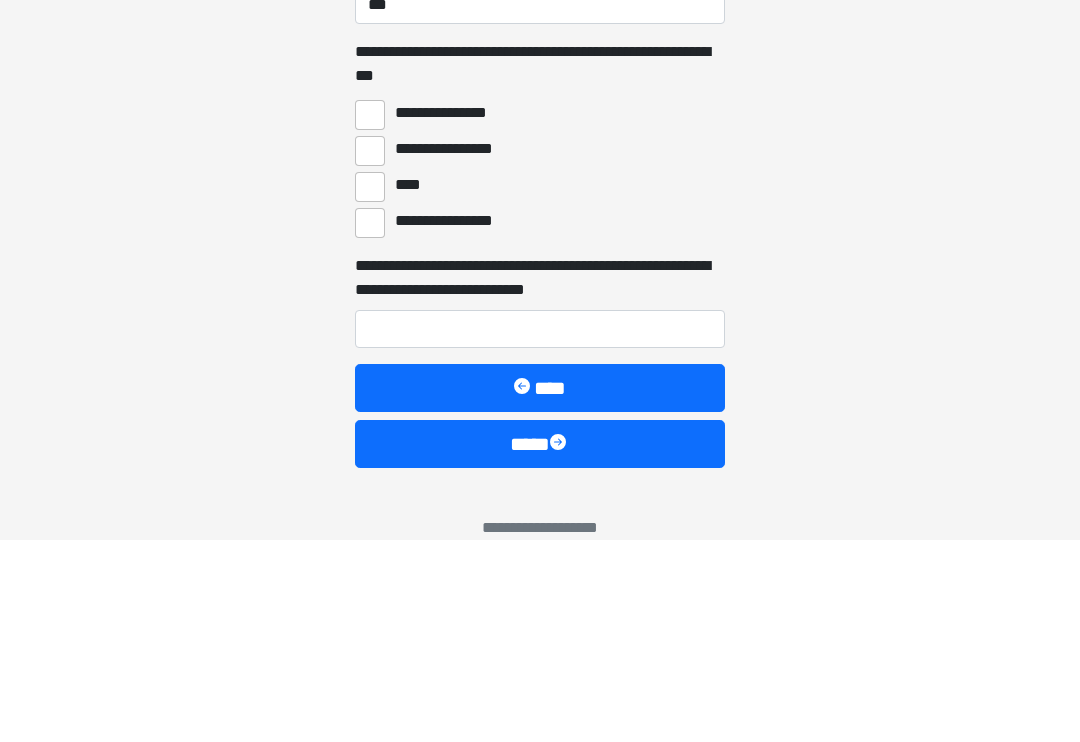 click on "**********" at bounding box center [540, -5763] 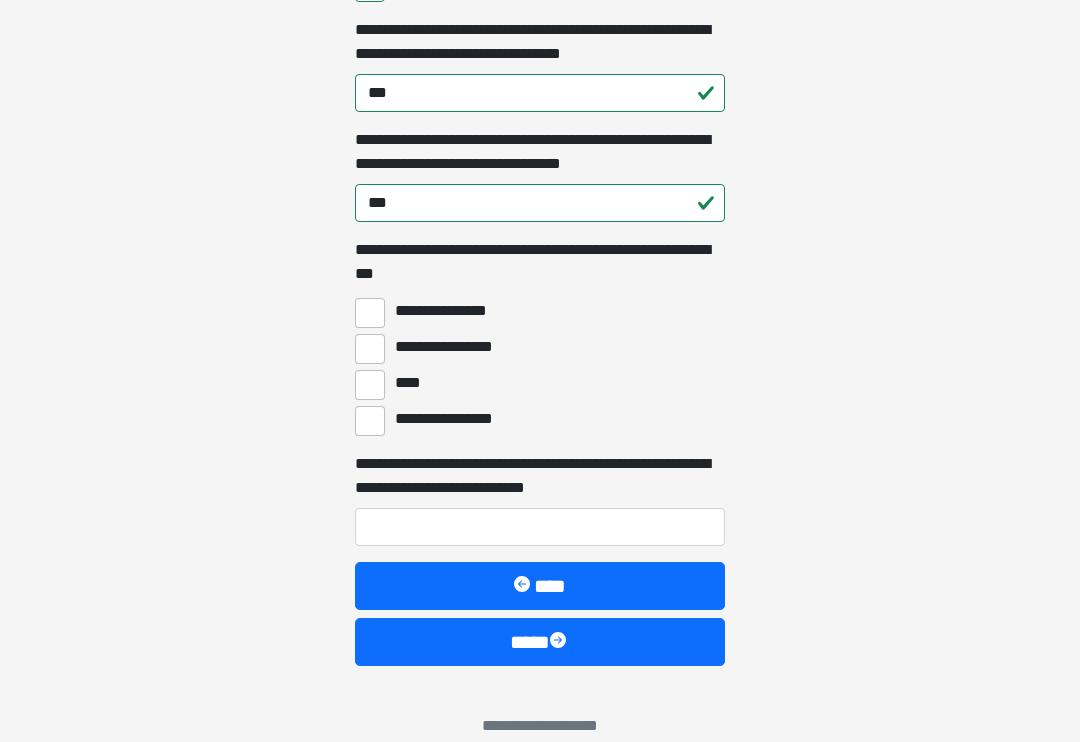 click on "****" at bounding box center [370, 385] 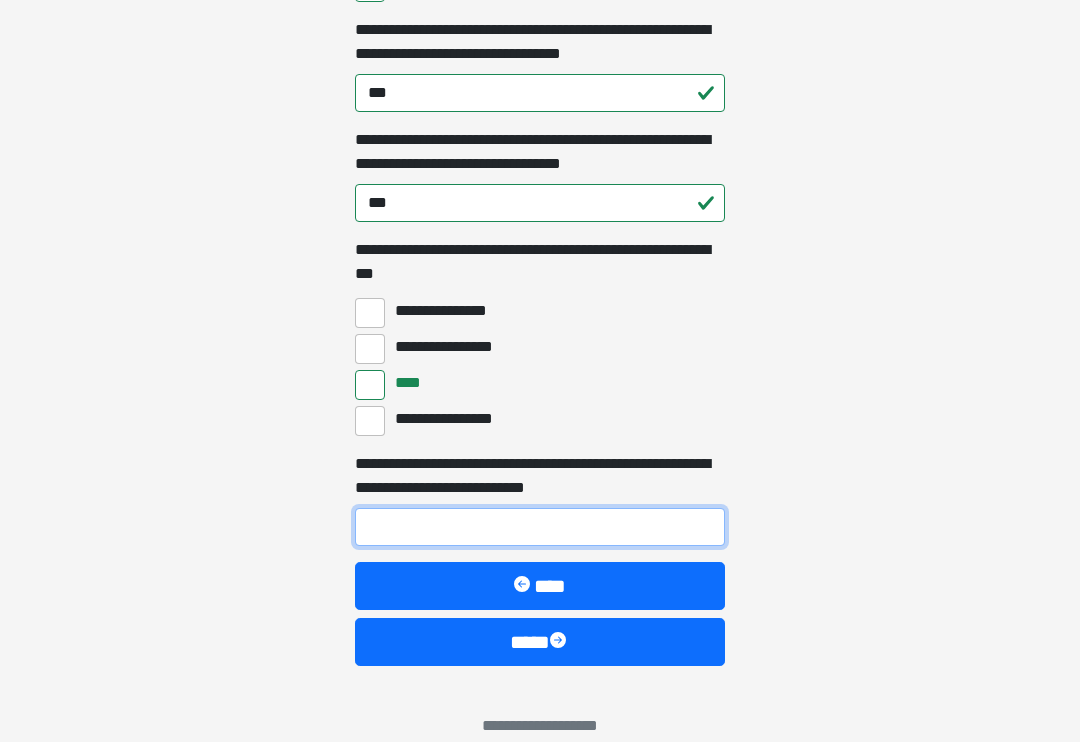 click on "**********" at bounding box center (540, 527) 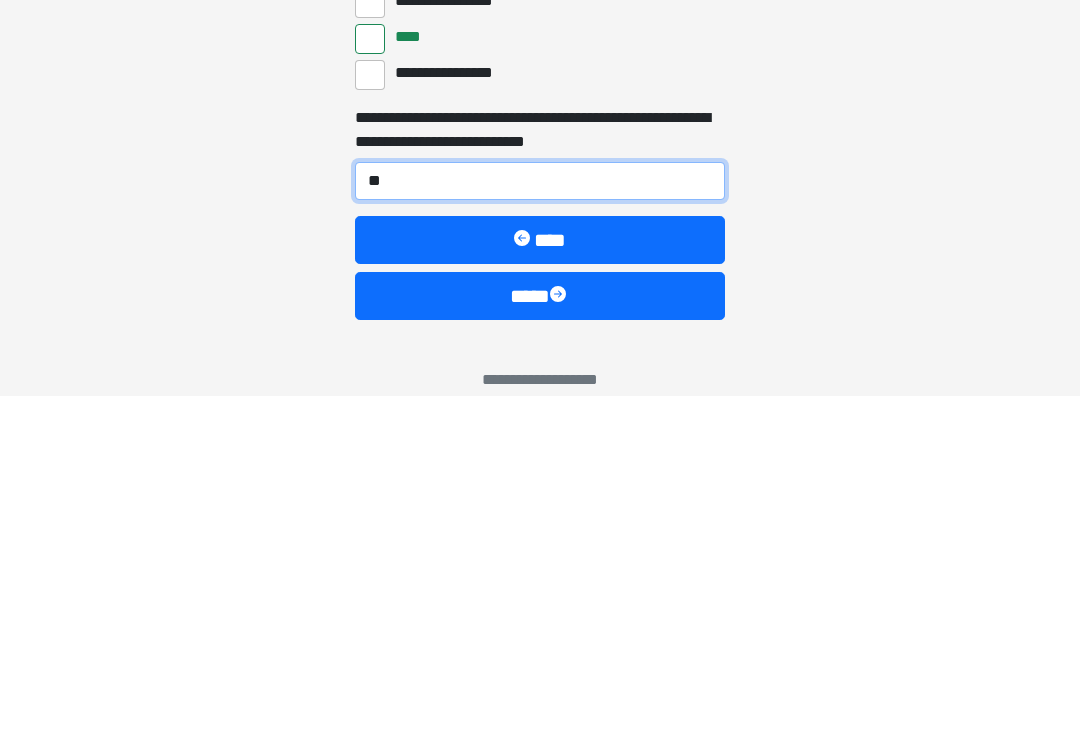 type on "**" 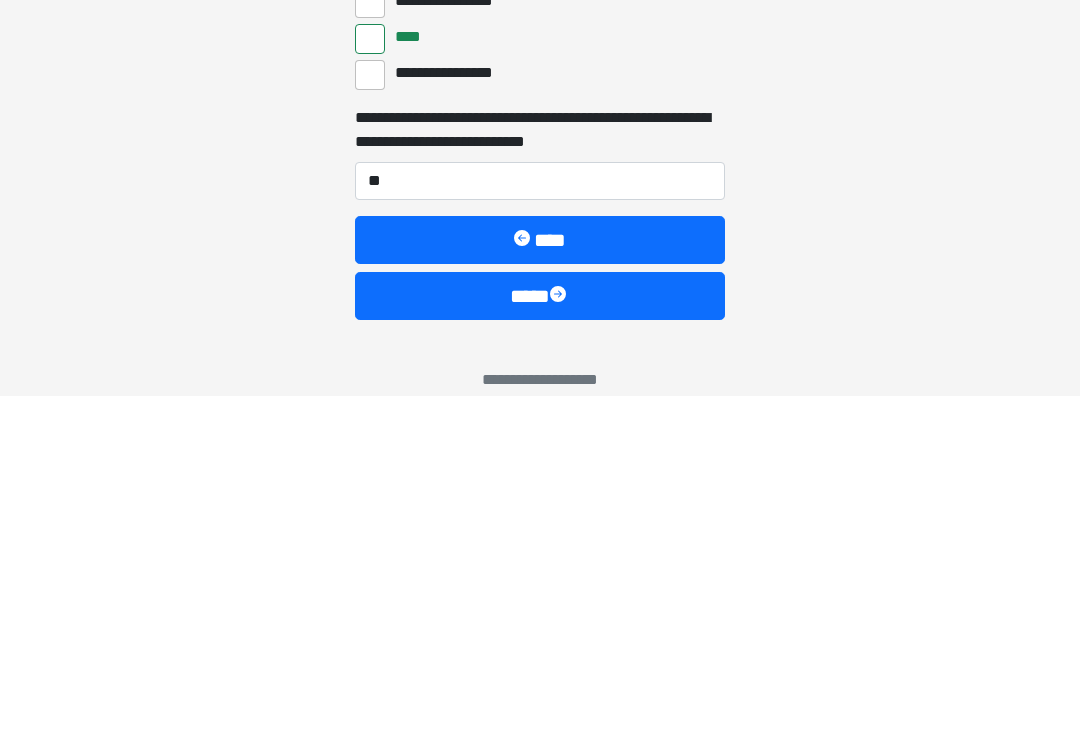 click on "****" at bounding box center (540, 642) 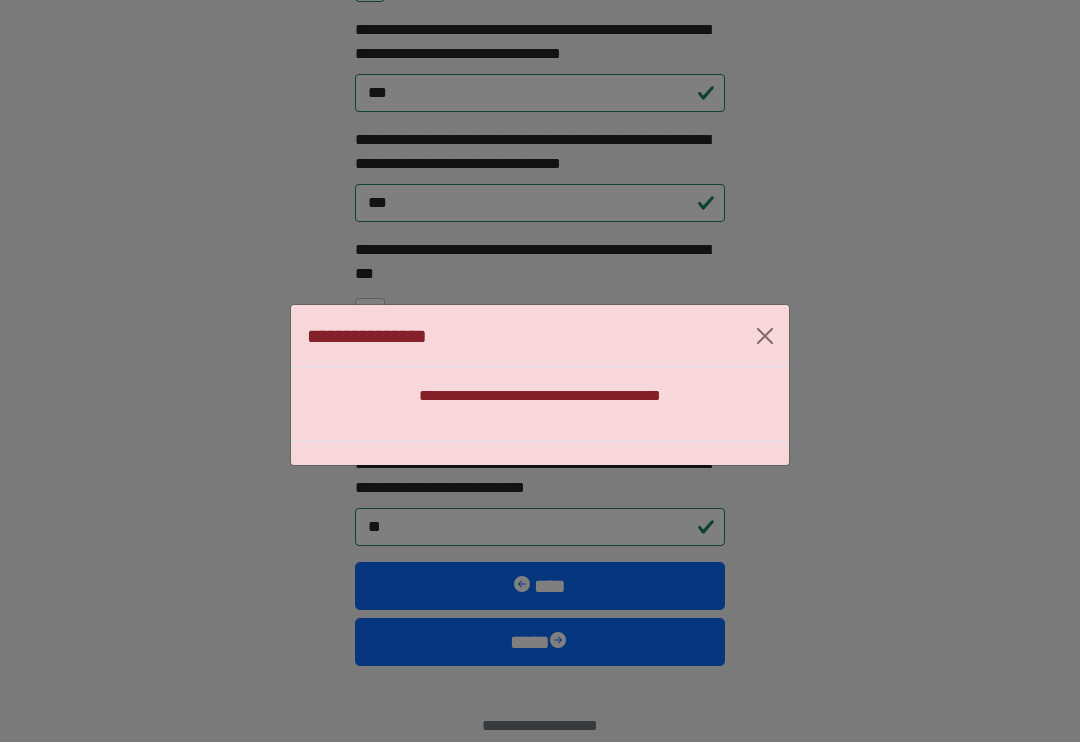click at bounding box center (765, 336) 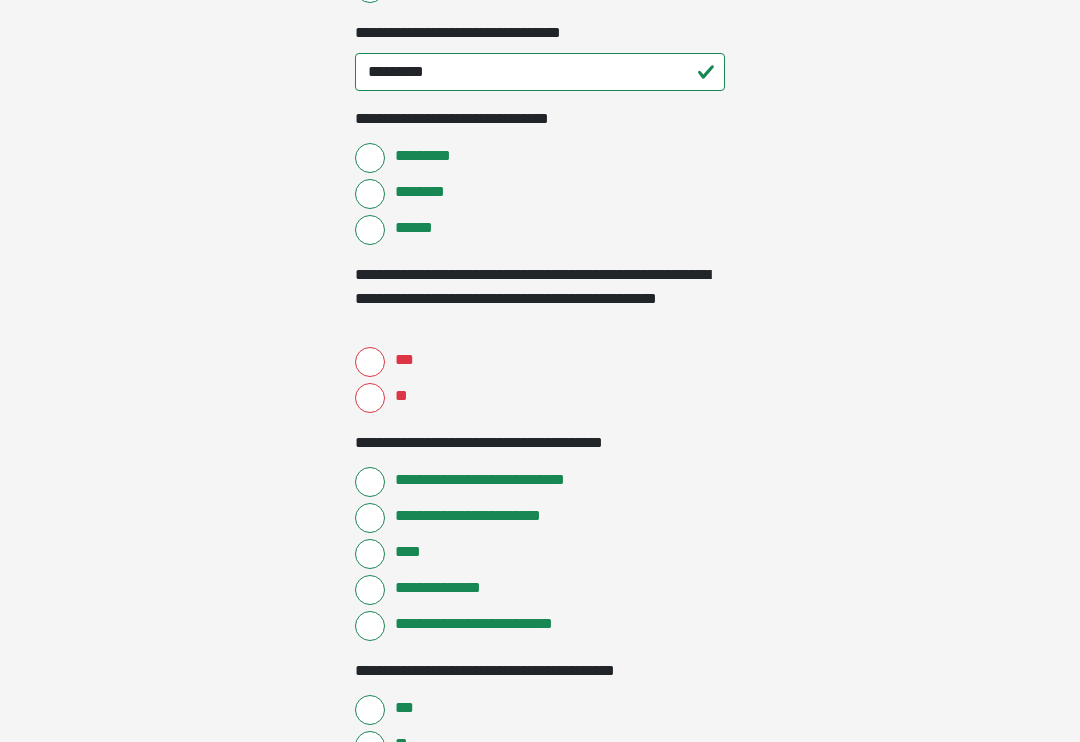 scroll, scrollTop: 861, scrollLeft: 0, axis: vertical 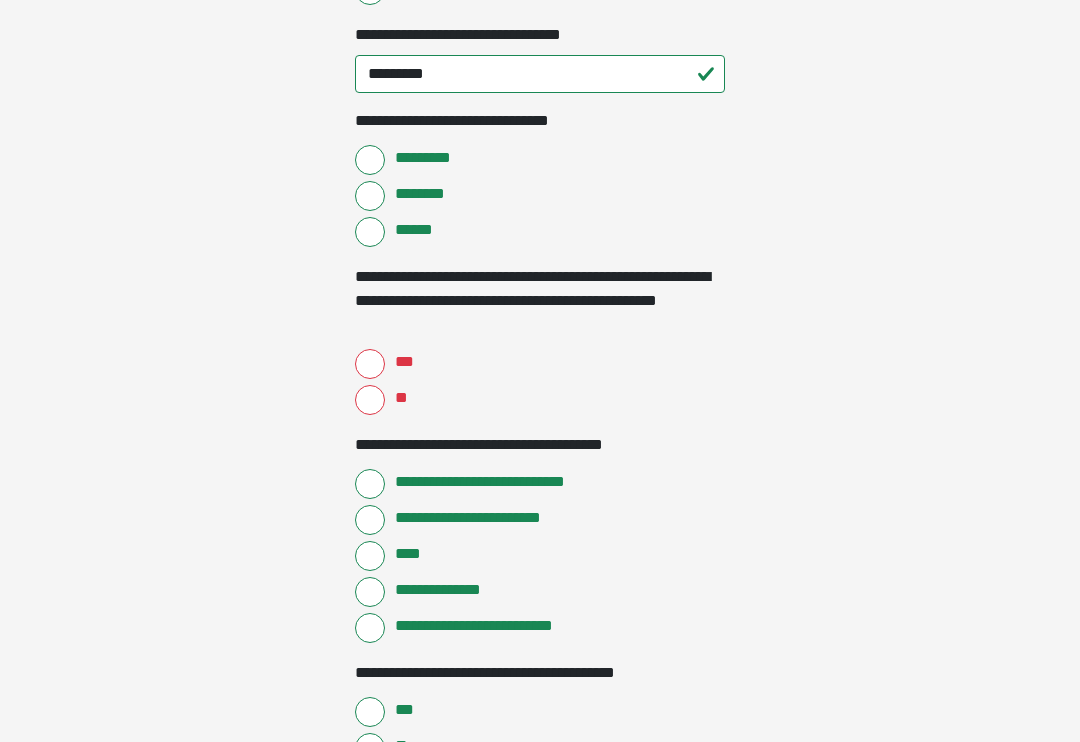 click on "**" at bounding box center (370, 400) 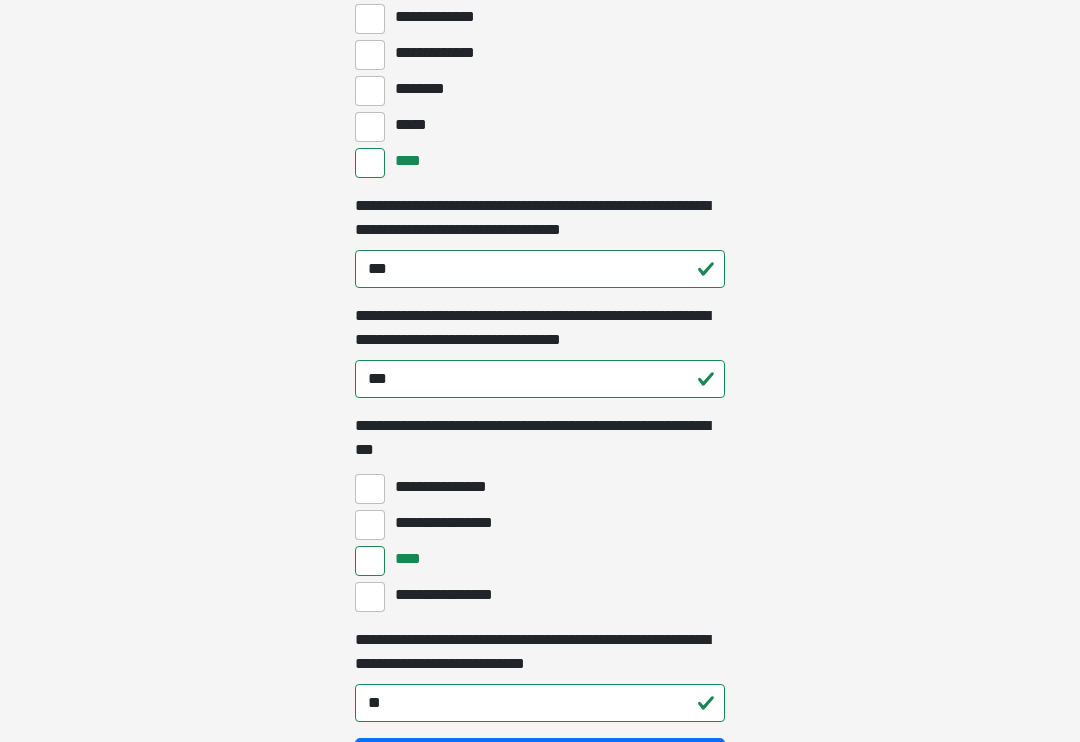 scroll, scrollTop: 6138, scrollLeft: 0, axis: vertical 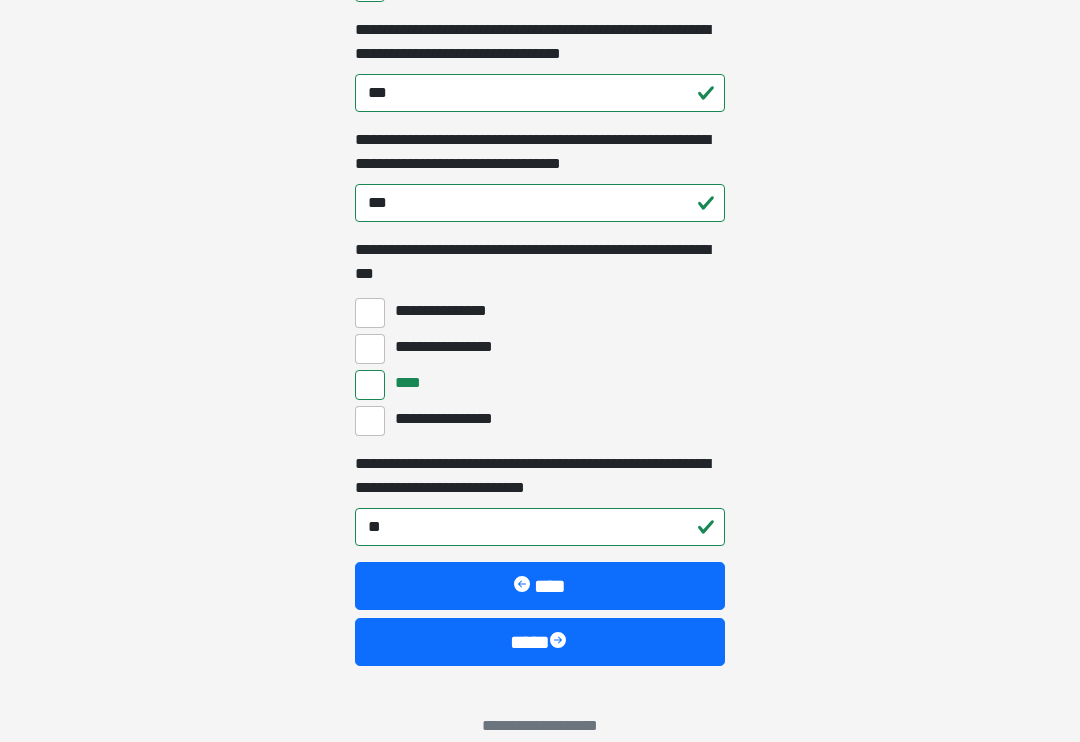click on "****" at bounding box center (540, 642) 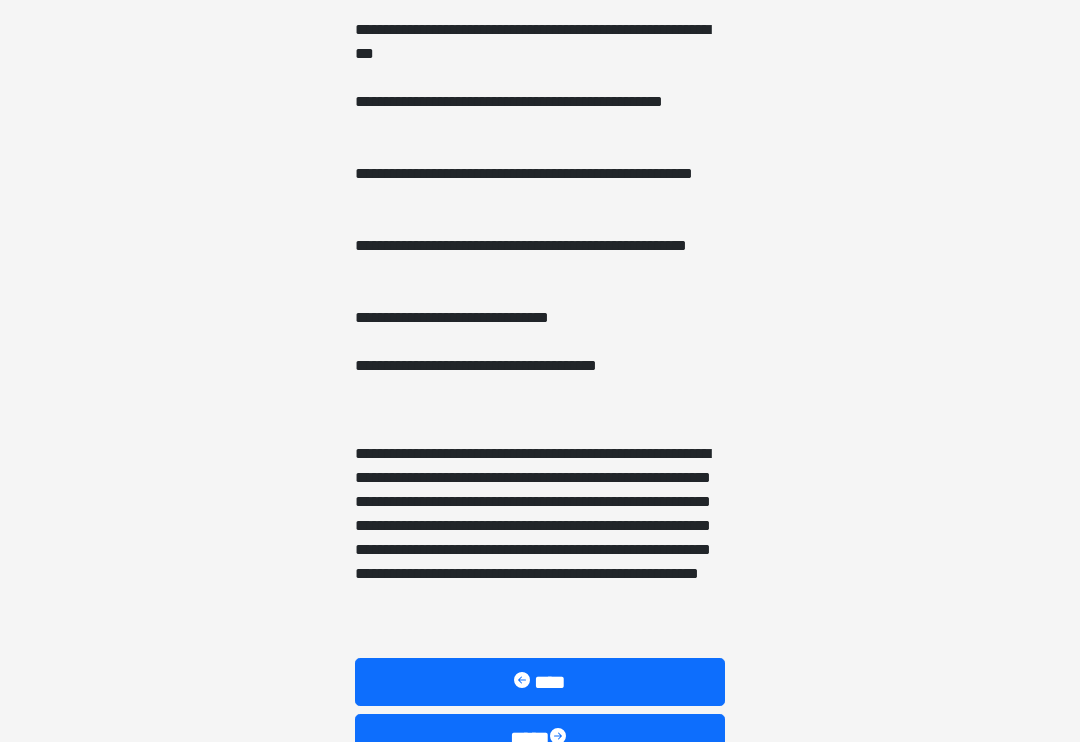scroll, scrollTop: 1456, scrollLeft: 0, axis: vertical 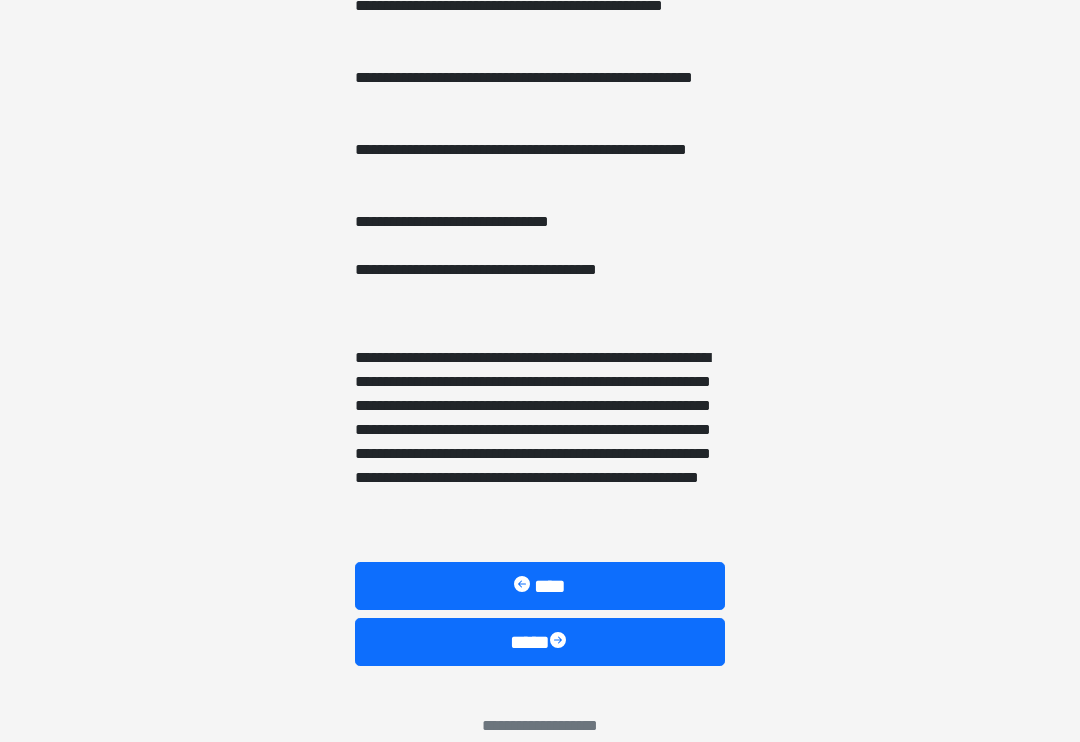 click on "****" at bounding box center (540, 642) 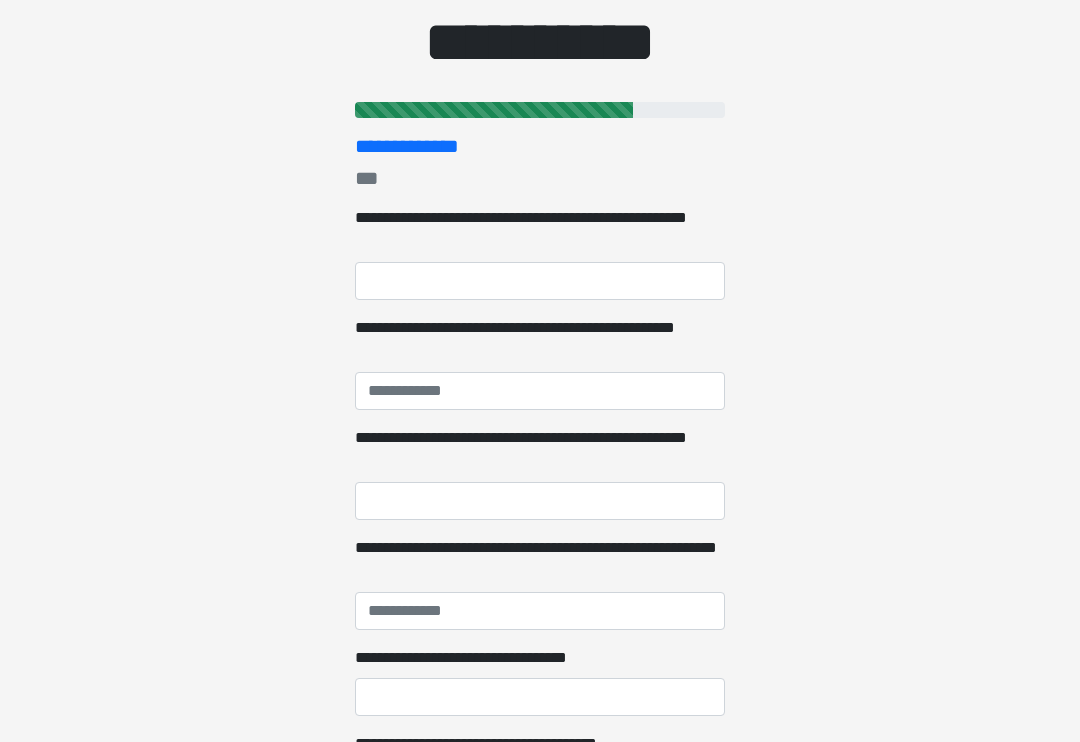 scroll, scrollTop: 0, scrollLeft: 0, axis: both 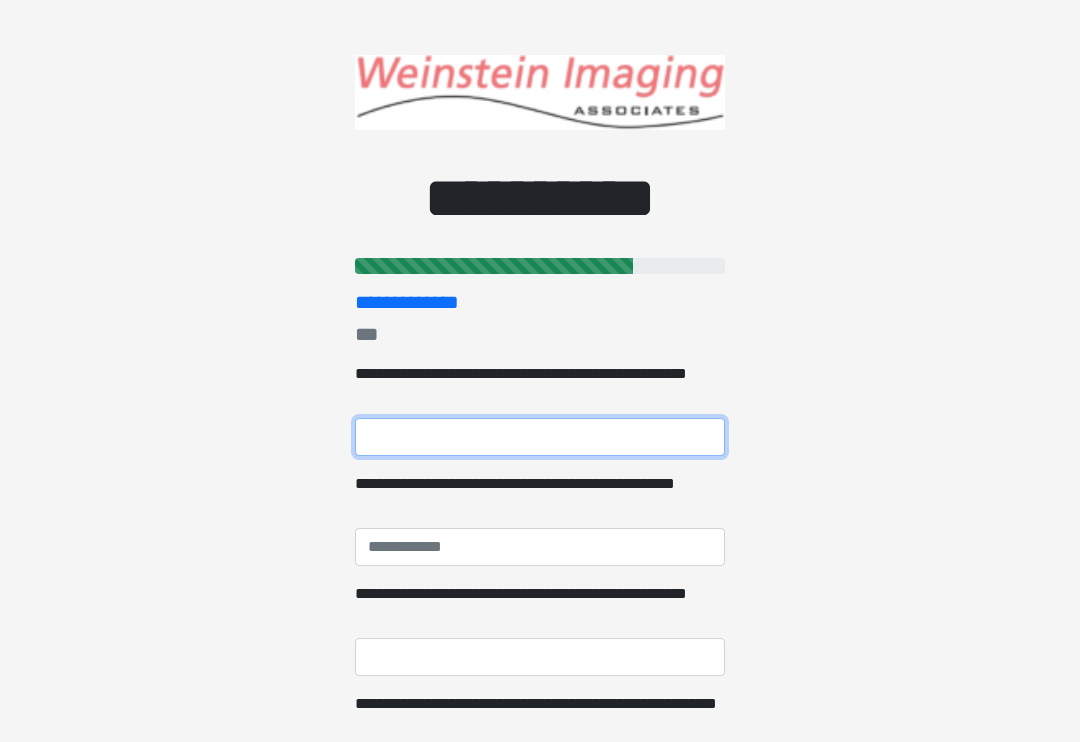 click on "**********" at bounding box center (540, 437) 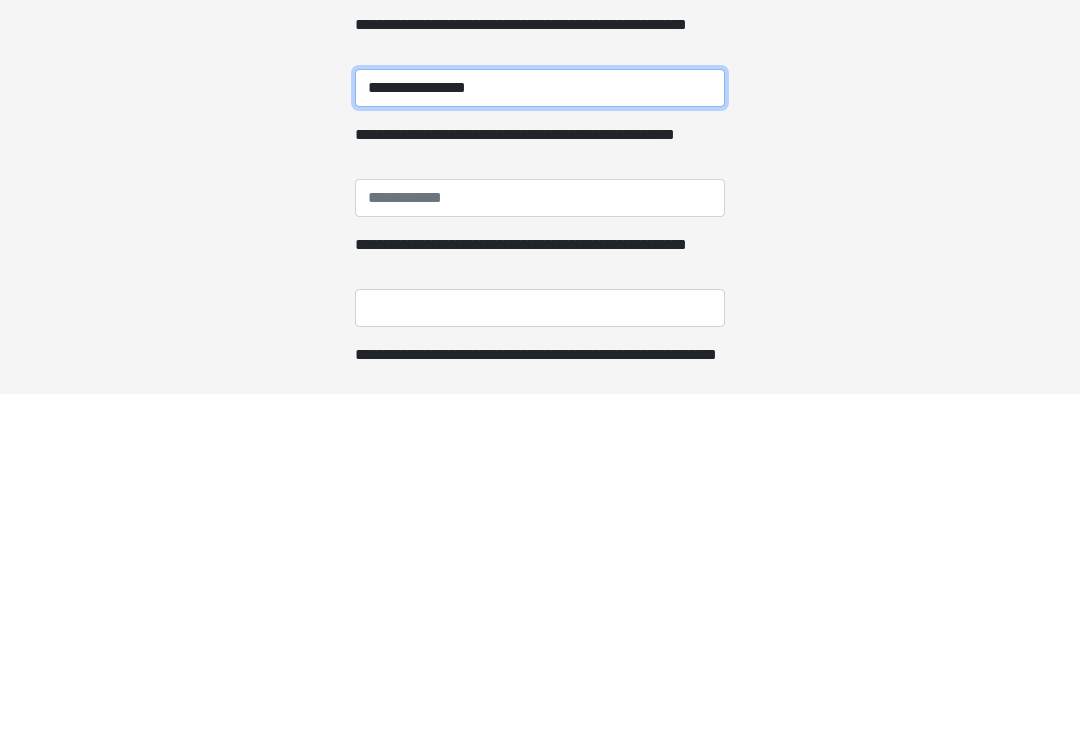 type on "**********" 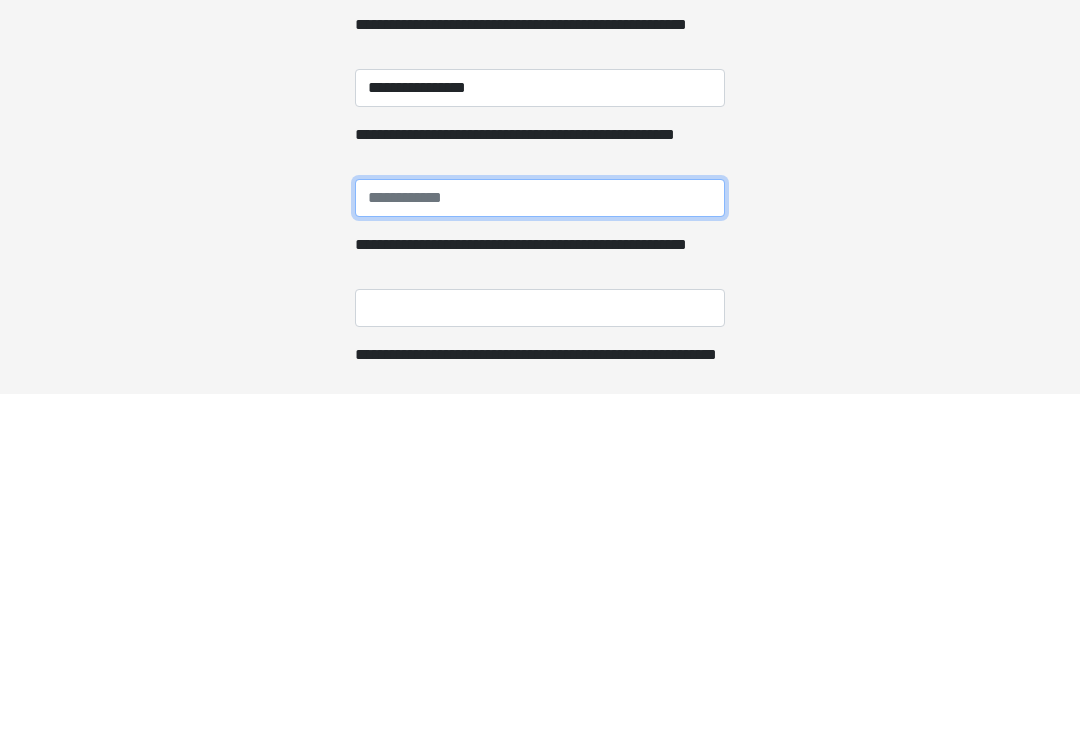 click on "**********" at bounding box center [540, 547] 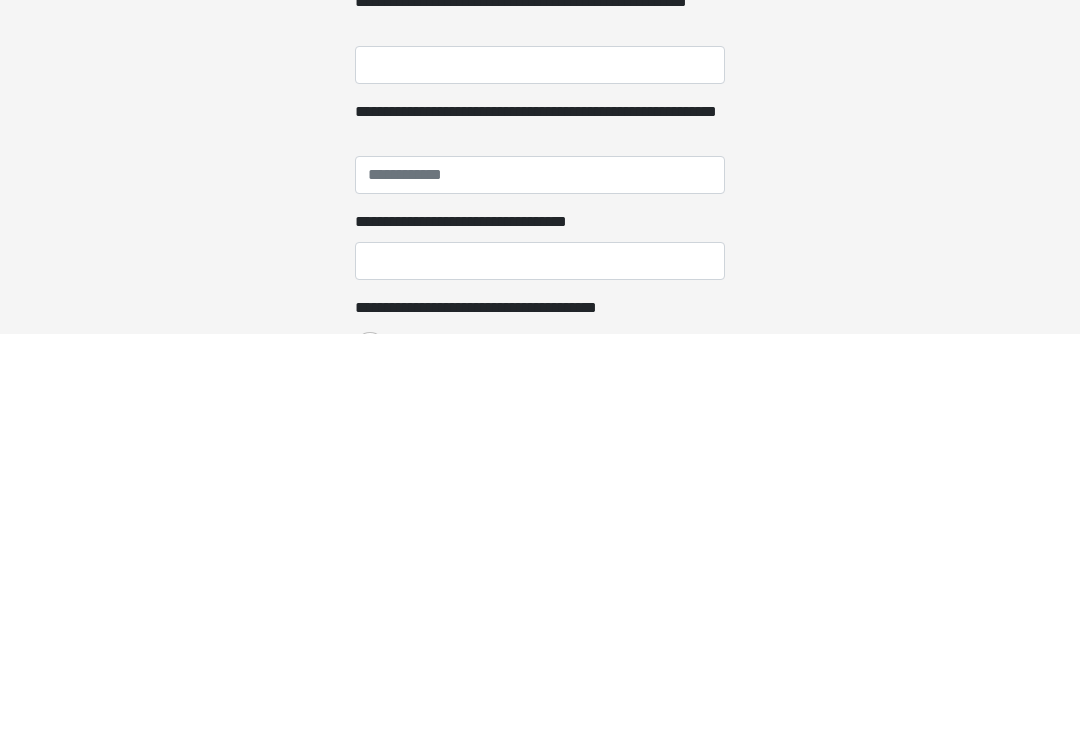 scroll, scrollTop: 190, scrollLeft: 0, axis: vertical 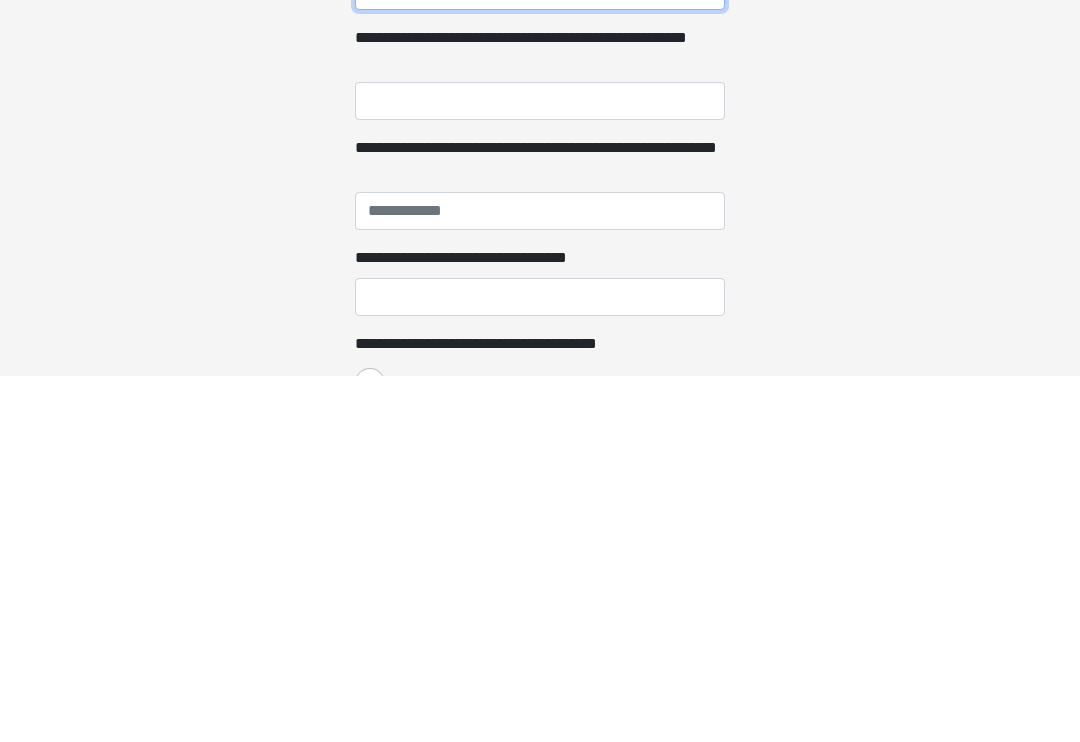 type on "**********" 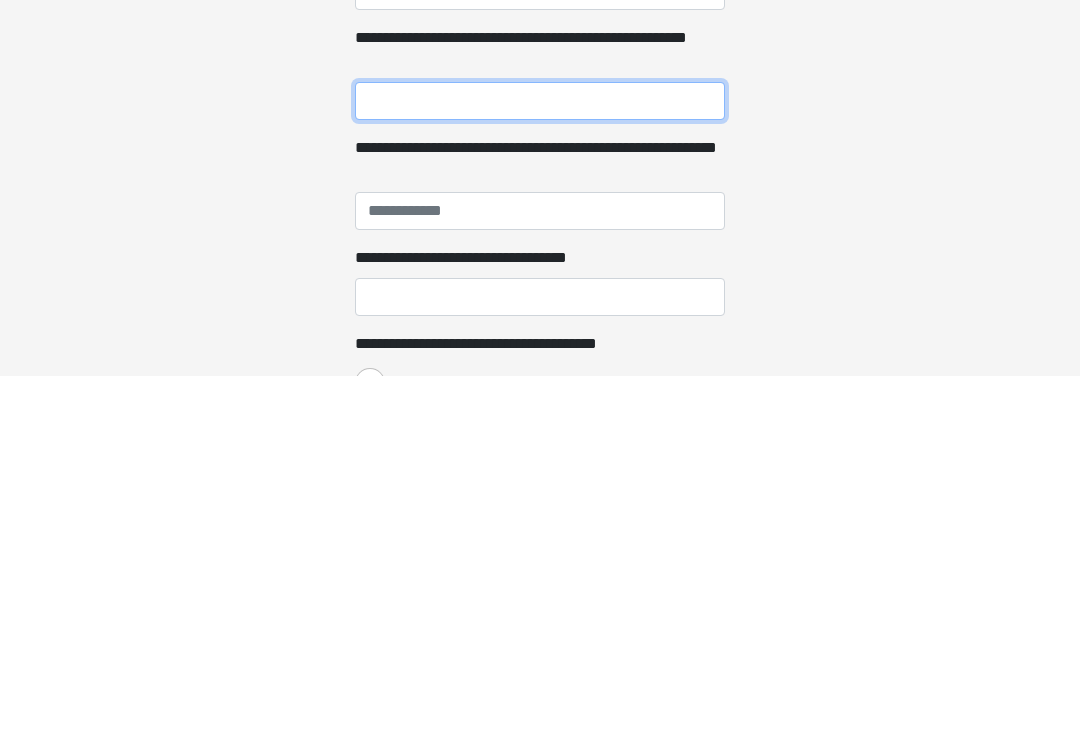 click on "**********" at bounding box center (540, 467) 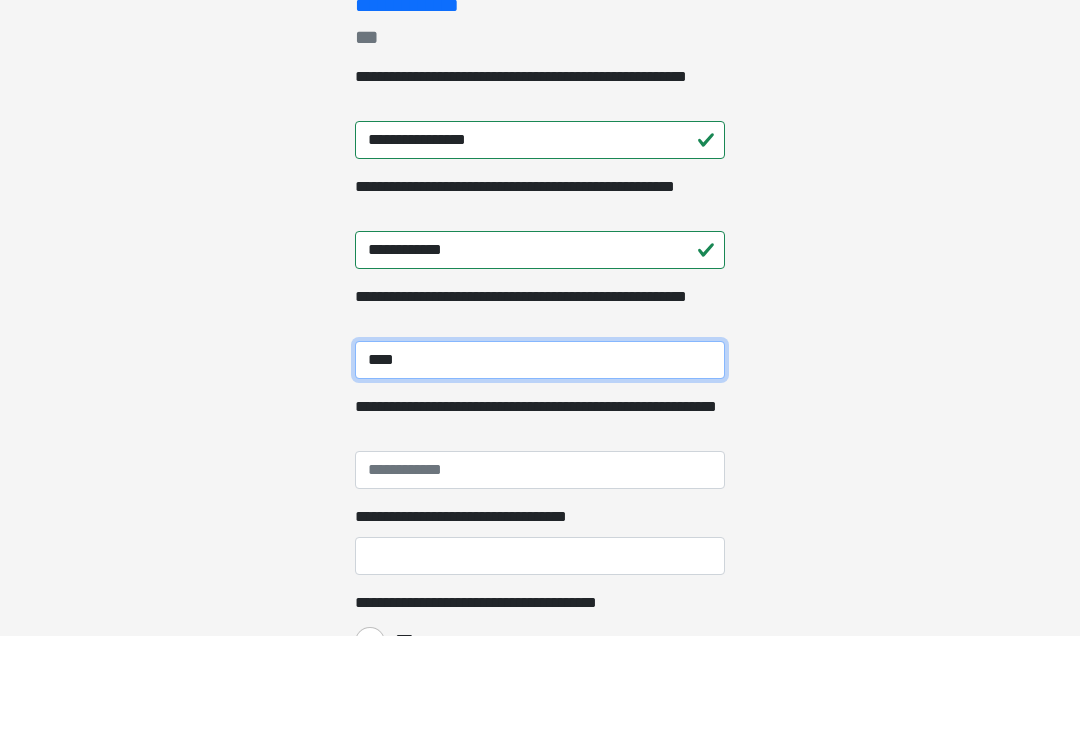 type on "****" 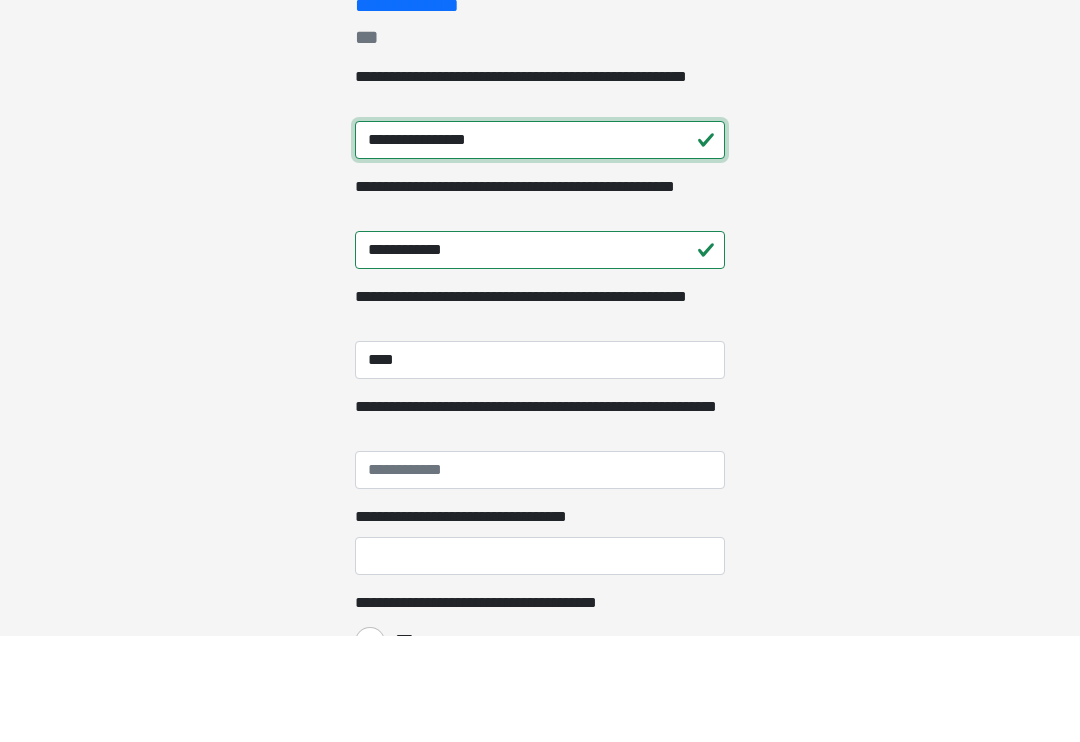 click on "**********" at bounding box center (540, 247) 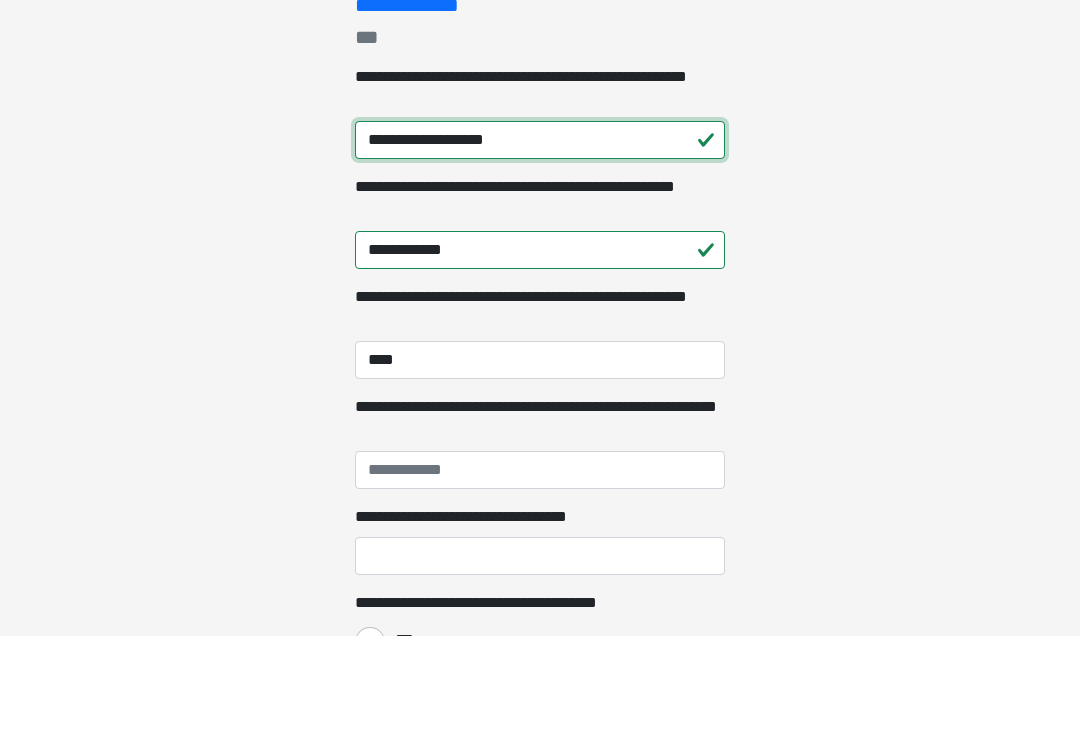 type on "**********" 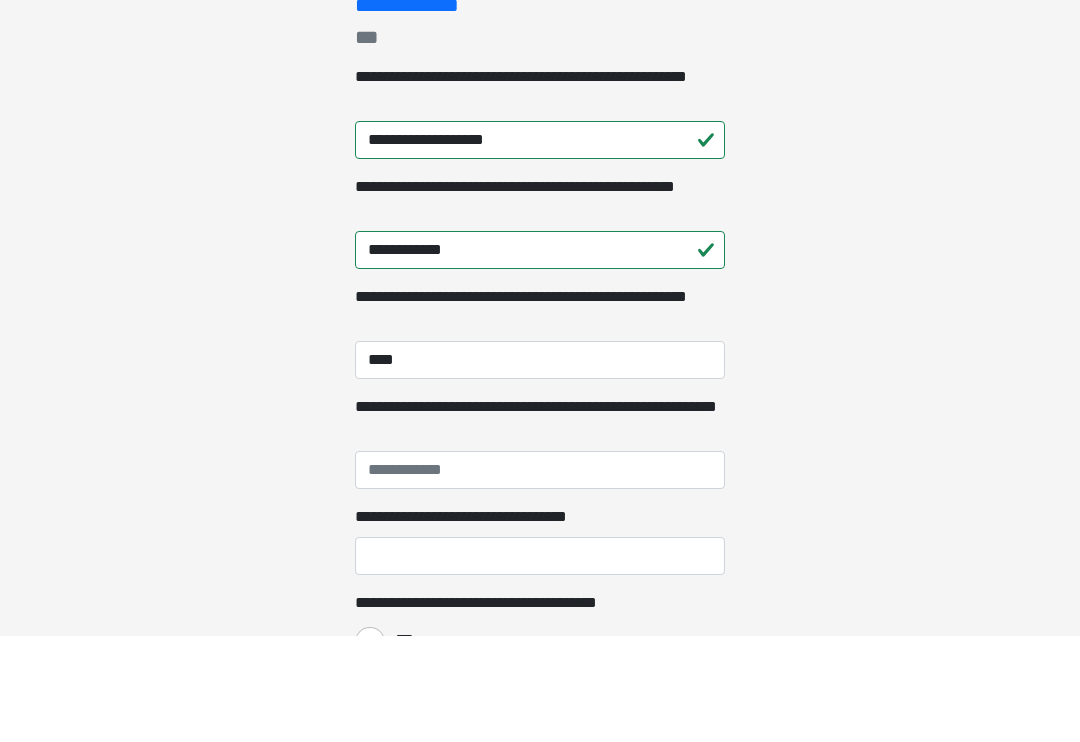 click on "**********" at bounding box center (540, 181) 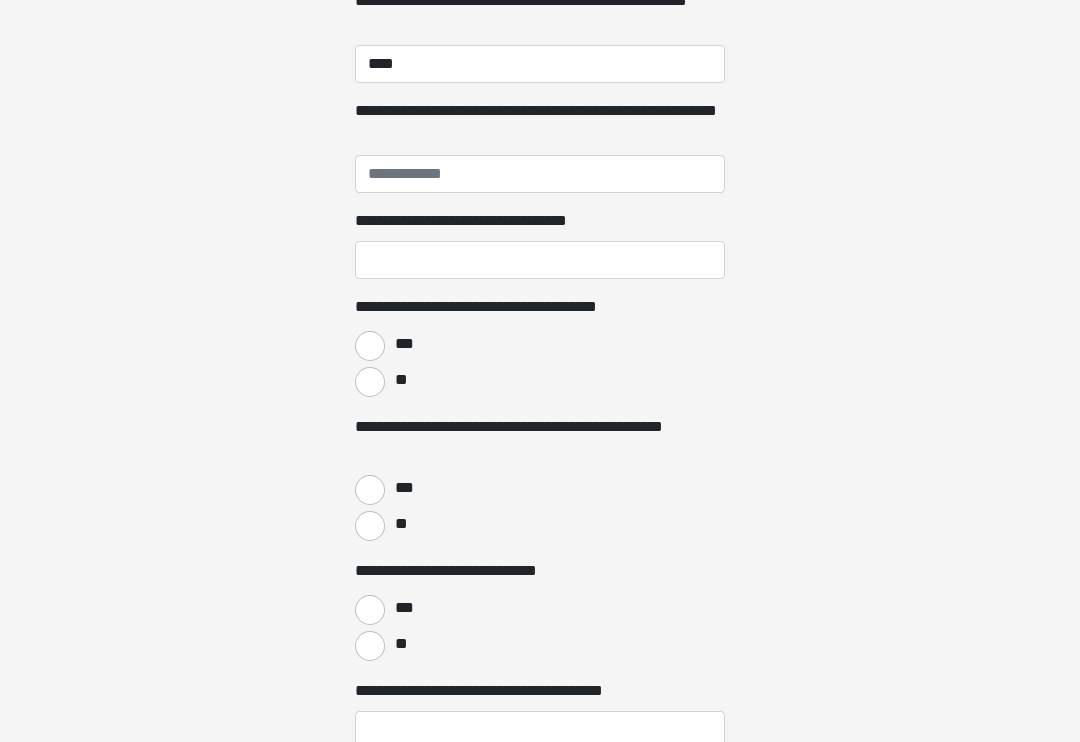 scroll, scrollTop: 594, scrollLeft: 0, axis: vertical 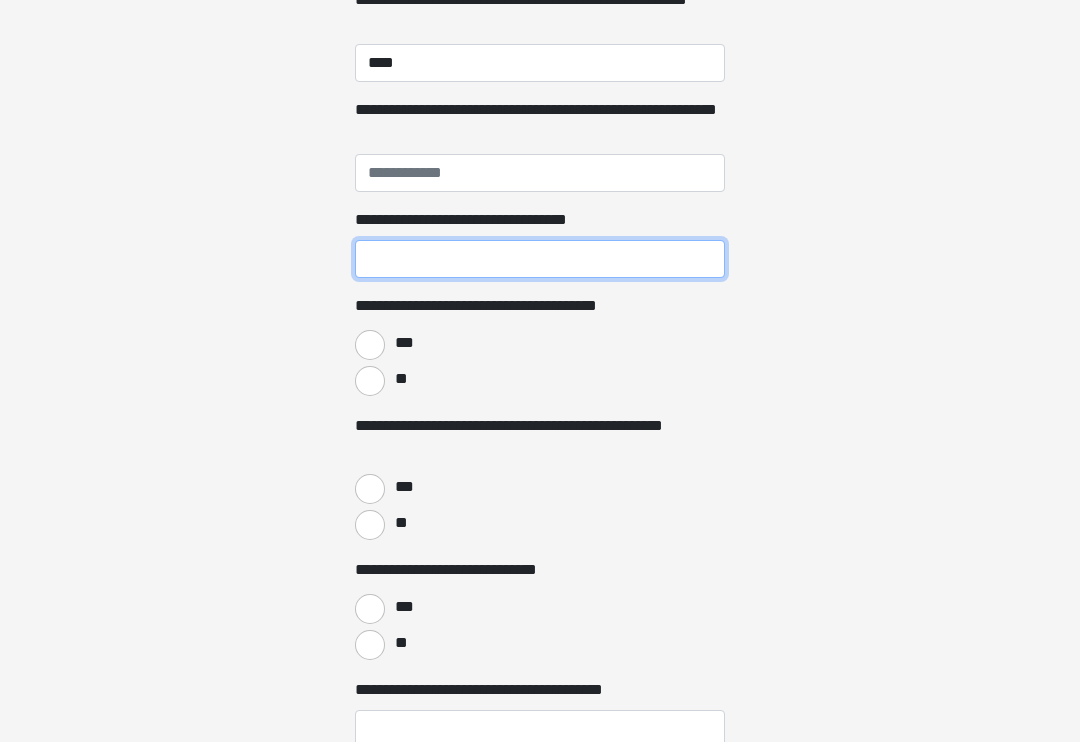 click on "**********" at bounding box center (540, 259) 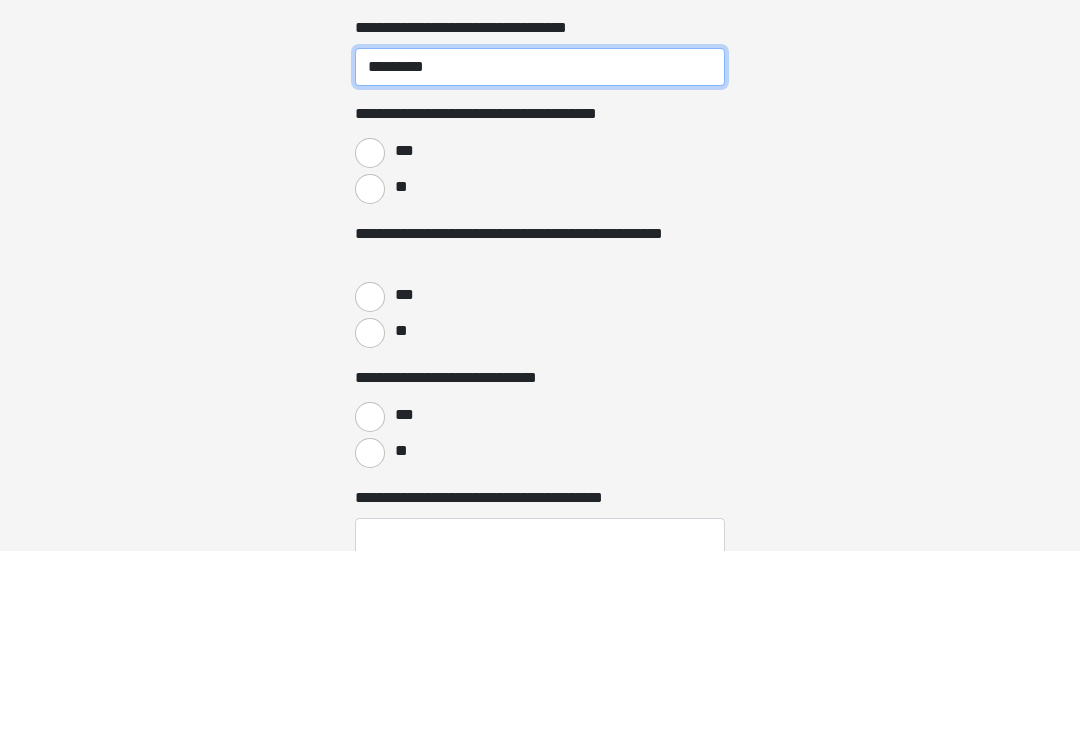 type on "*********" 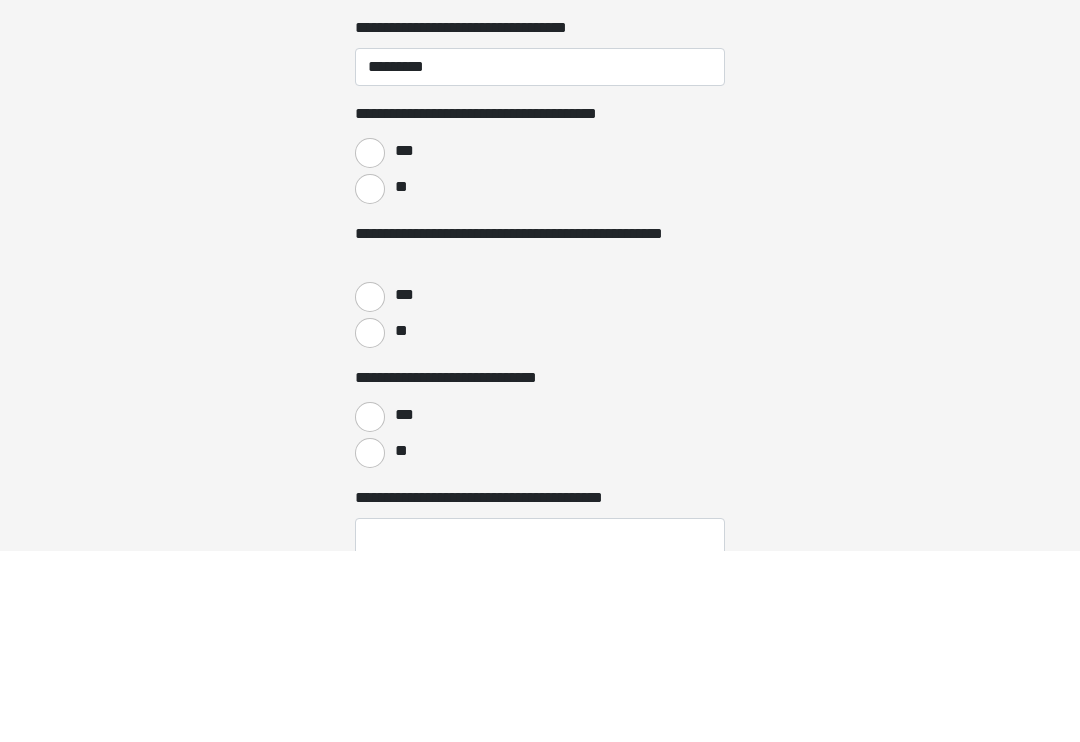click on "***" at bounding box center (370, 345) 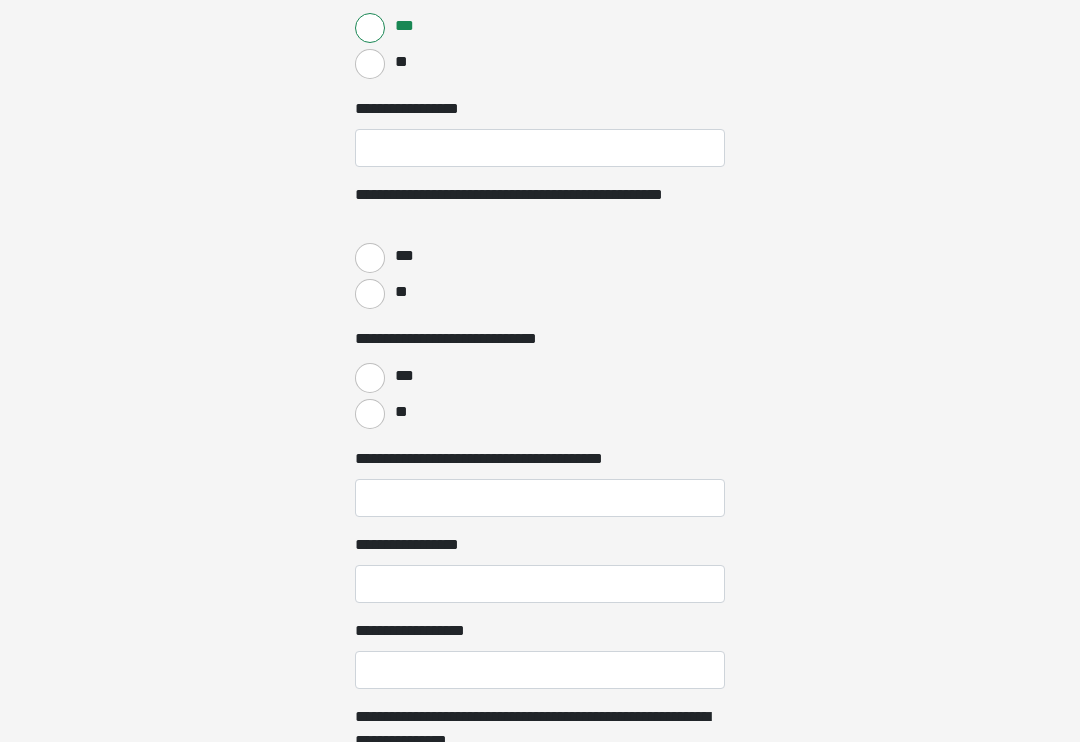 scroll, scrollTop: 916, scrollLeft: 0, axis: vertical 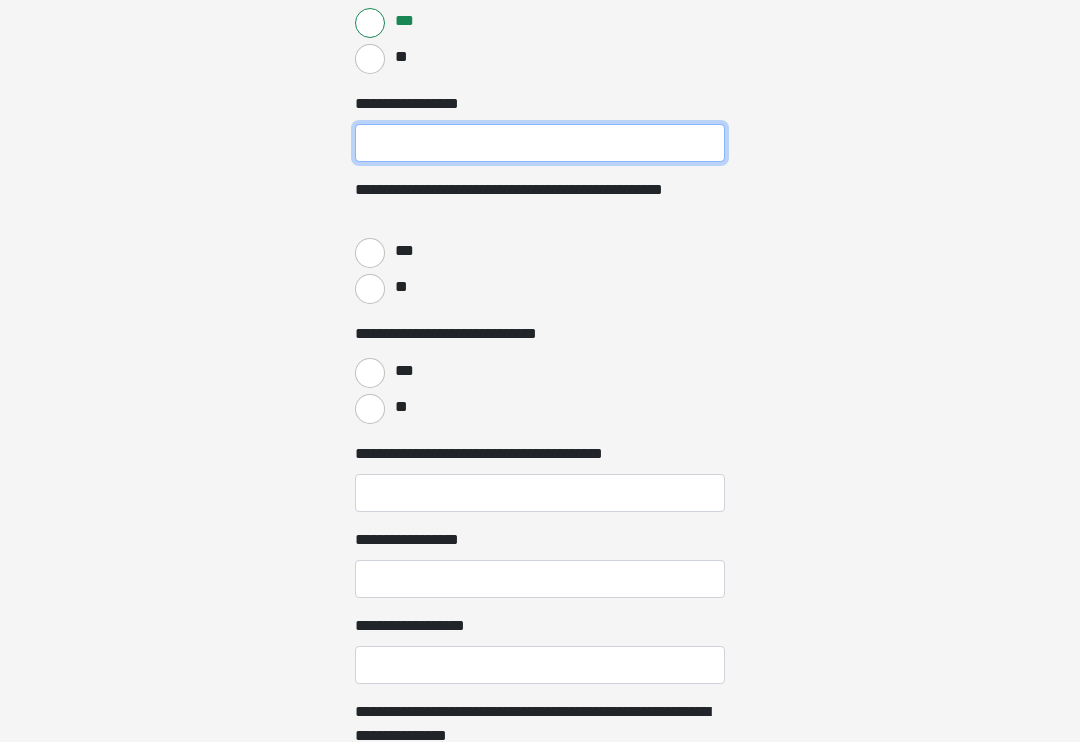 click on "**********" at bounding box center (540, 143) 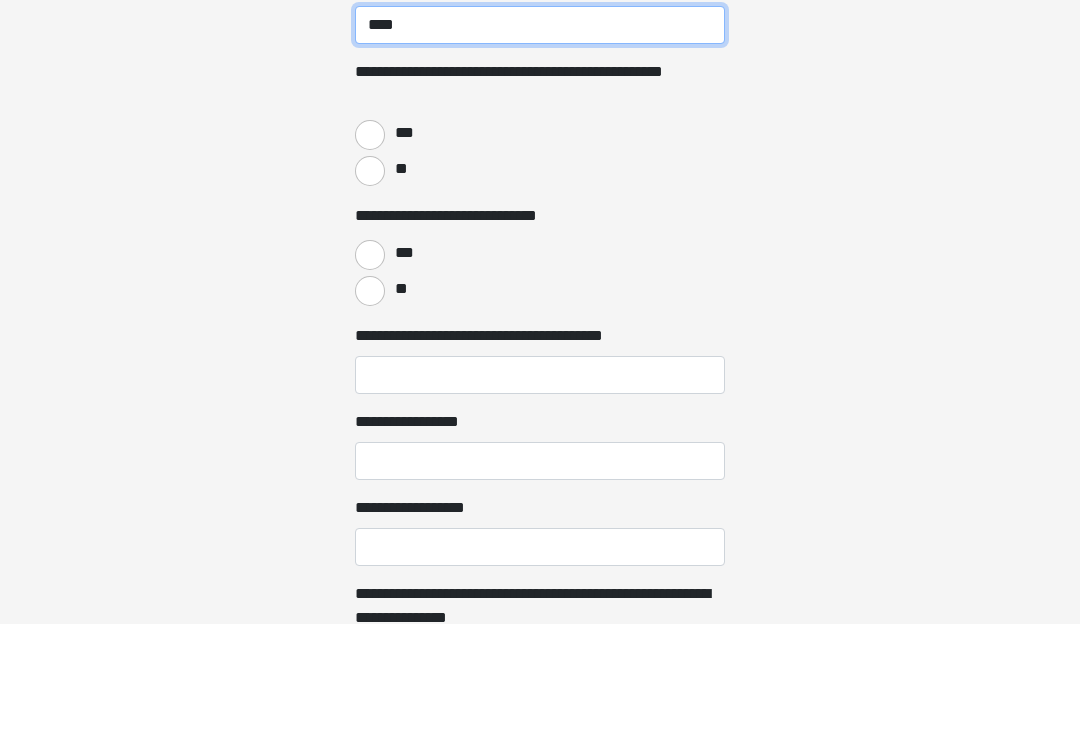 type on "****" 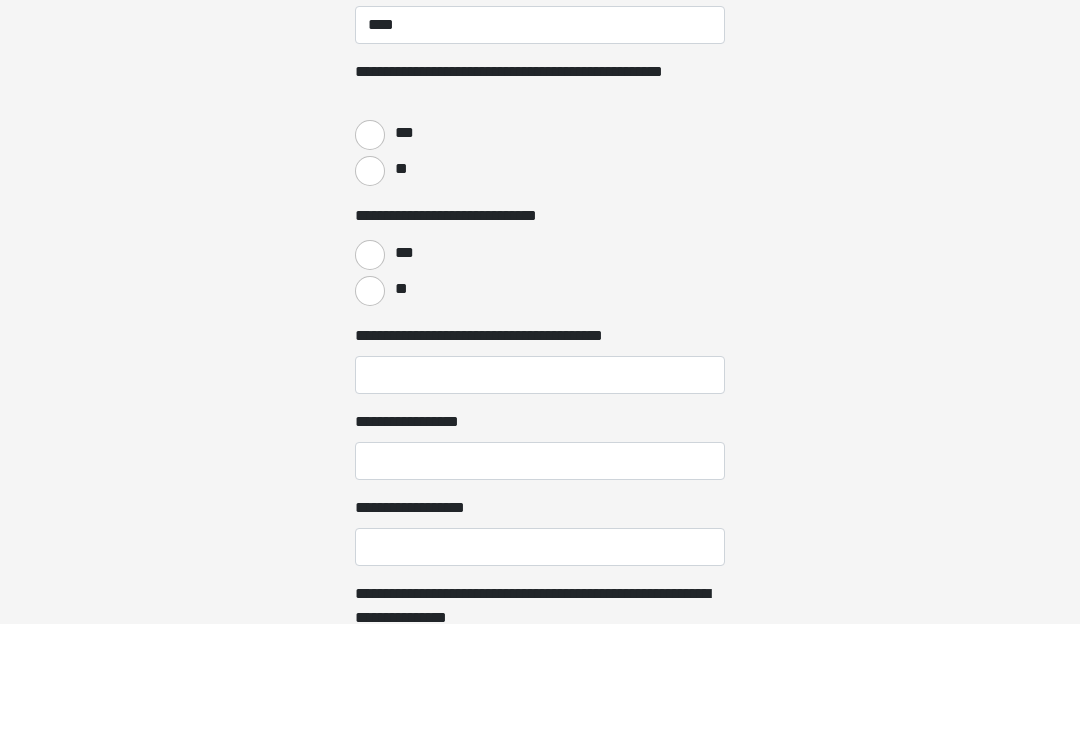 click on "***" at bounding box center [370, 253] 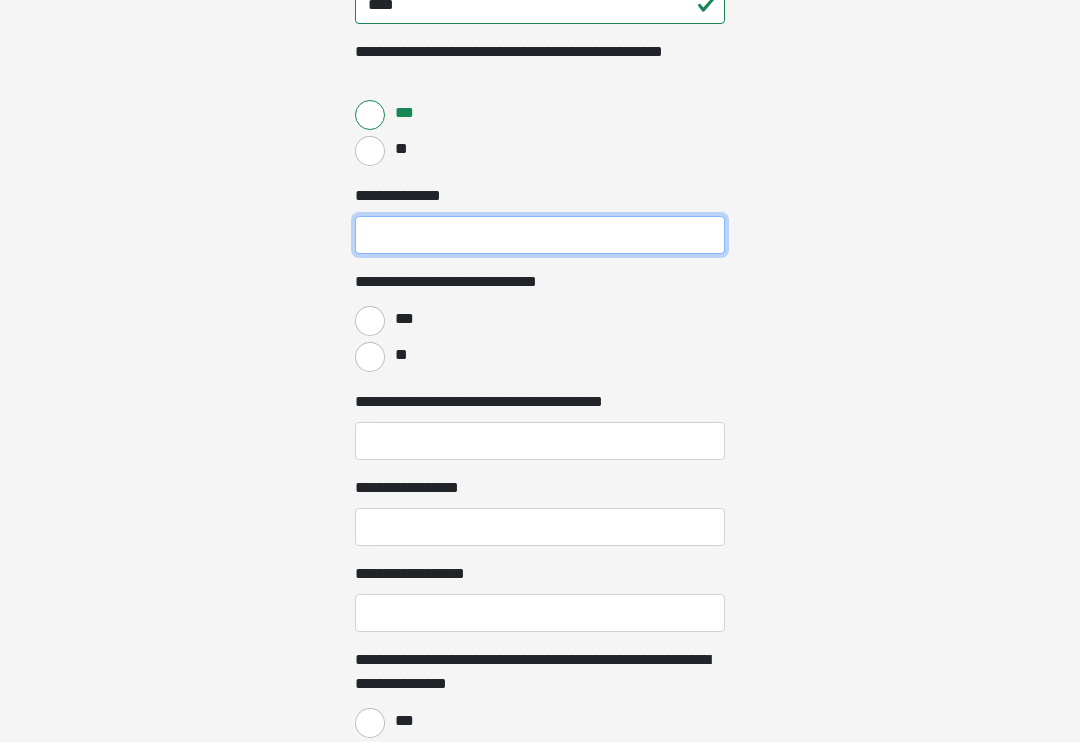 click on "**********" at bounding box center [540, 236] 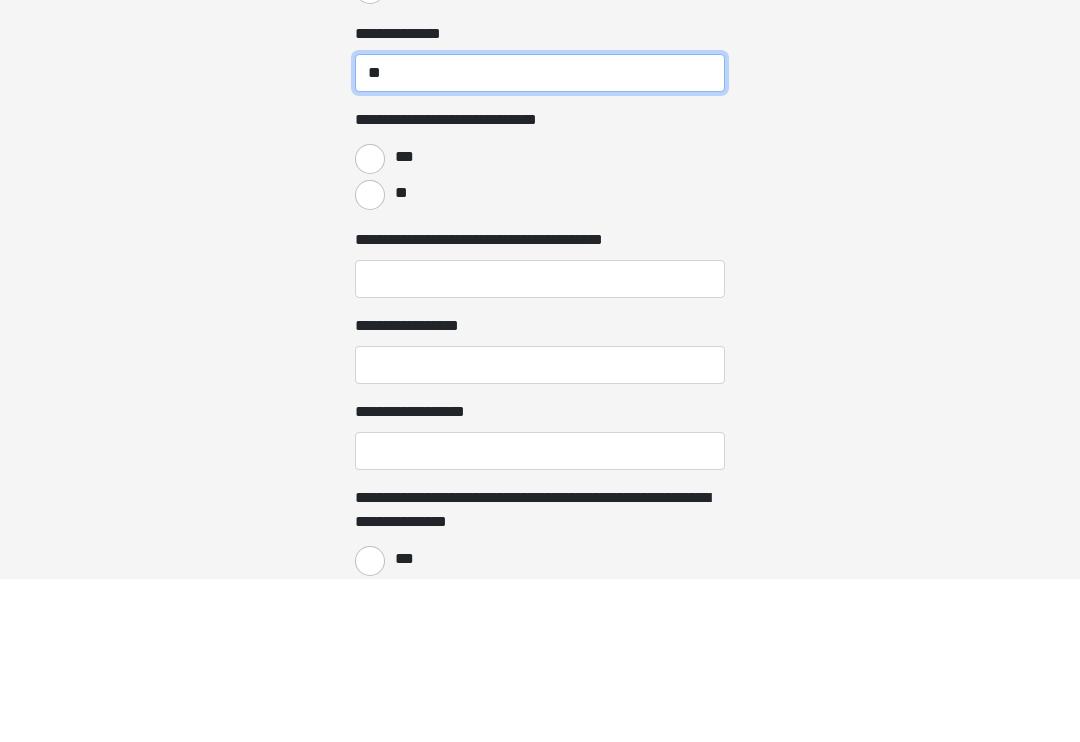 type on "**" 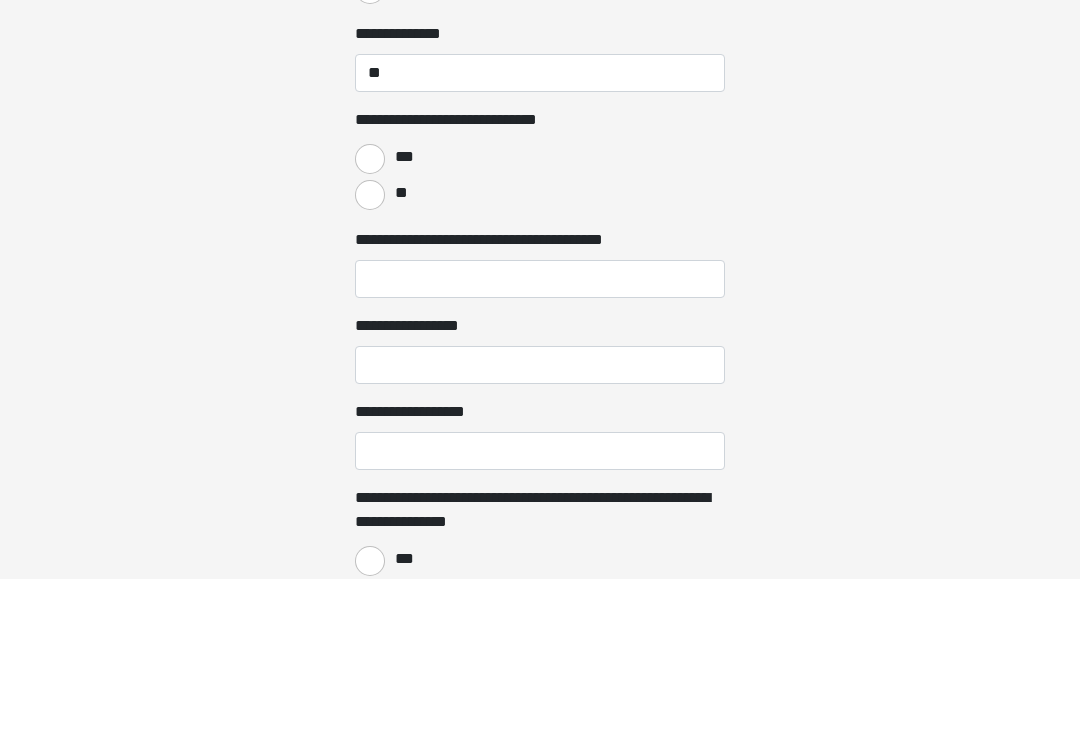 click on "**" at bounding box center [370, 358] 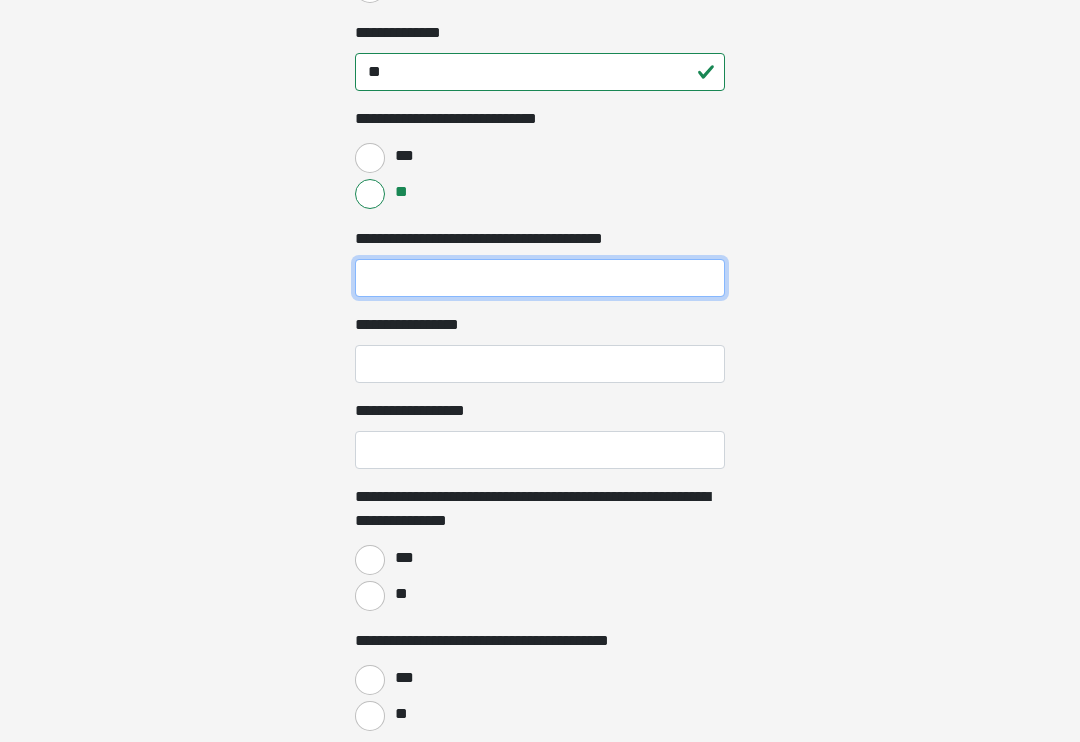 click on "**********" at bounding box center [540, 278] 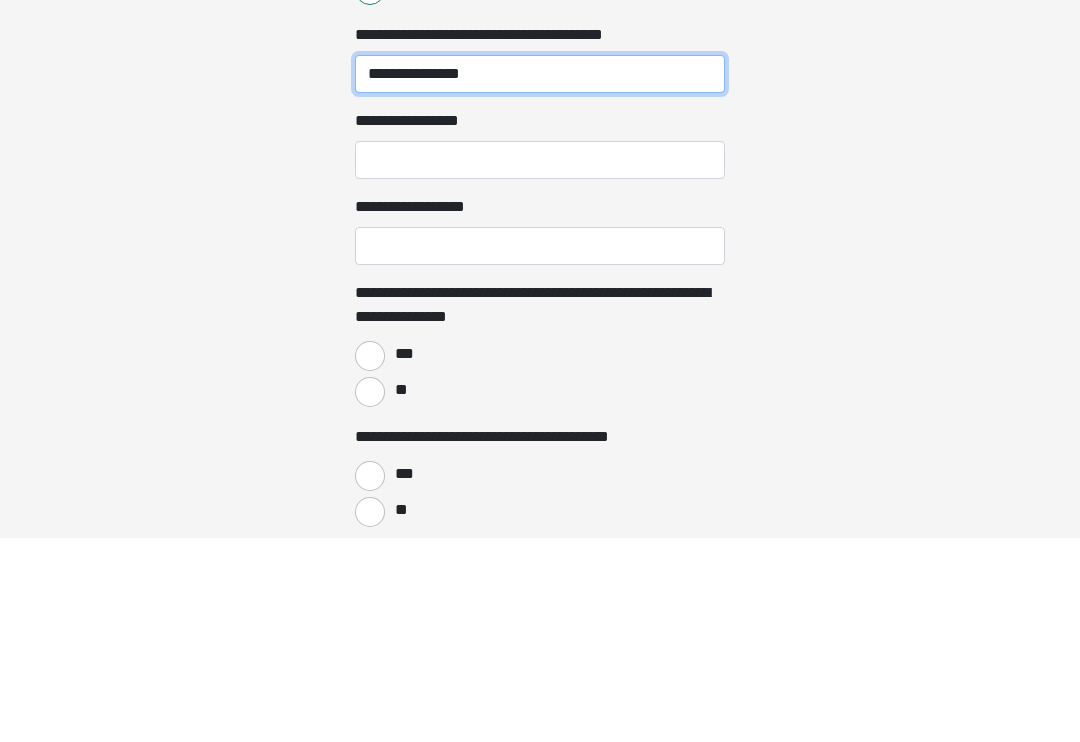 type on "**********" 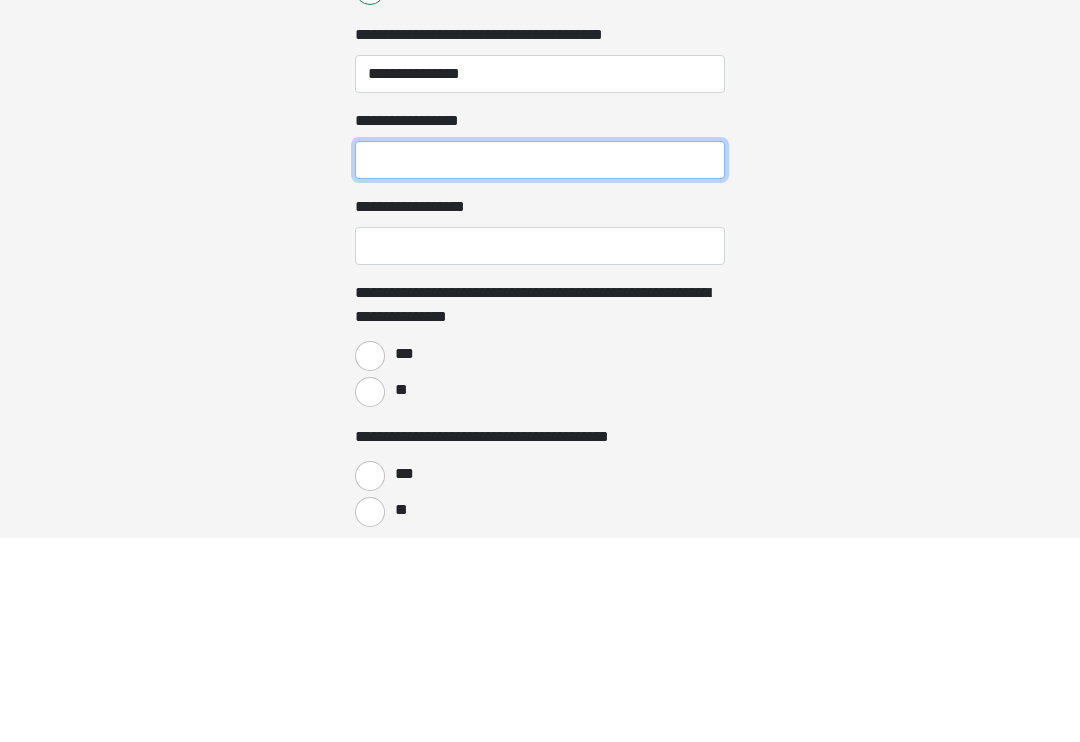 click on "**********" at bounding box center (540, 365) 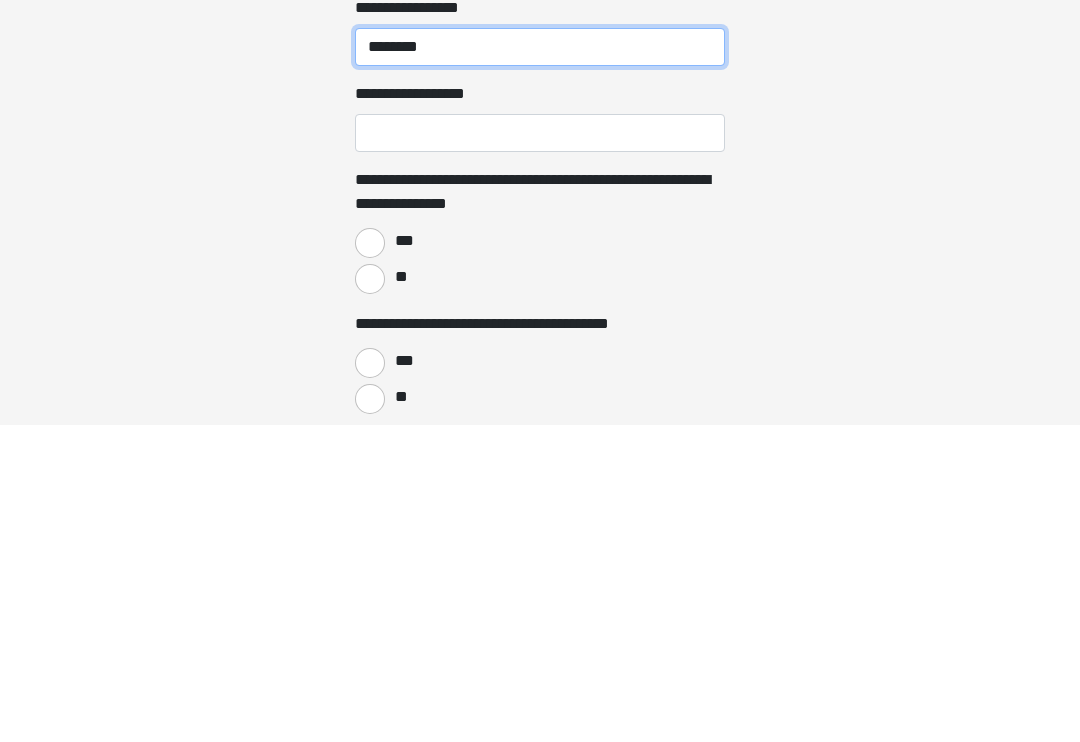 type on "********" 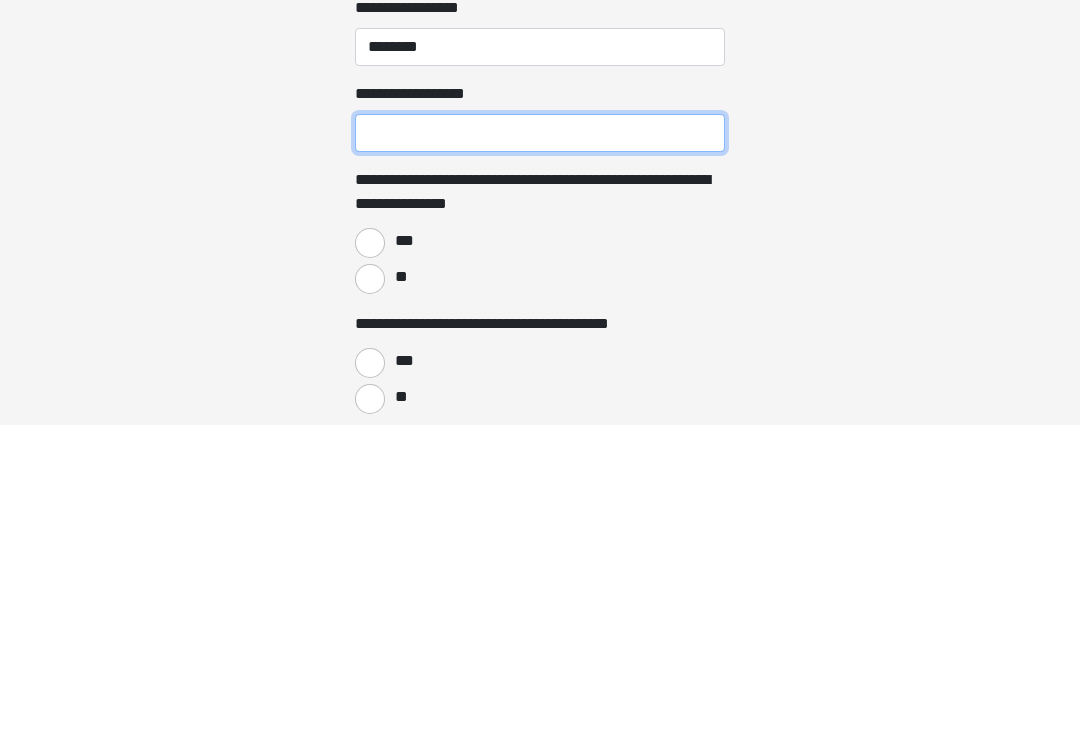 click on "**********" at bounding box center (540, 451) 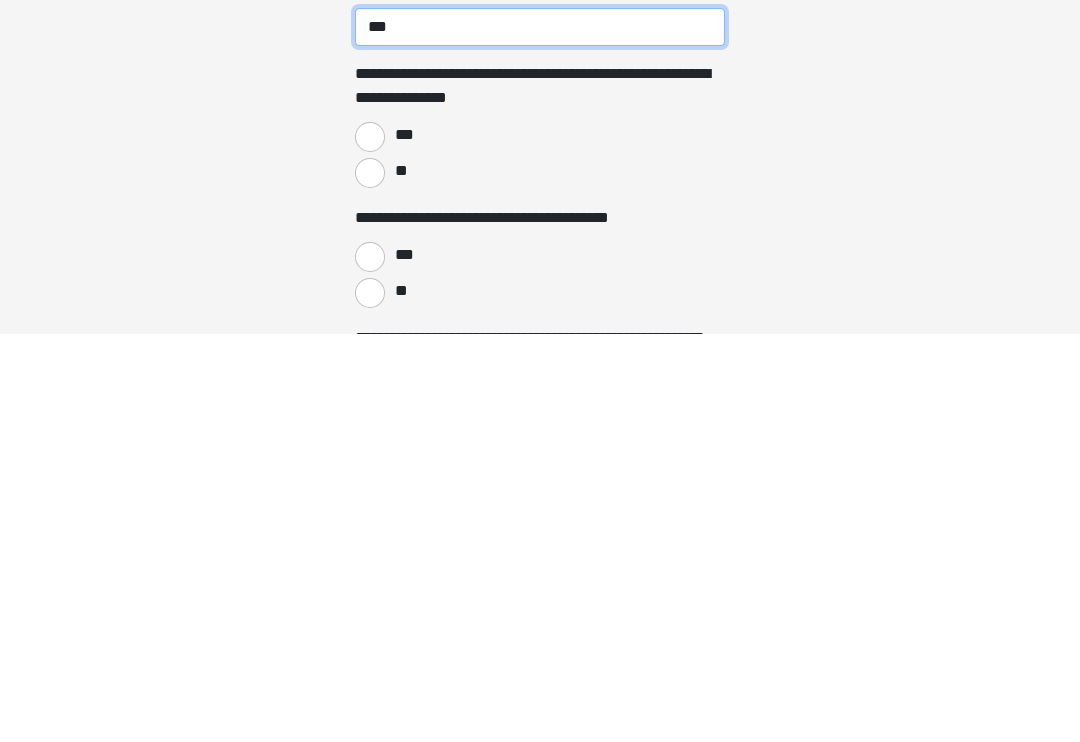 scroll, scrollTop: 1244, scrollLeft: 0, axis: vertical 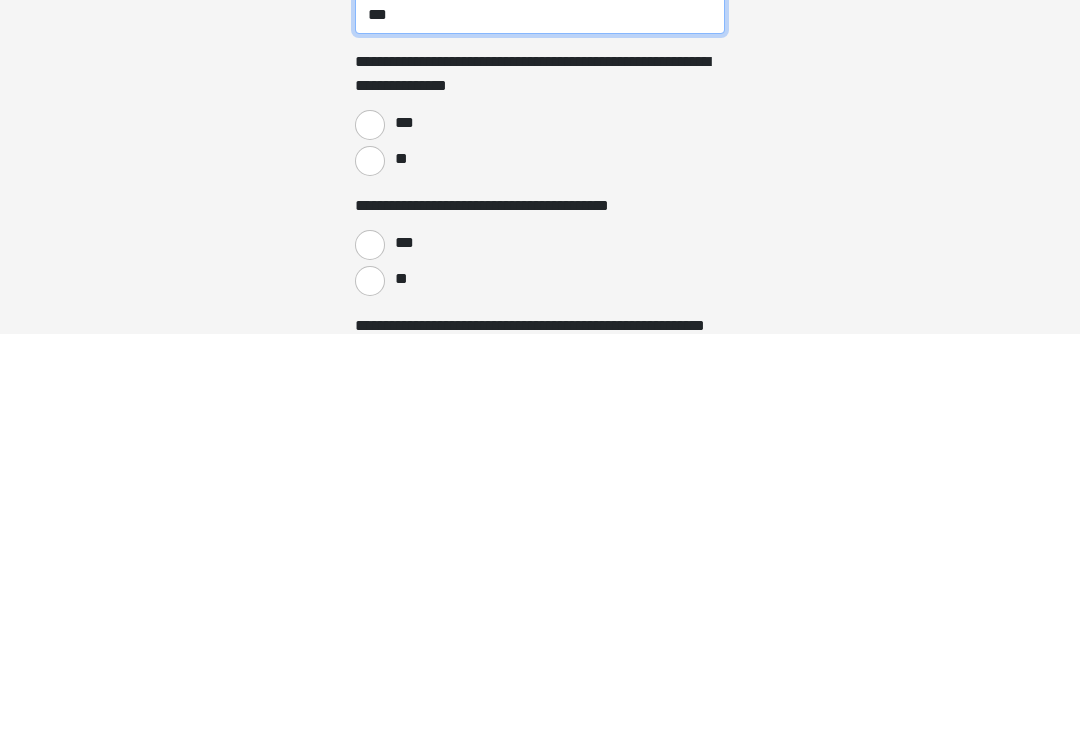 type on "***" 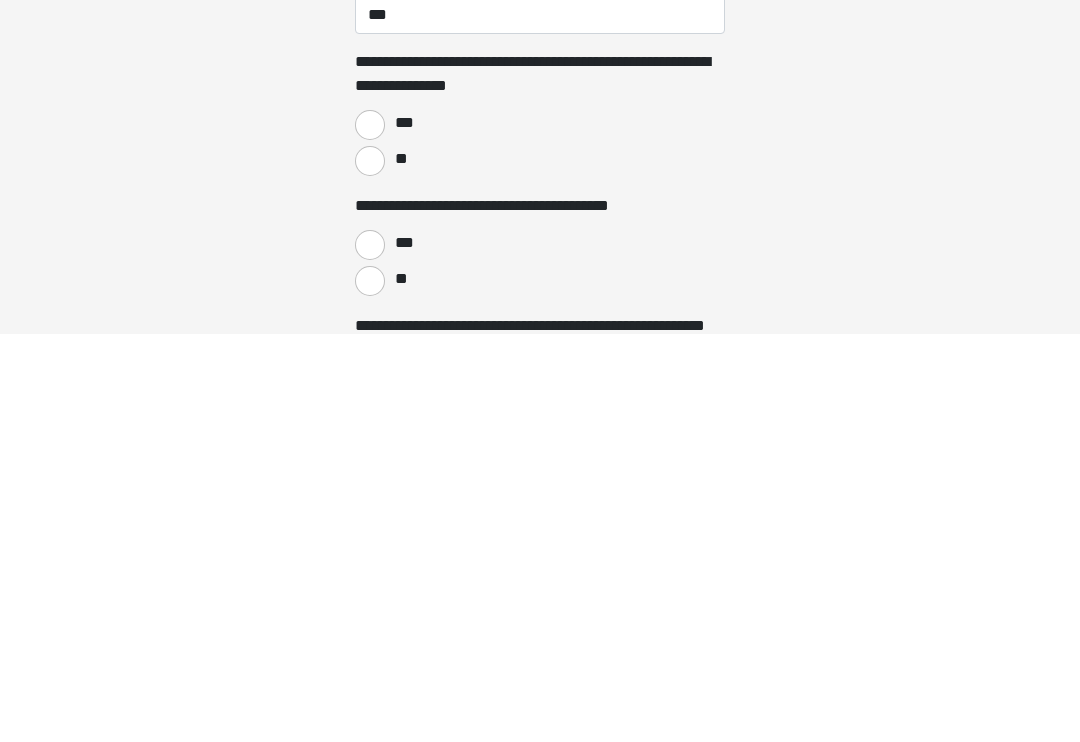 click on "**" at bounding box center (370, 569) 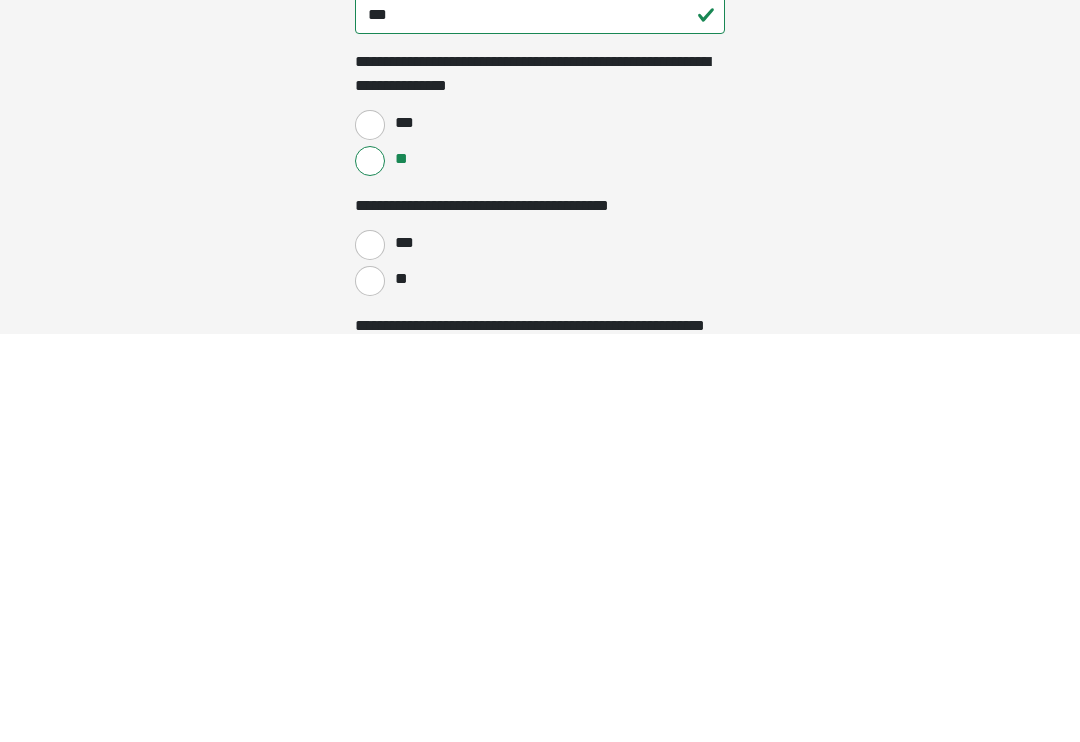 scroll, scrollTop: 1653, scrollLeft: 0, axis: vertical 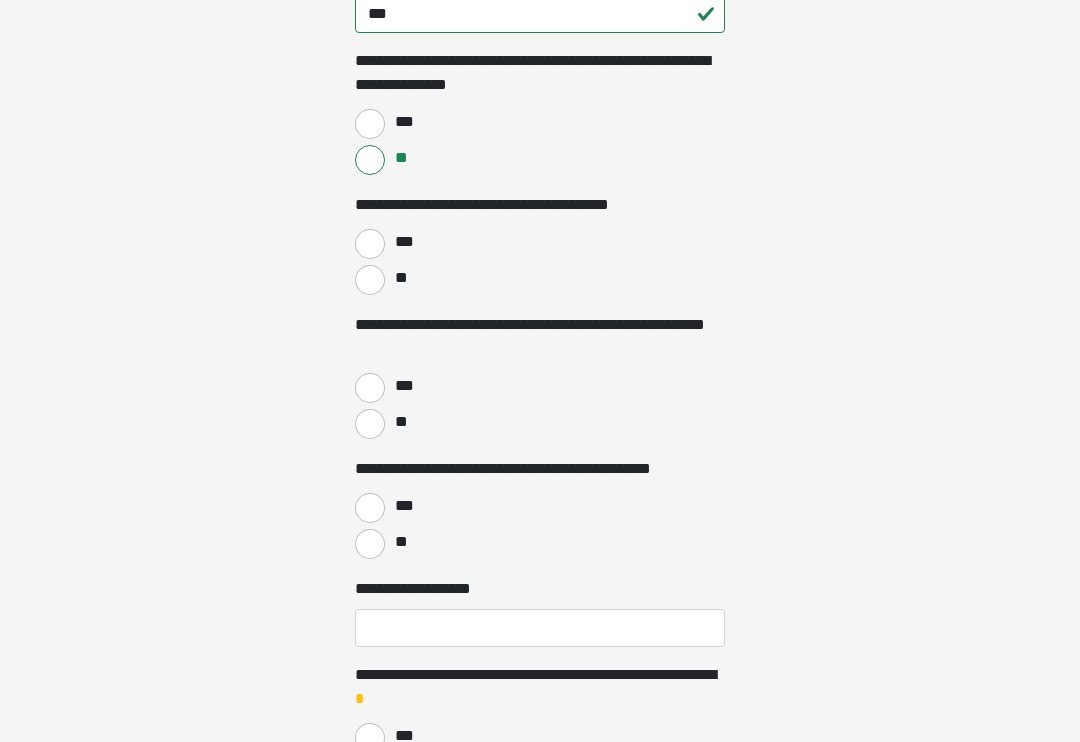 click on "**" at bounding box center (370, 280) 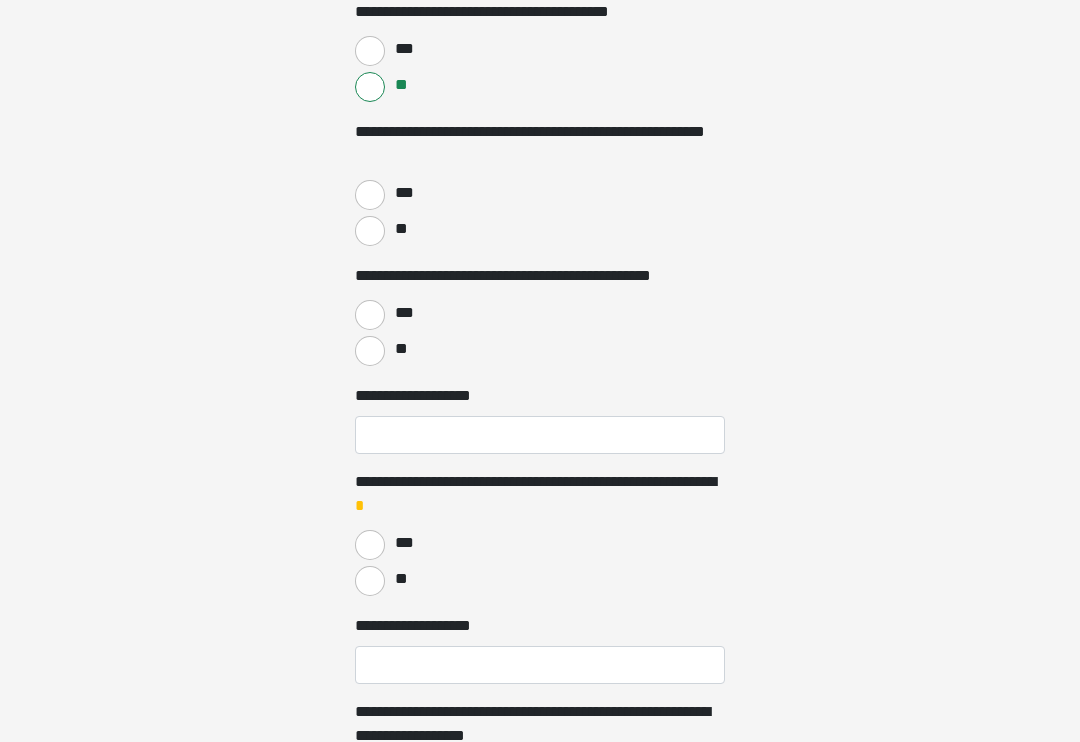 scroll, scrollTop: 1846, scrollLeft: 0, axis: vertical 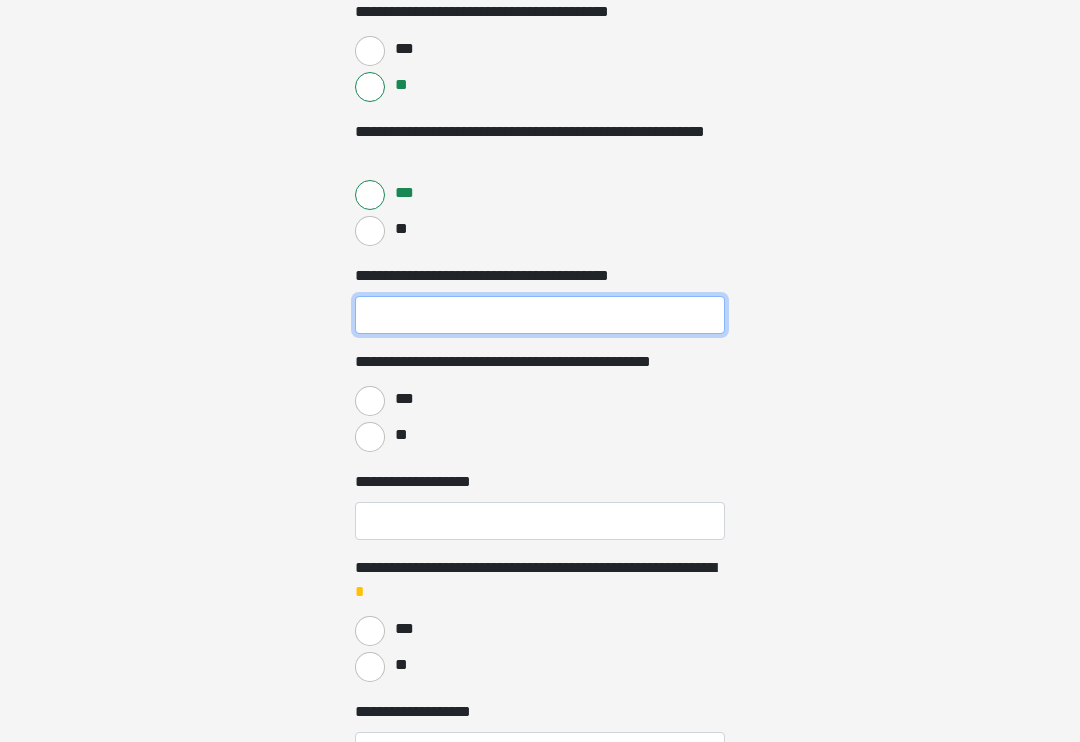 click on "**********" at bounding box center [540, 315] 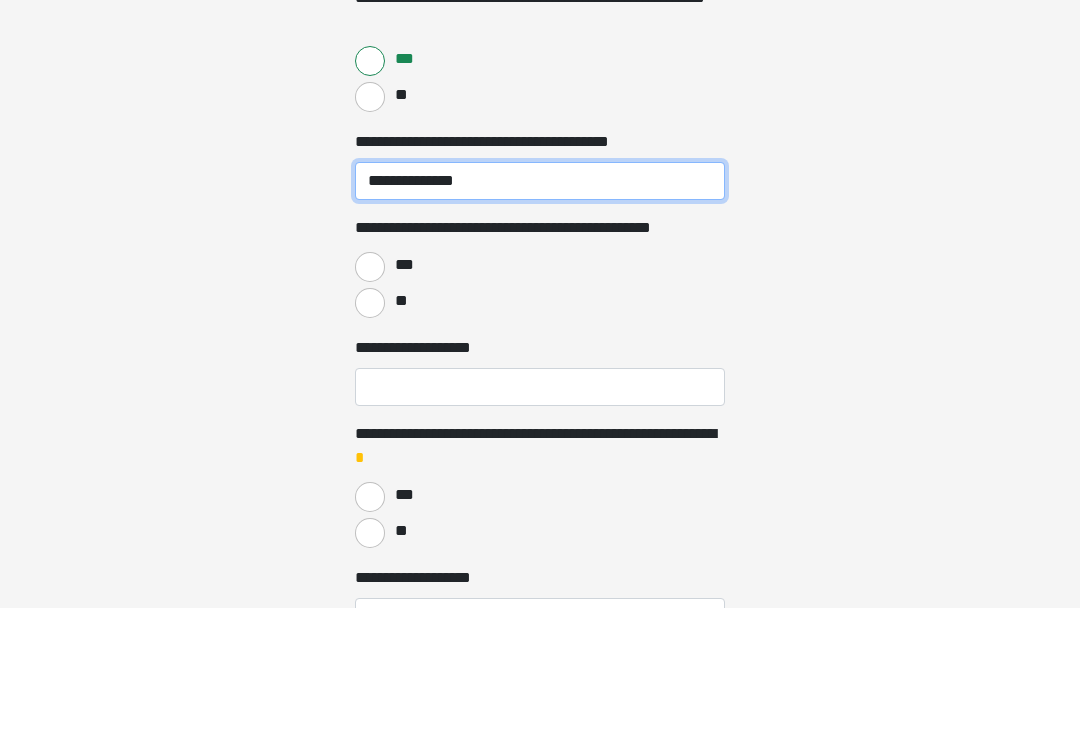 type on "**********" 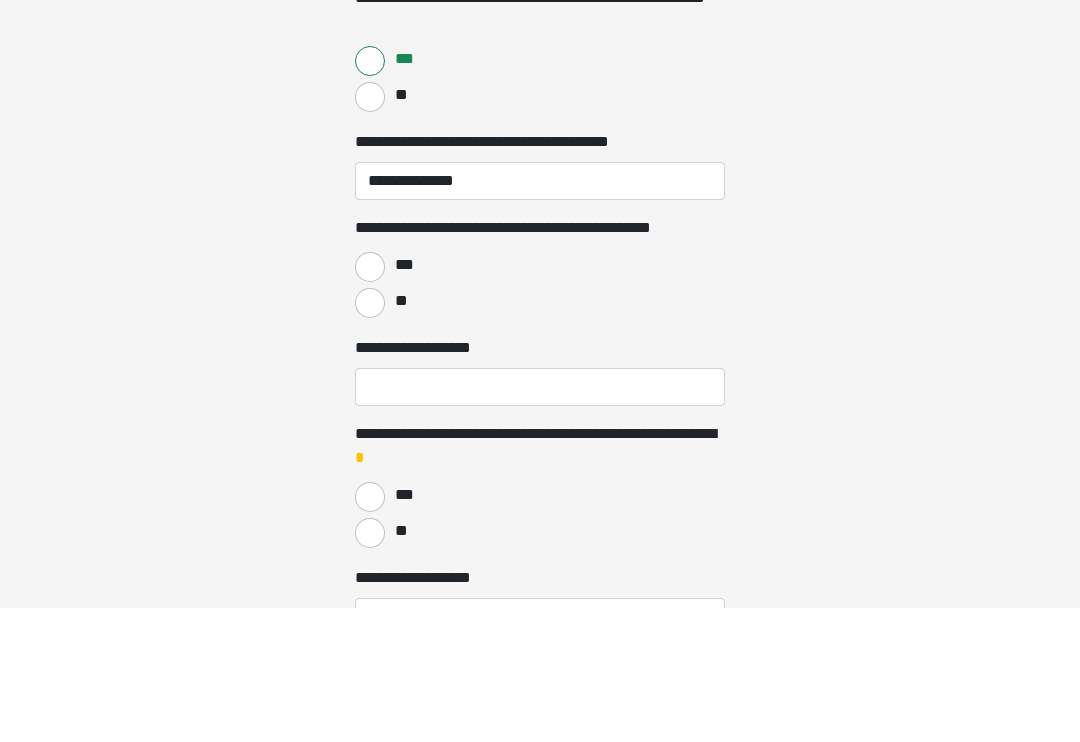 click on "**********" at bounding box center [540, -1475] 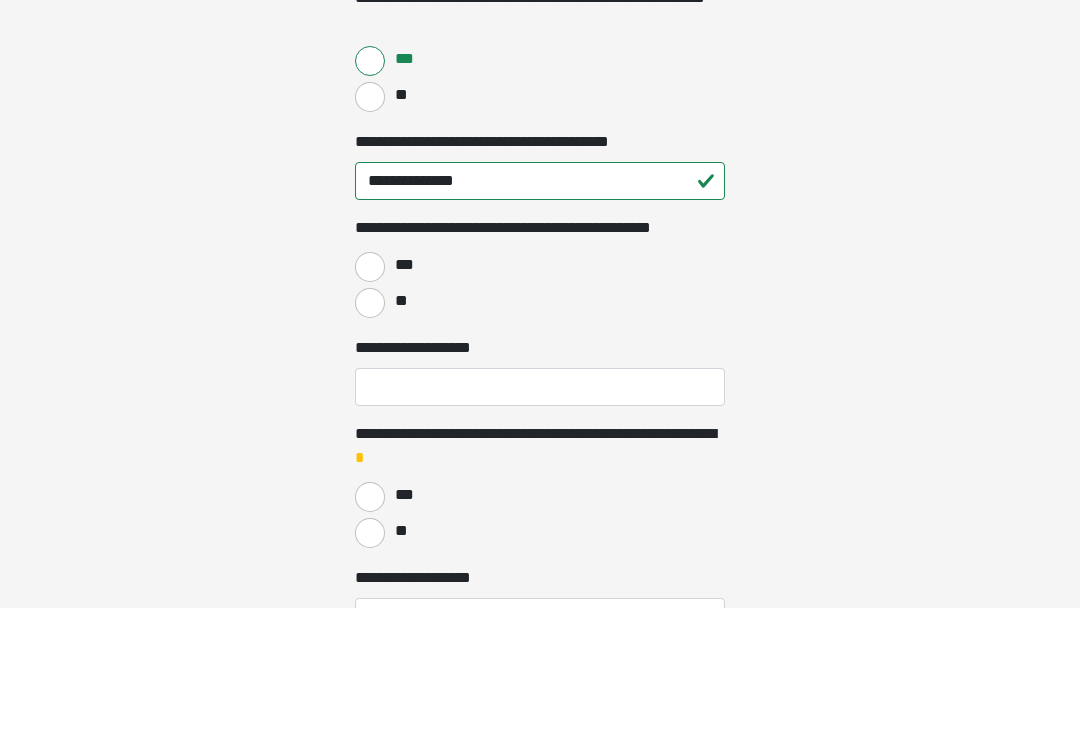 scroll, scrollTop: 1980, scrollLeft: 0, axis: vertical 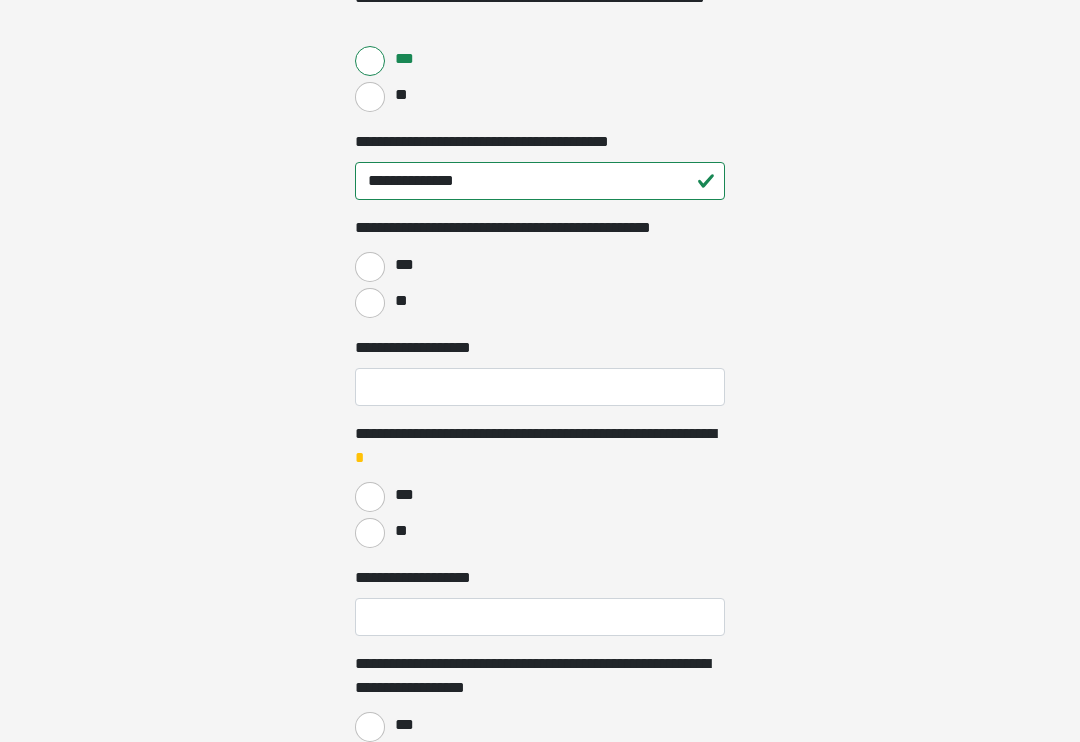 click on "***" at bounding box center [370, 267] 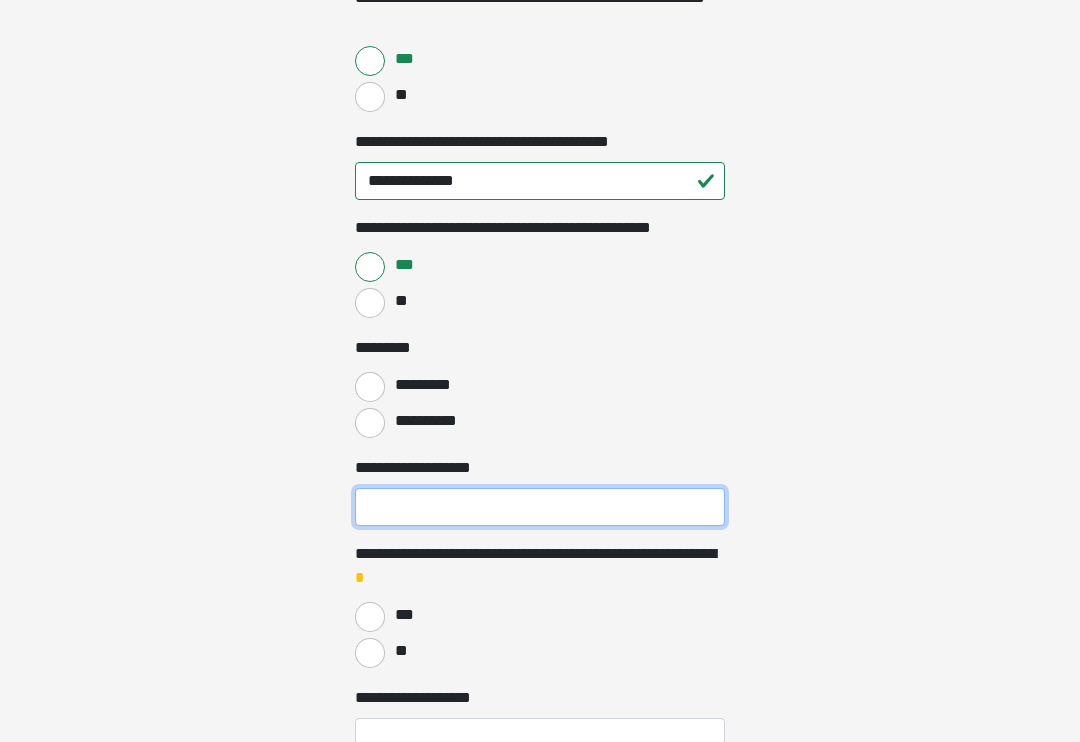 click on "**********" at bounding box center (540, 507) 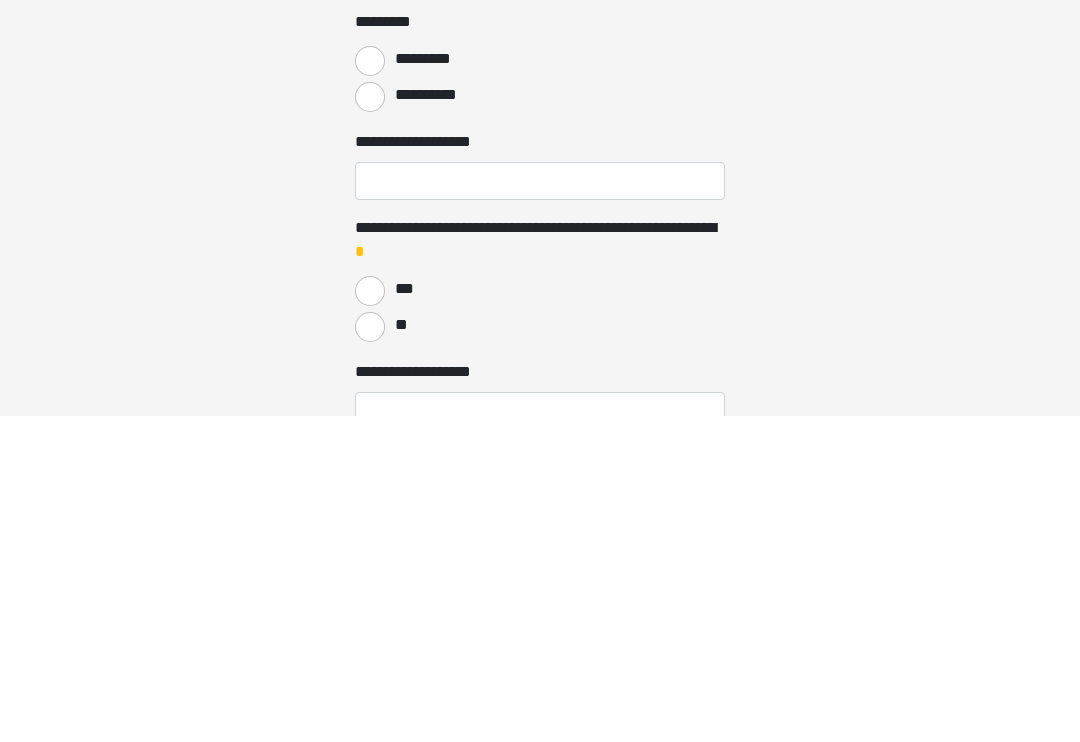 scroll, scrollTop: 2306, scrollLeft: 0, axis: vertical 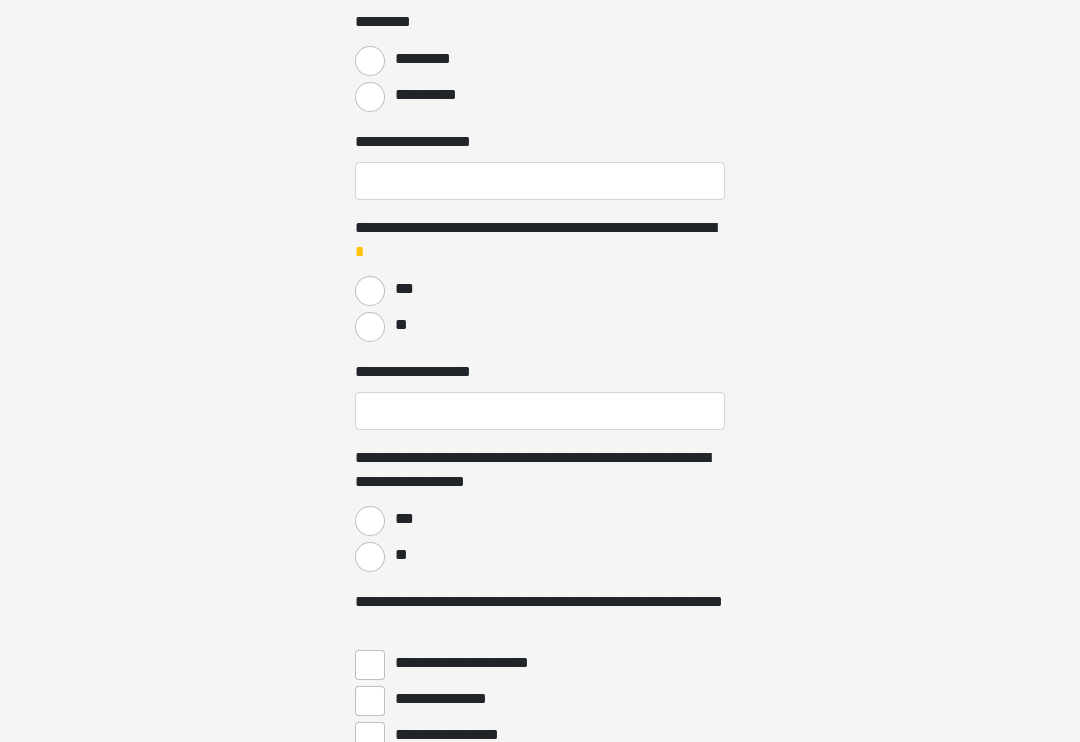 type on "******" 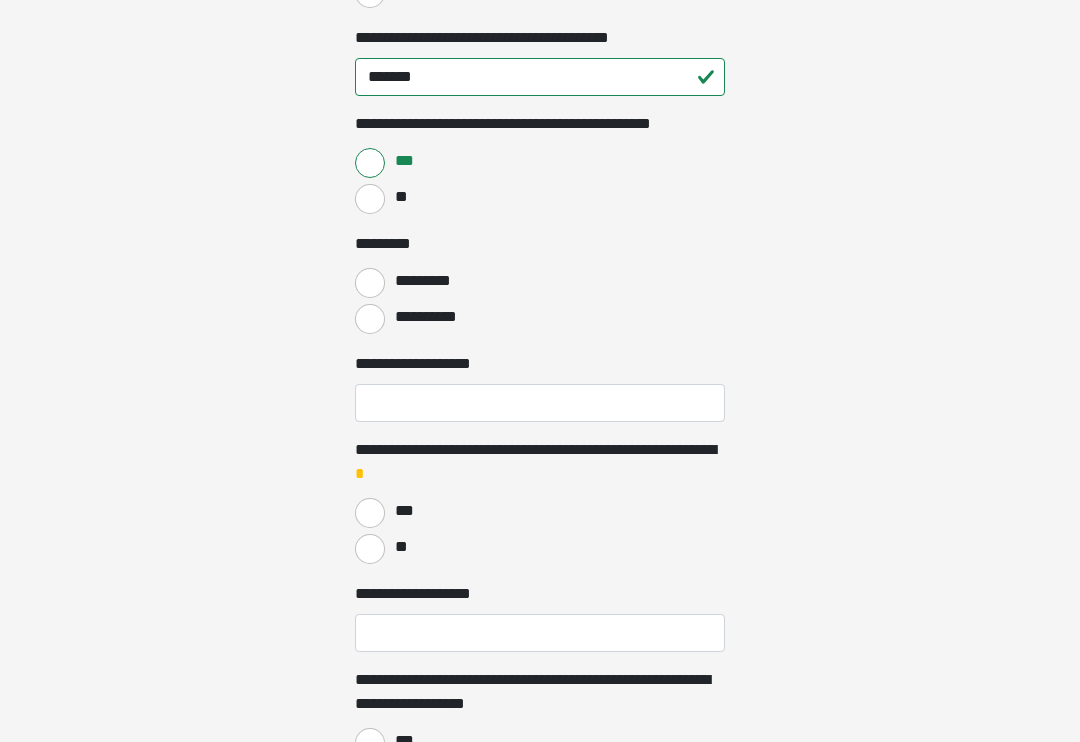 scroll, scrollTop: 2083, scrollLeft: 0, axis: vertical 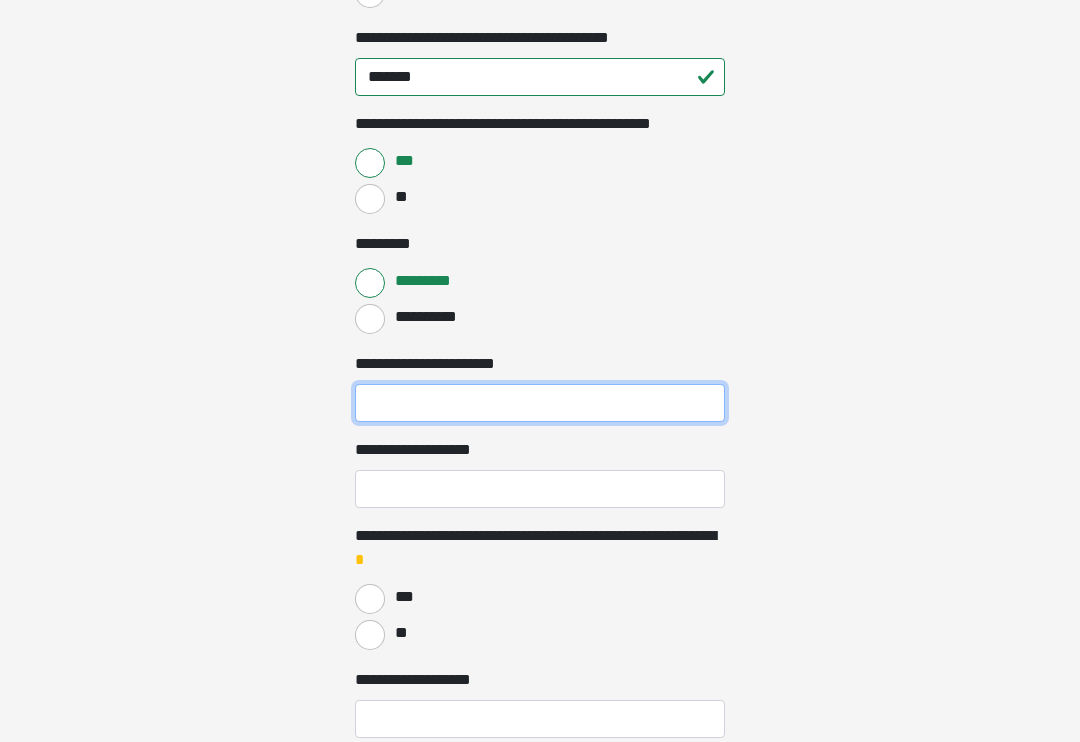 click on "**********" at bounding box center [540, 403] 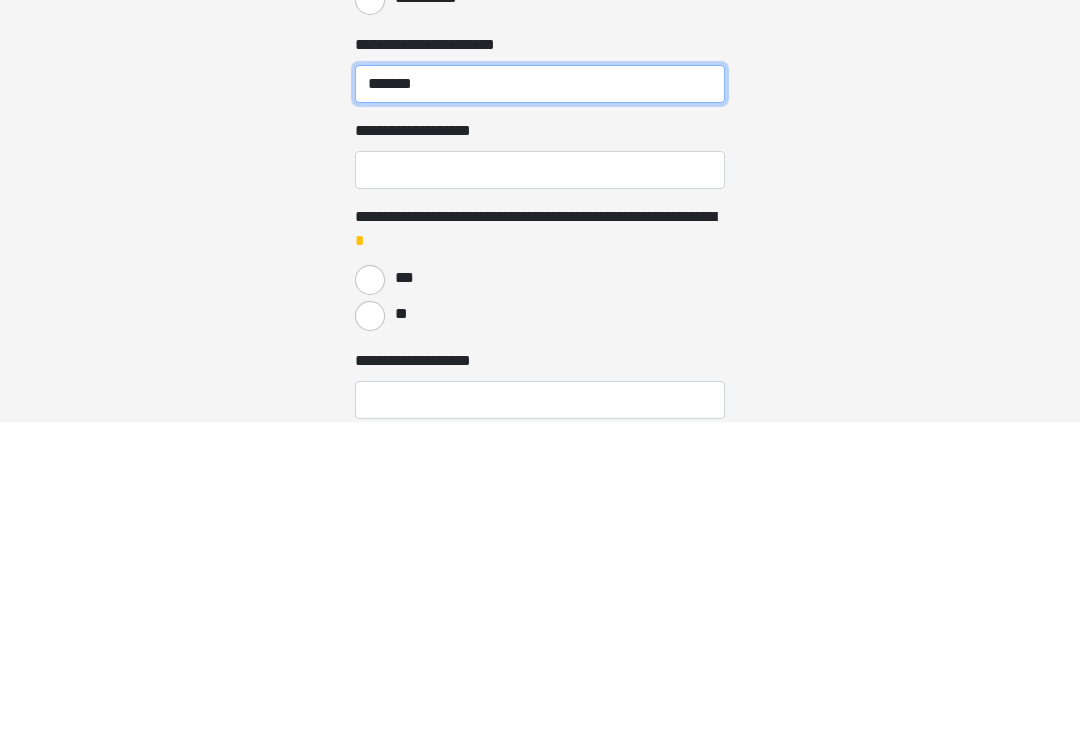 type on "*******" 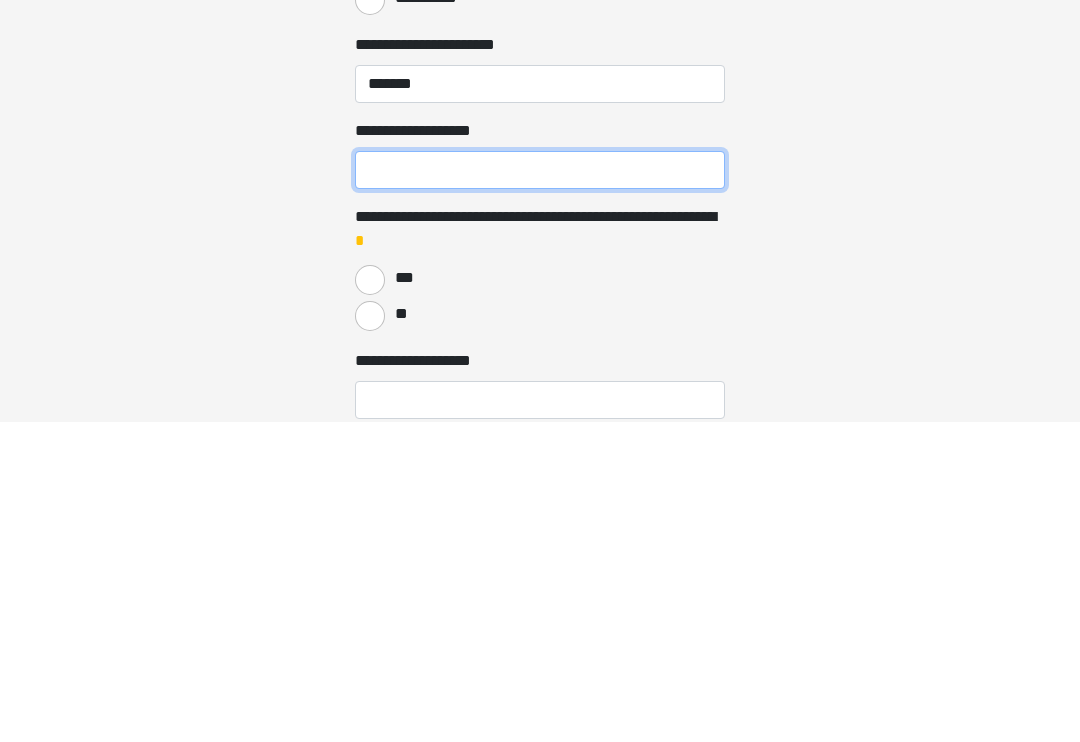 click on "**********" at bounding box center [540, 490] 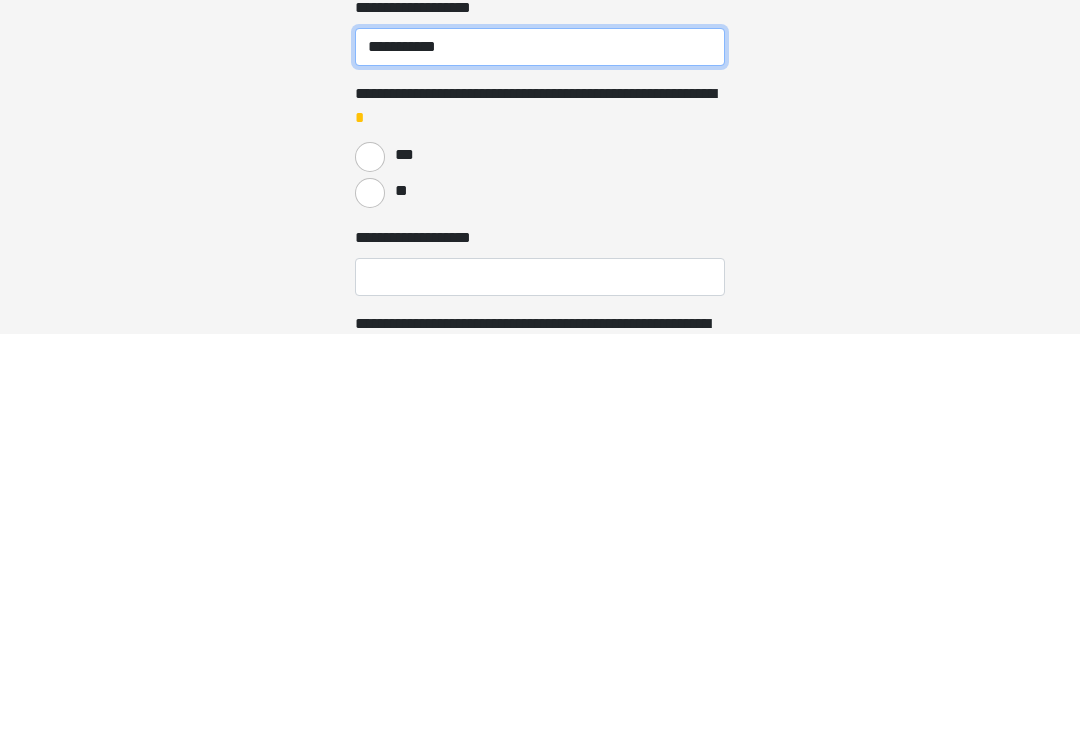 scroll, scrollTop: 2122, scrollLeft: 0, axis: vertical 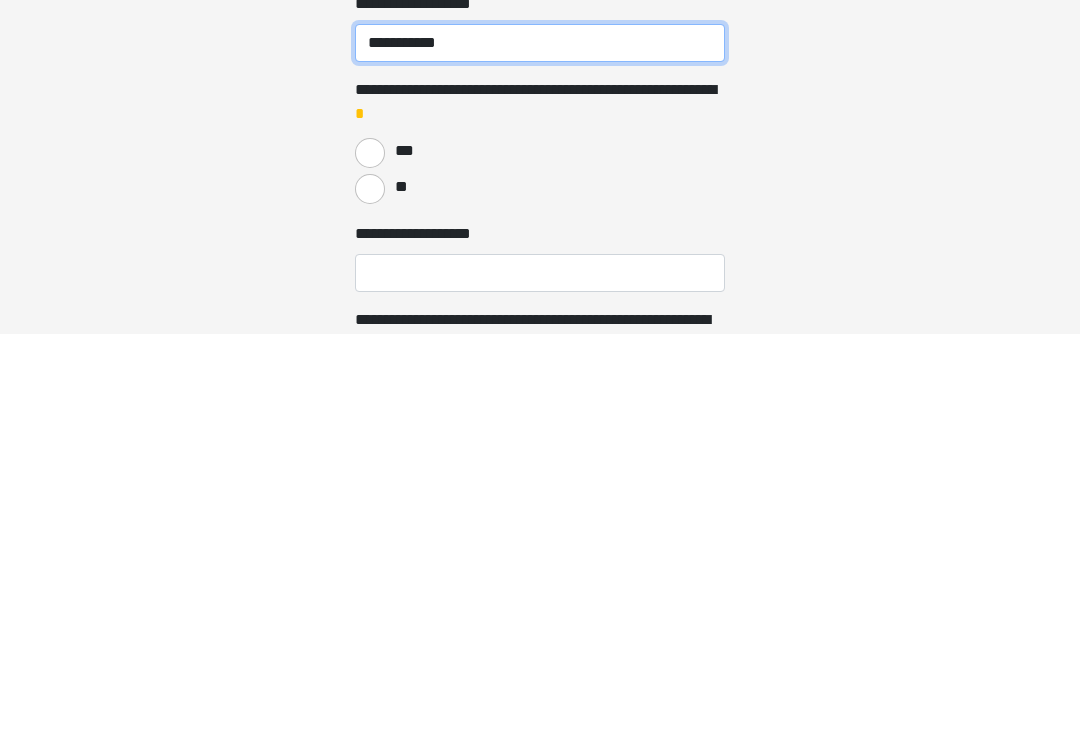 type on "**********" 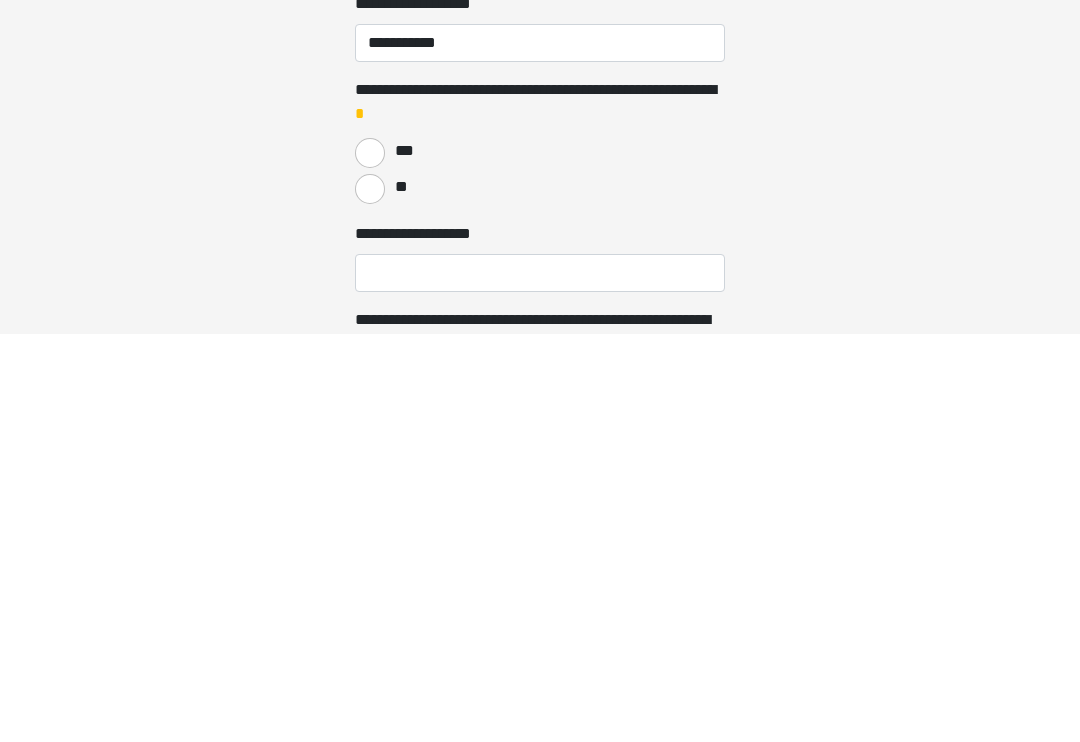 click on "**" at bounding box center (370, 597) 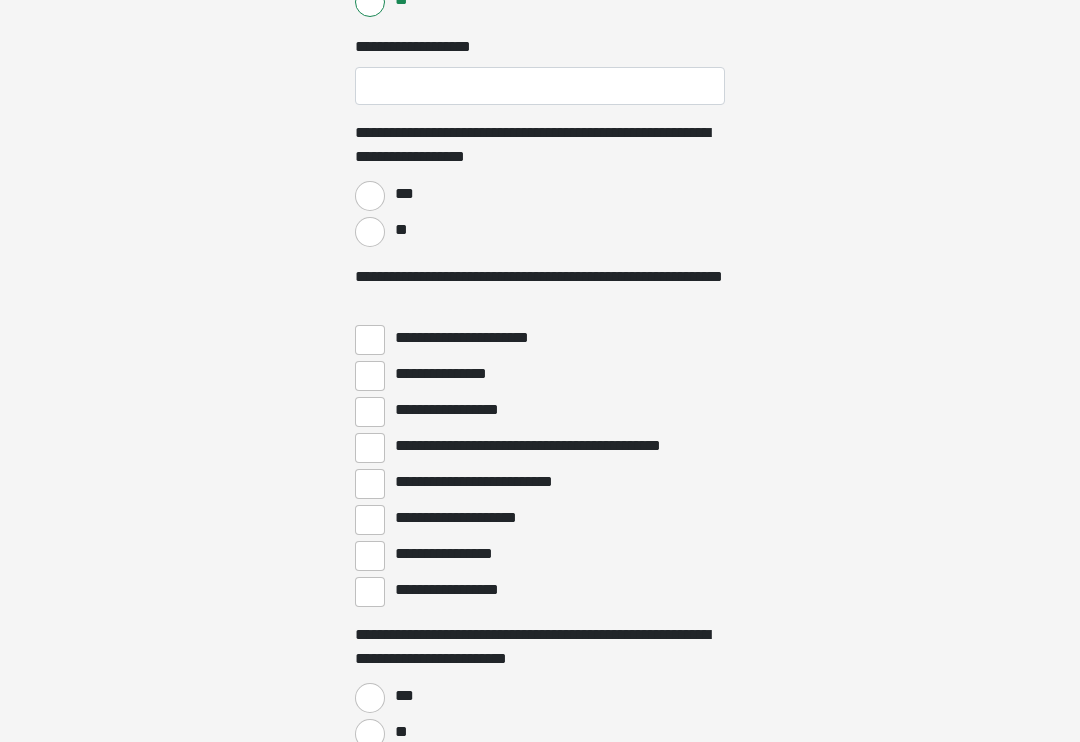 scroll, scrollTop: 2724, scrollLeft: 0, axis: vertical 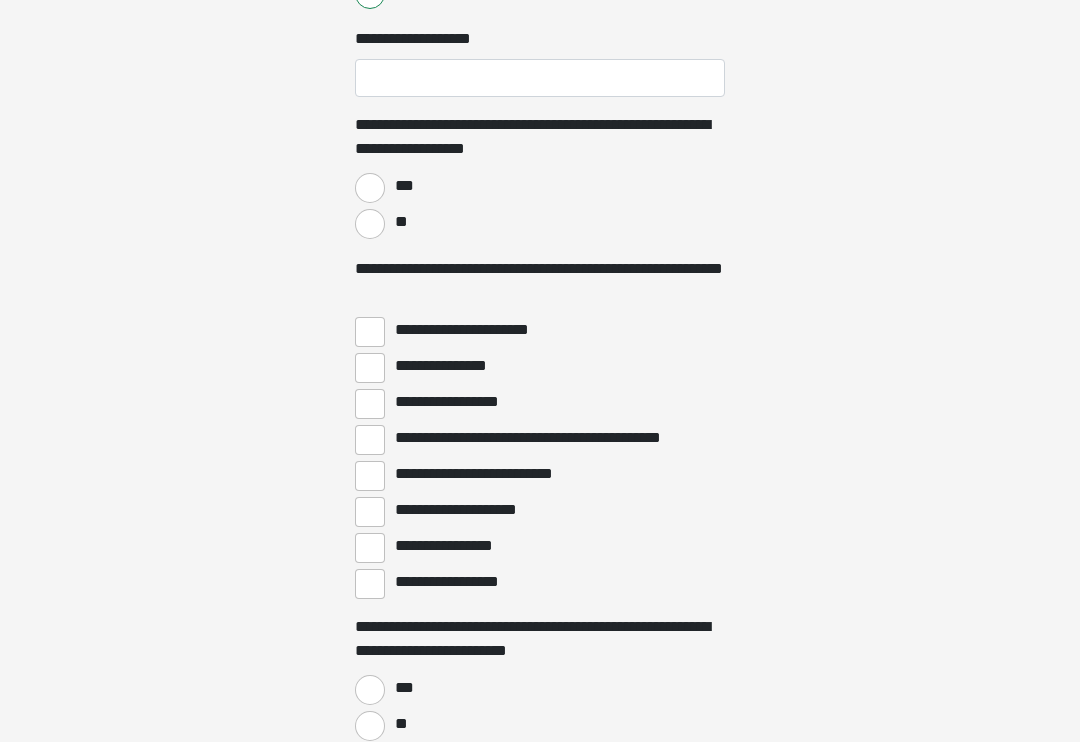 click on "**" at bounding box center (370, 224) 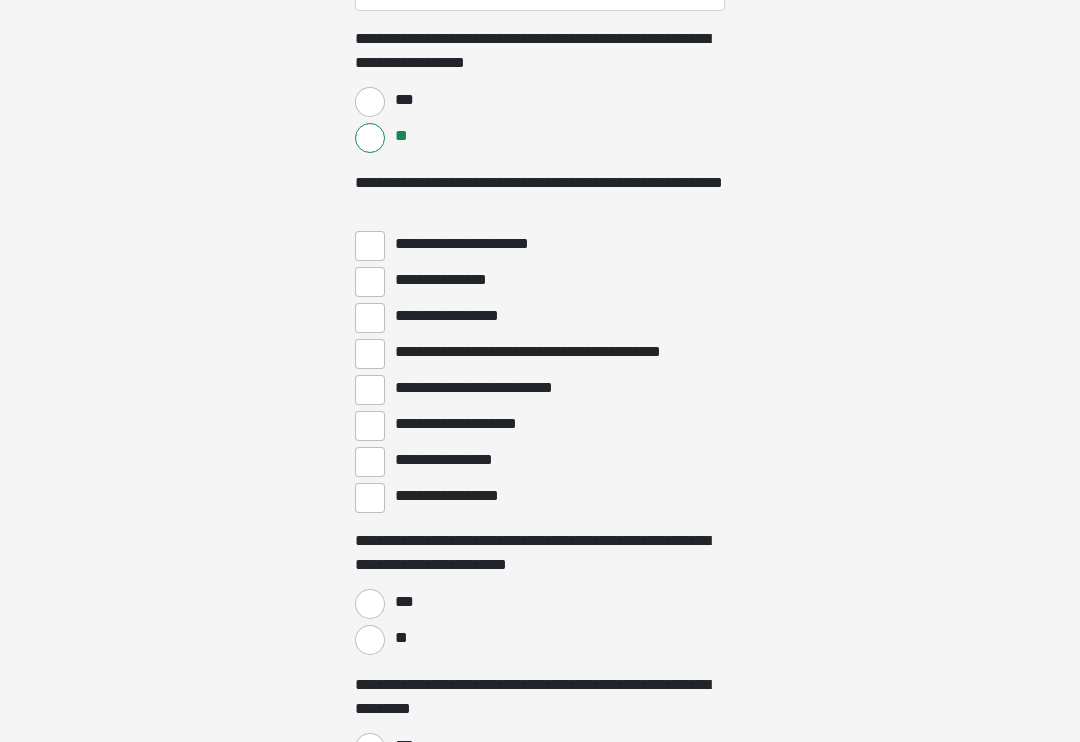 scroll, scrollTop: 2813, scrollLeft: 0, axis: vertical 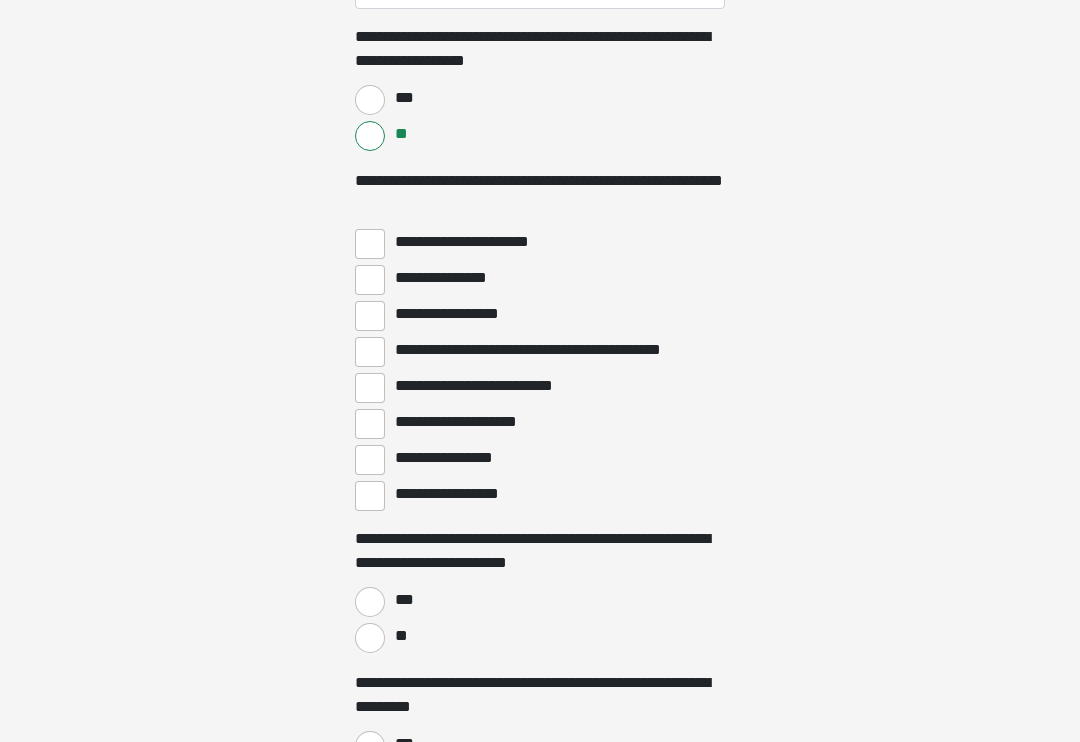 click on "**********" at bounding box center [370, 496] 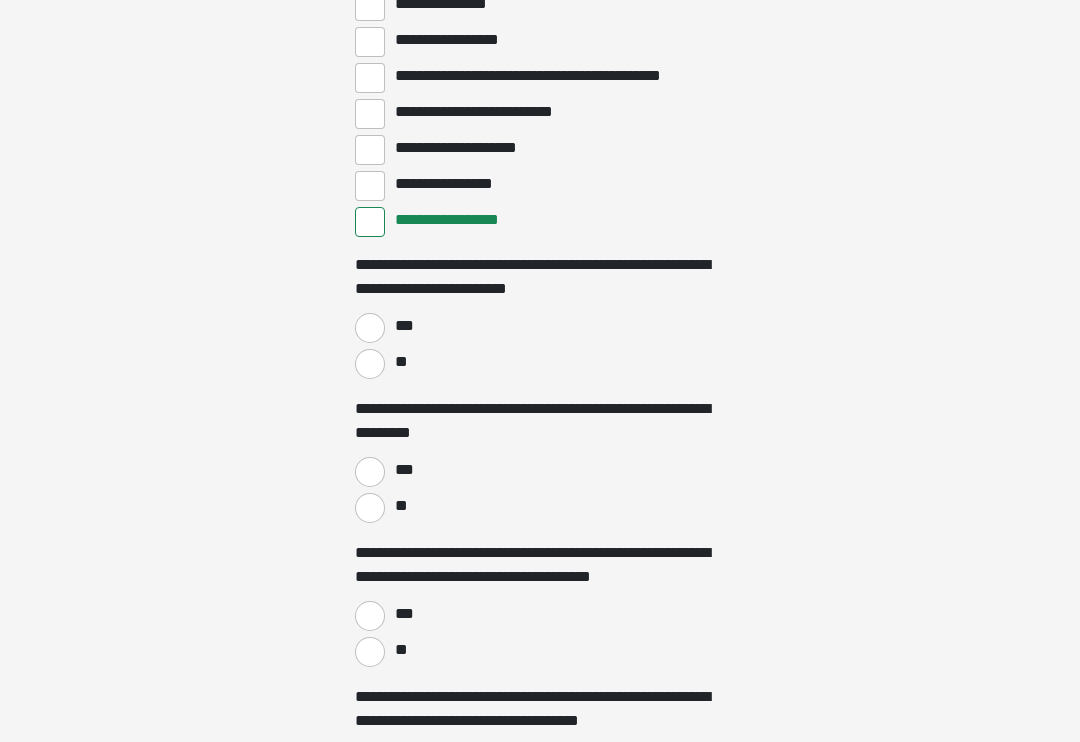 scroll, scrollTop: 3091, scrollLeft: 0, axis: vertical 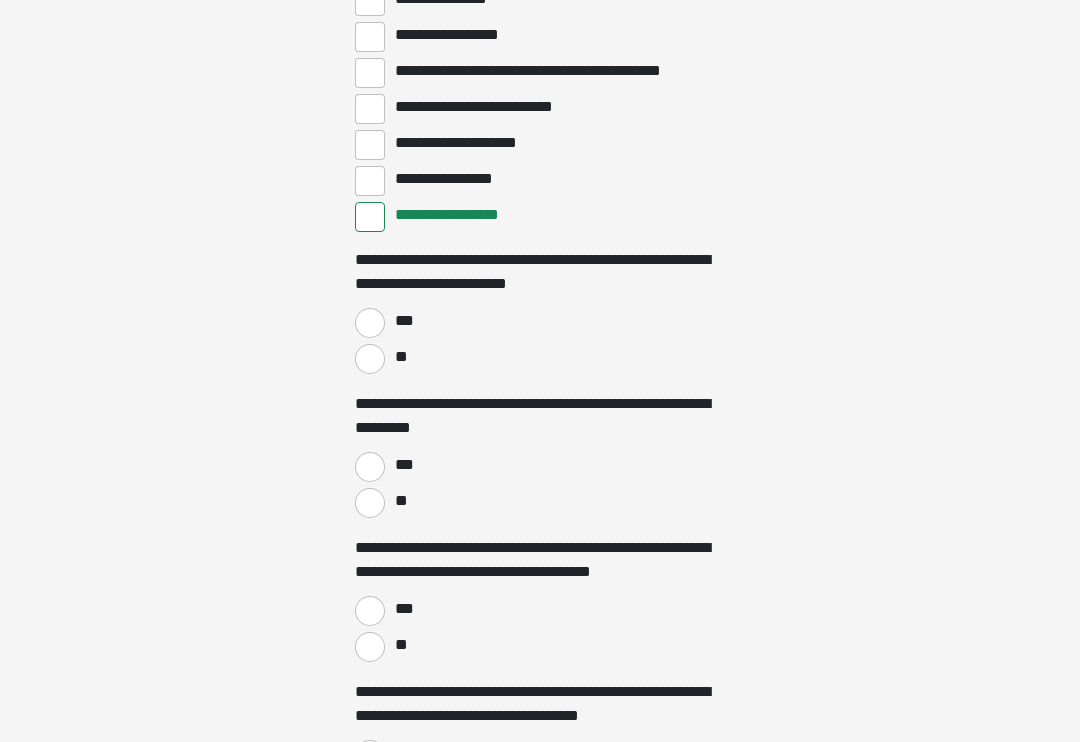 click on "**" at bounding box center (370, 359) 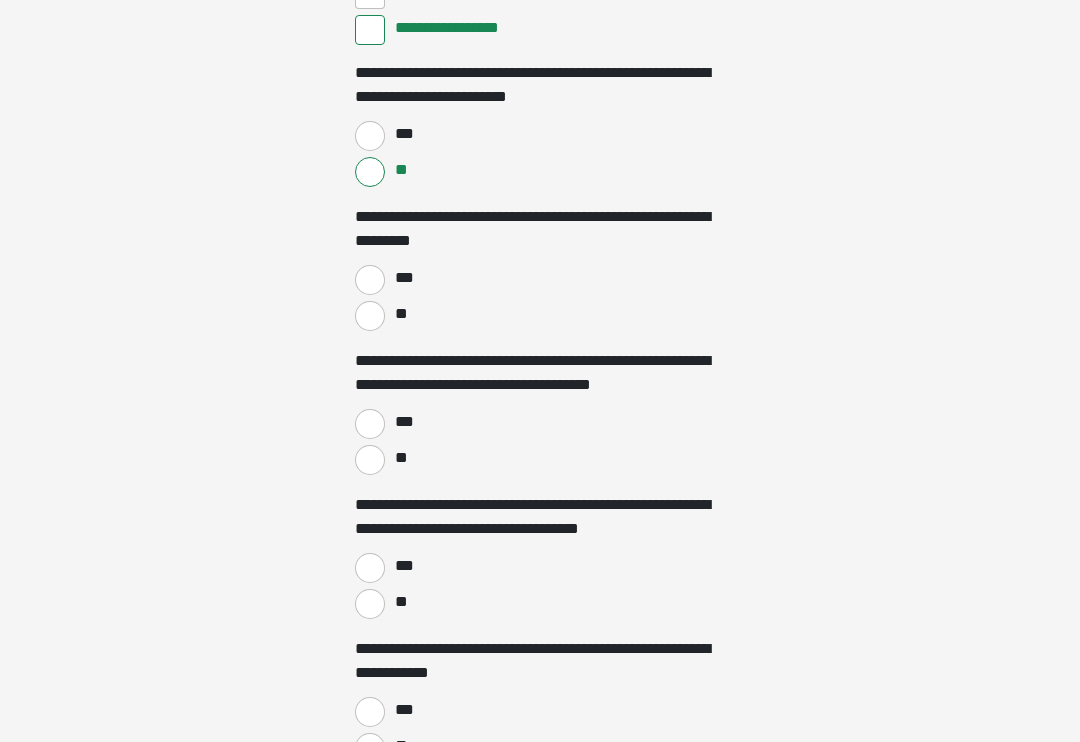 scroll, scrollTop: 3290, scrollLeft: 0, axis: vertical 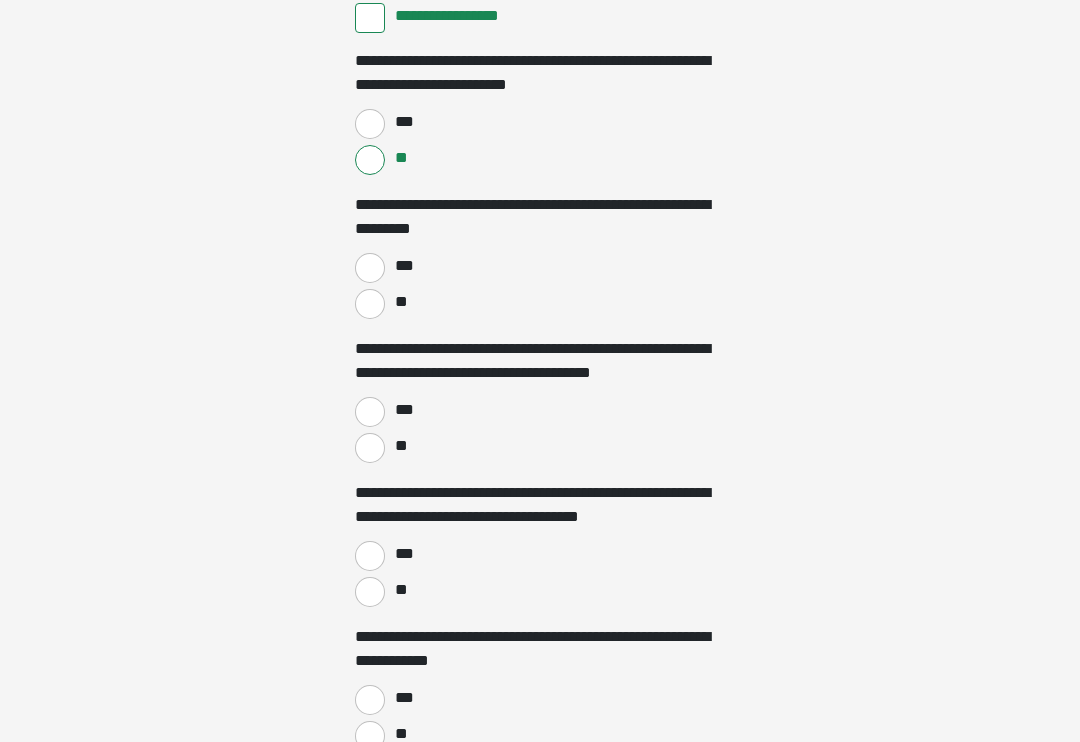 click on "**" at bounding box center (370, 304) 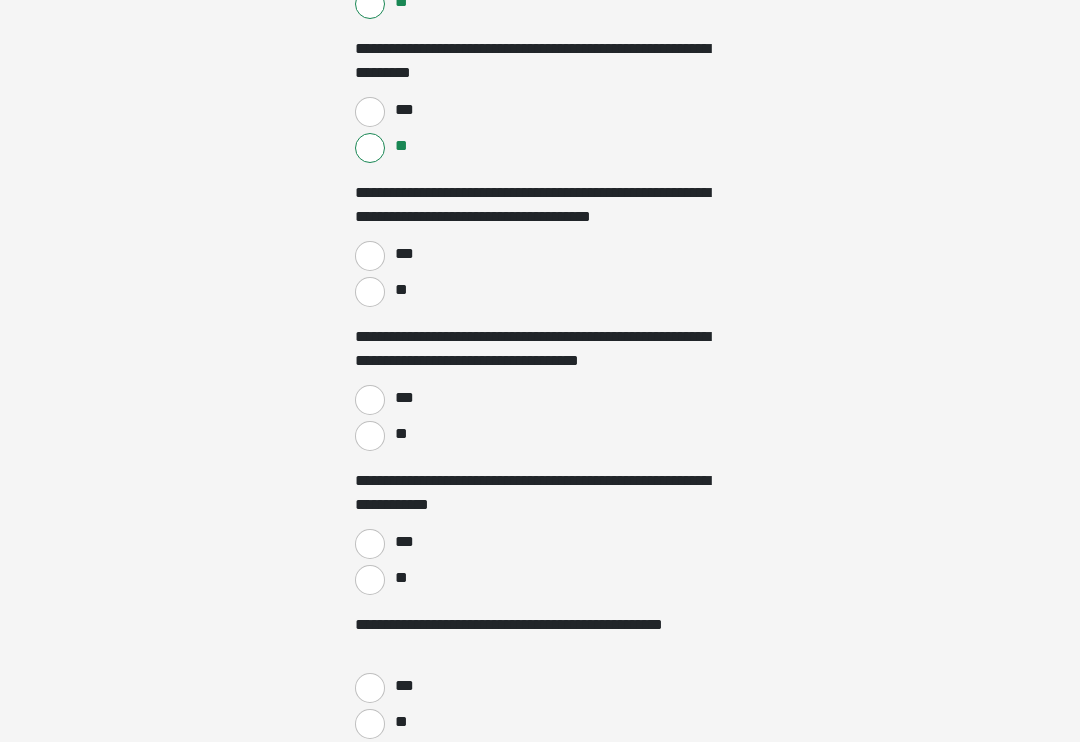 scroll, scrollTop: 3448, scrollLeft: 0, axis: vertical 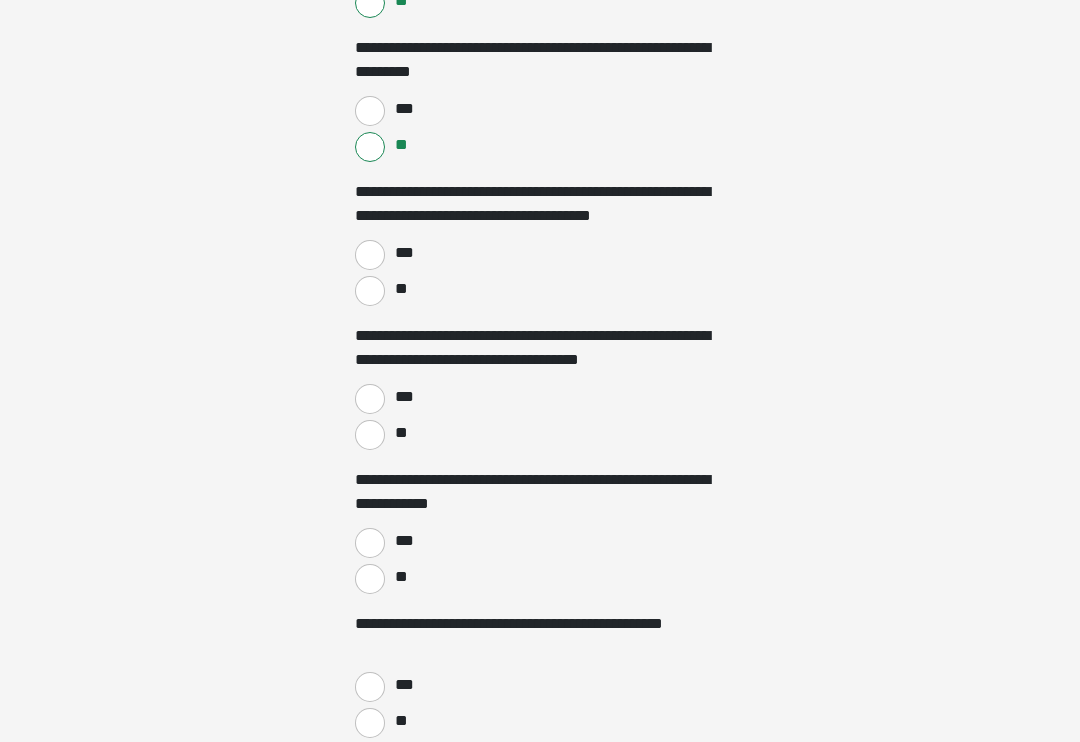 click on "**" at bounding box center (370, 291) 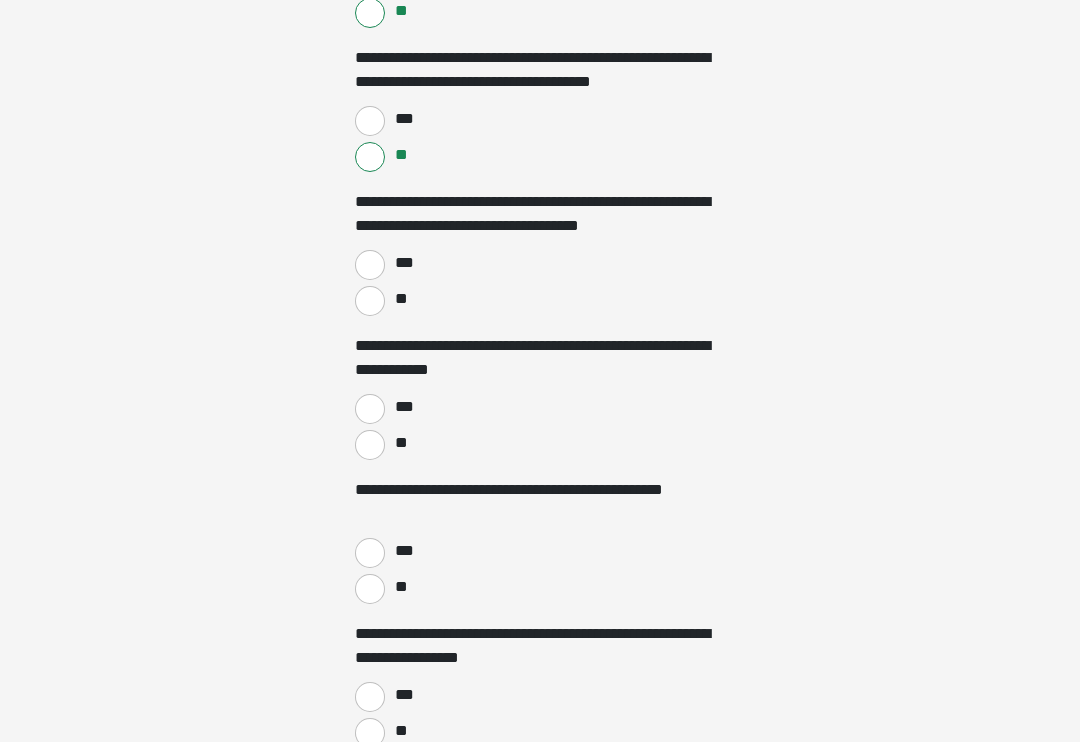 scroll, scrollTop: 3582, scrollLeft: 0, axis: vertical 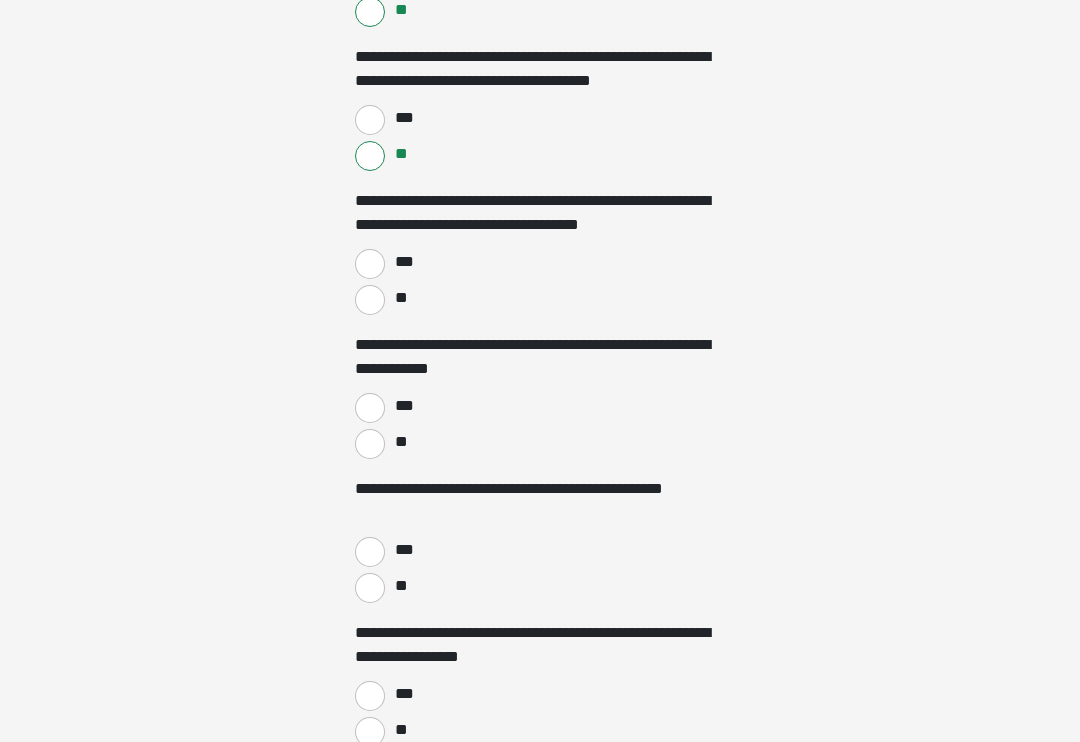 click on "**" at bounding box center (370, 300) 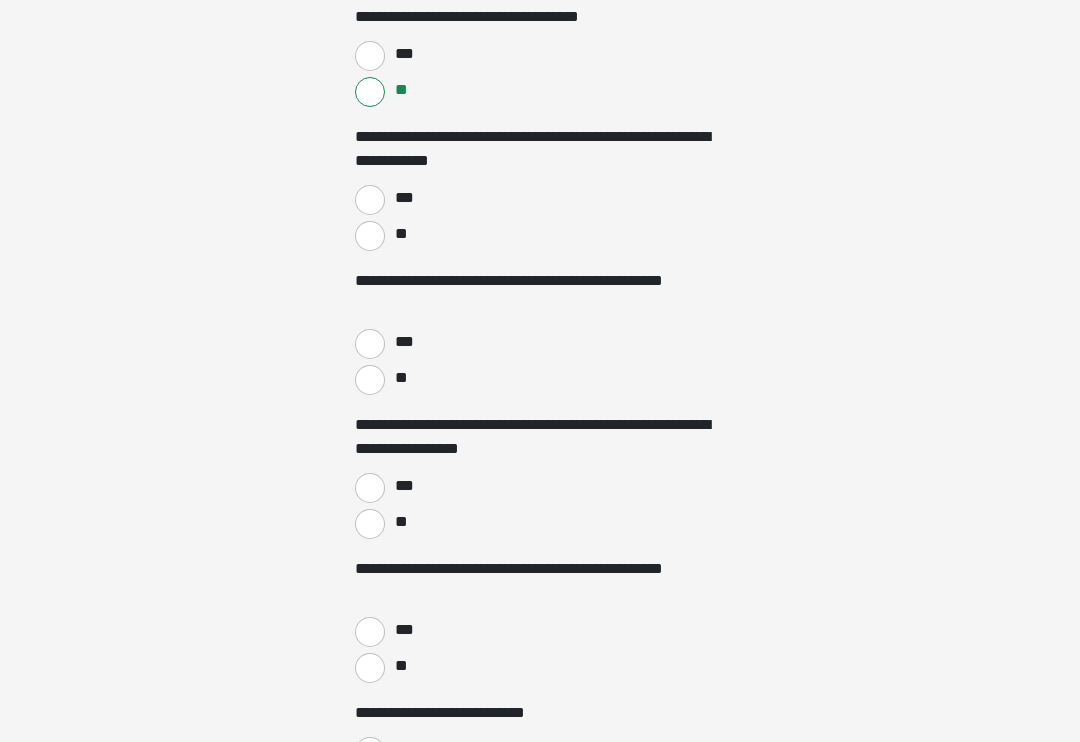 scroll, scrollTop: 3792, scrollLeft: 0, axis: vertical 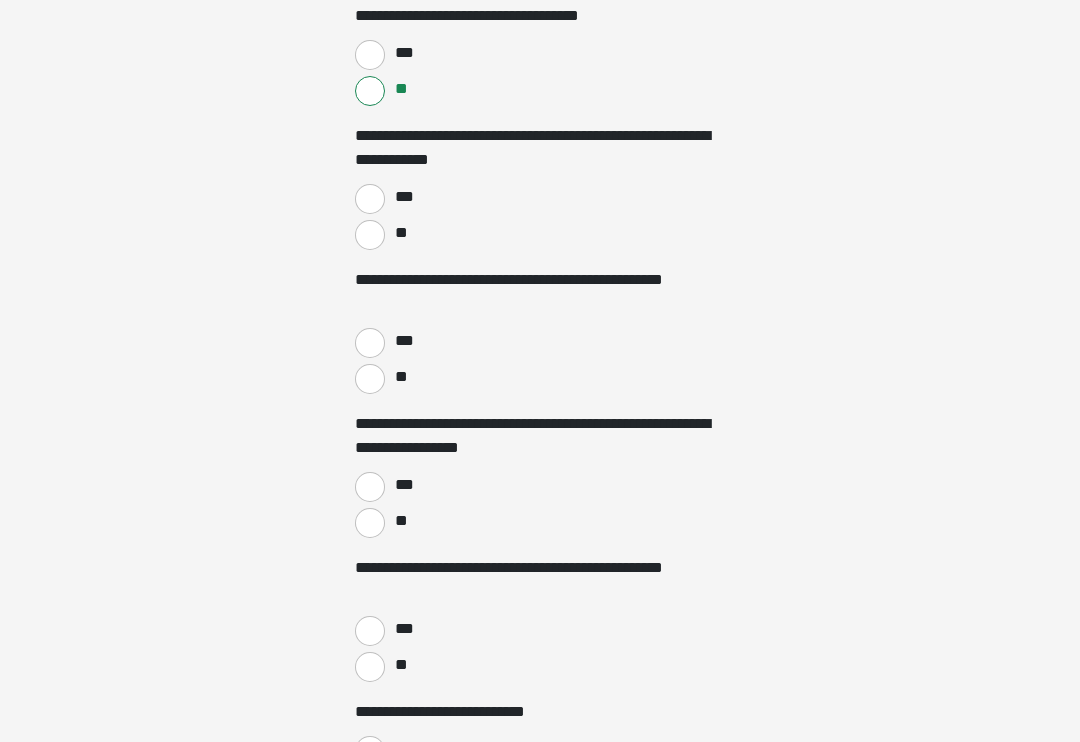 click on "**" at bounding box center (370, 235) 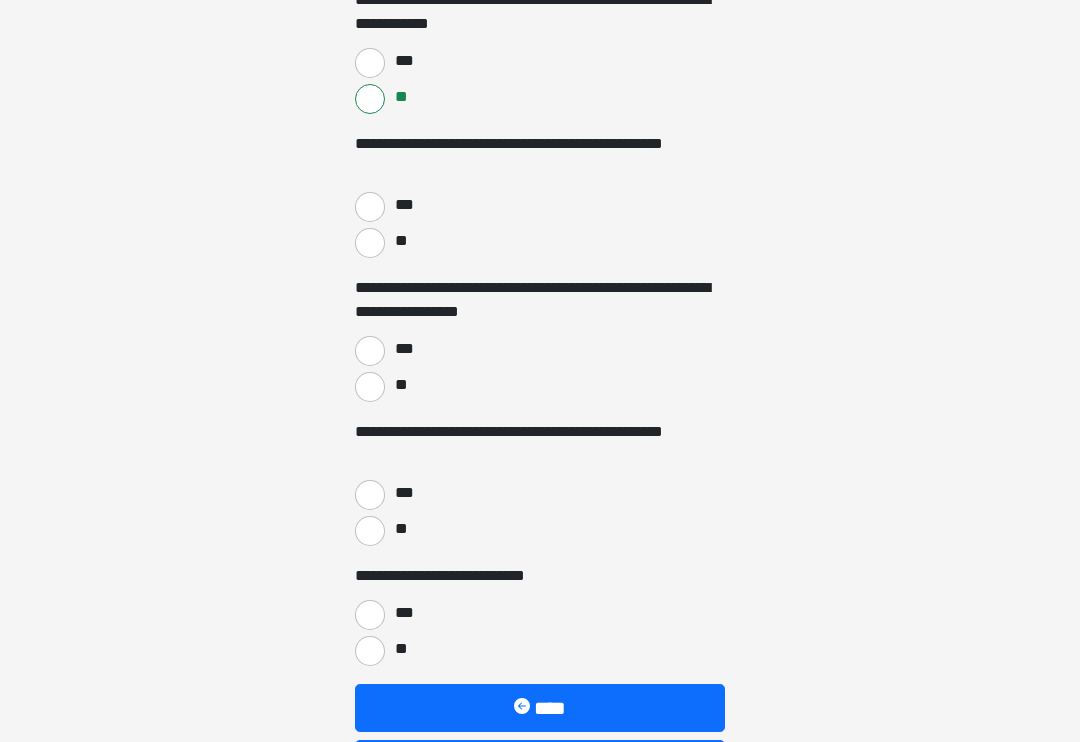 scroll, scrollTop: 3929, scrollLeft: 0, axis: vertical 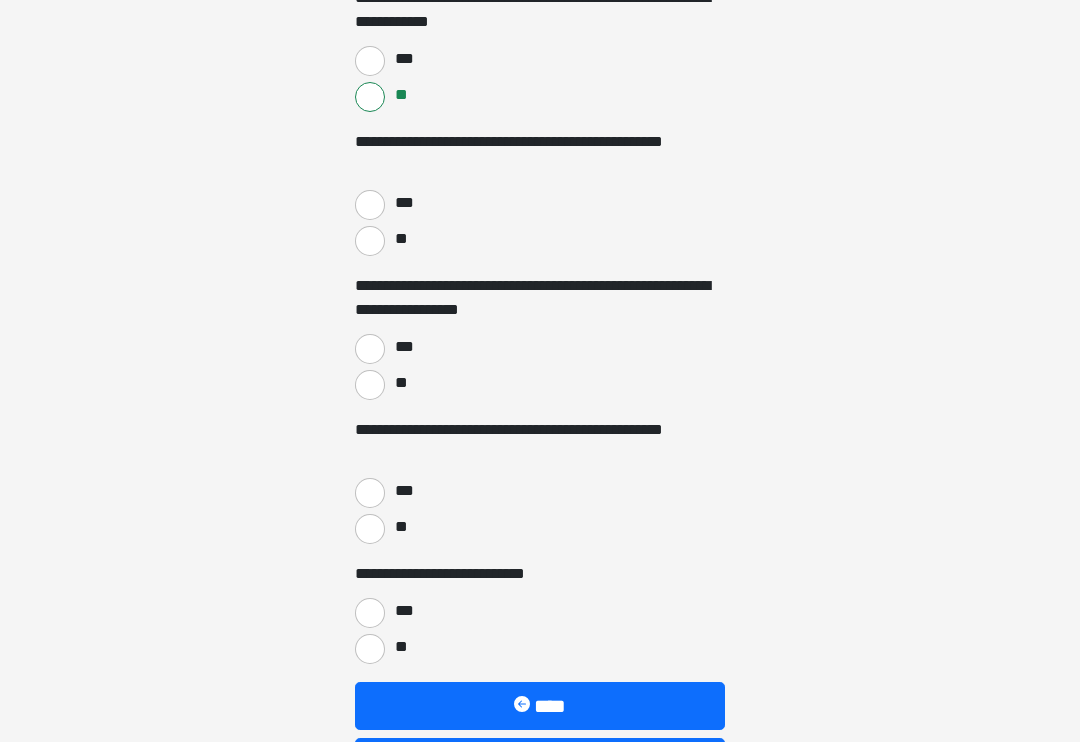 click on "**" at bounding box center (370, 242) 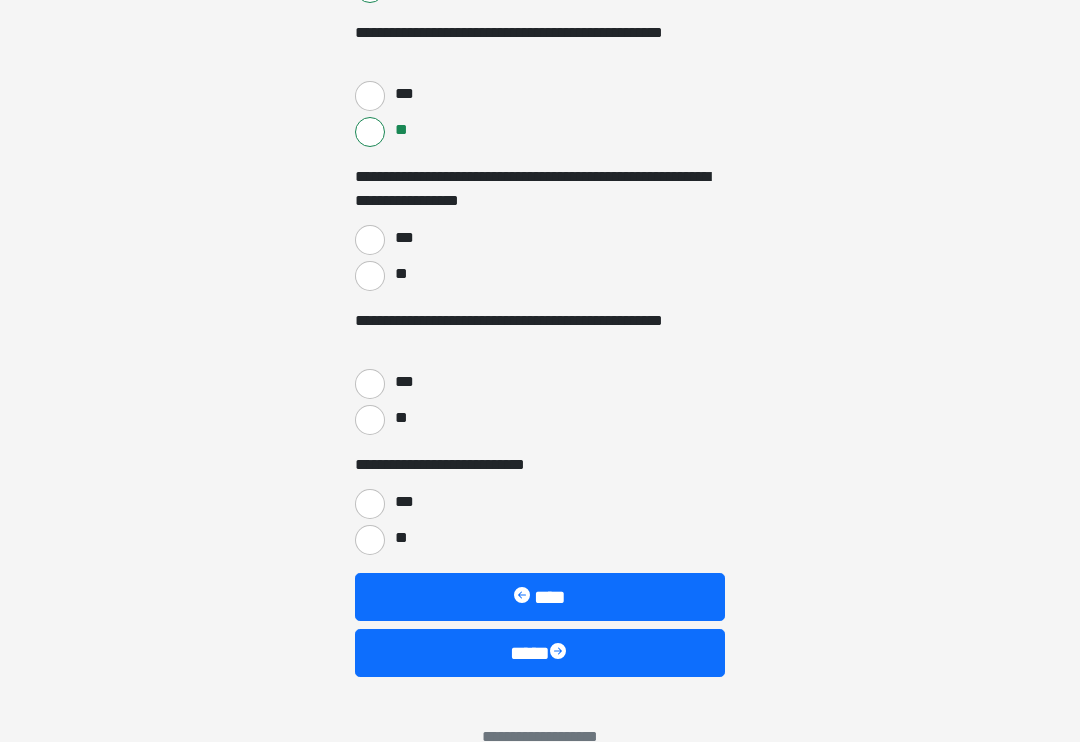 scroll, scrollTop: 4050, scrollLeft: 0, axis: vertical 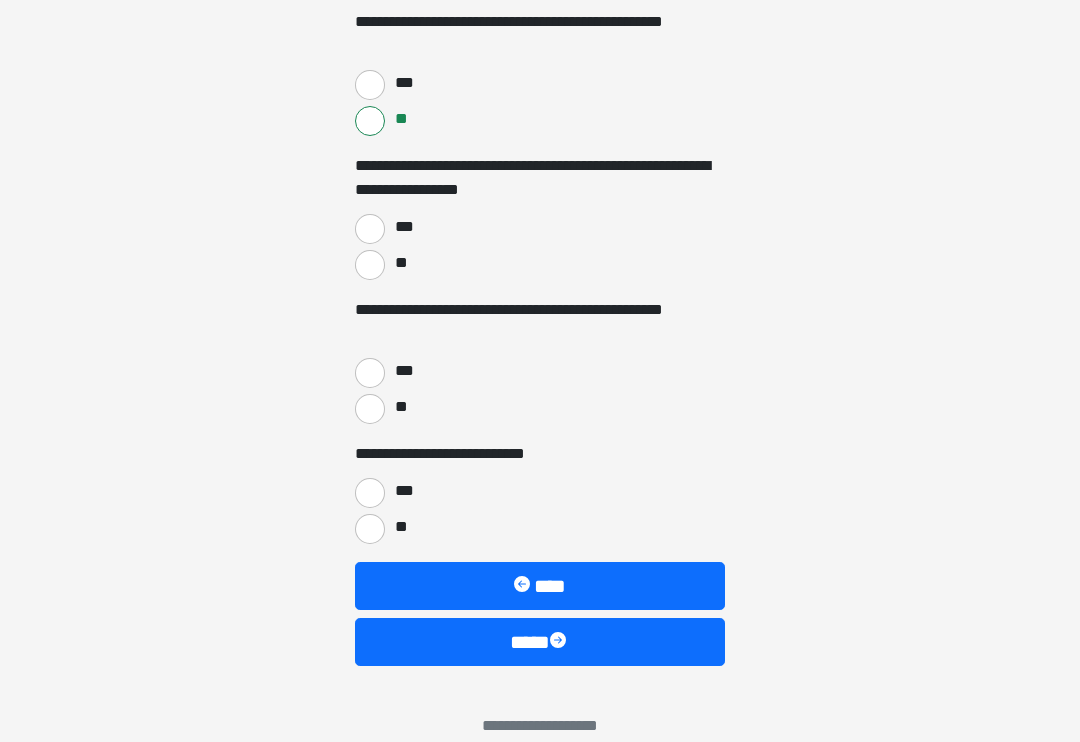 click on "**" at bounding box center [370, 265] 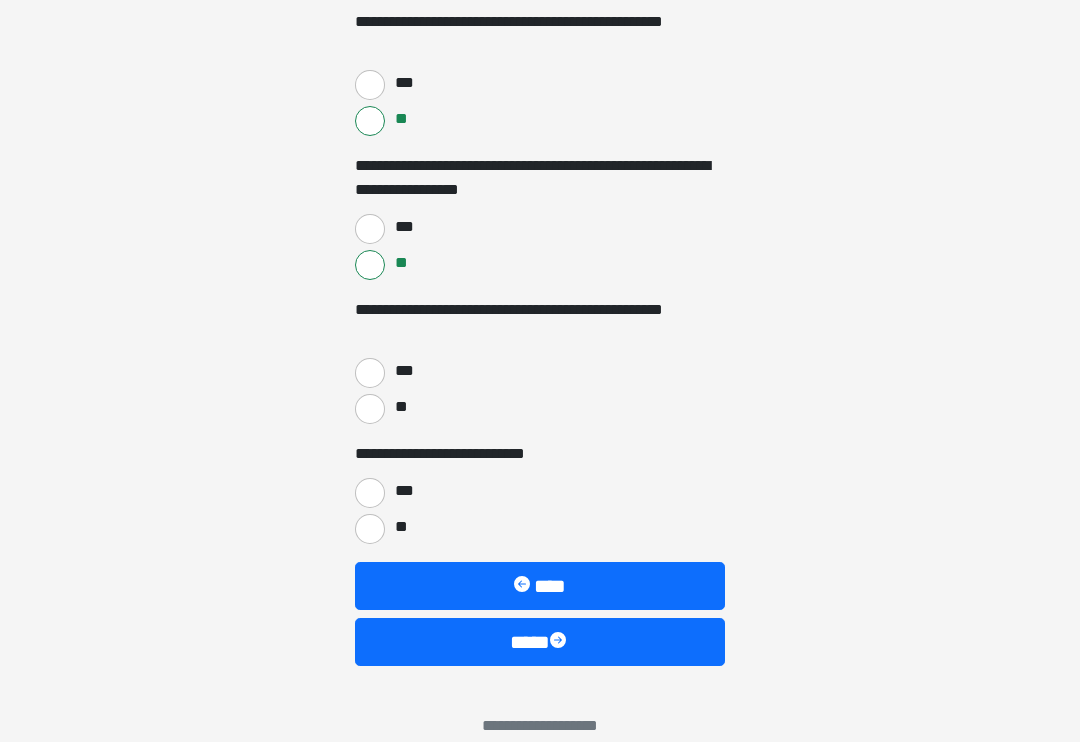 click on "**" at bounding box center [370, 409] 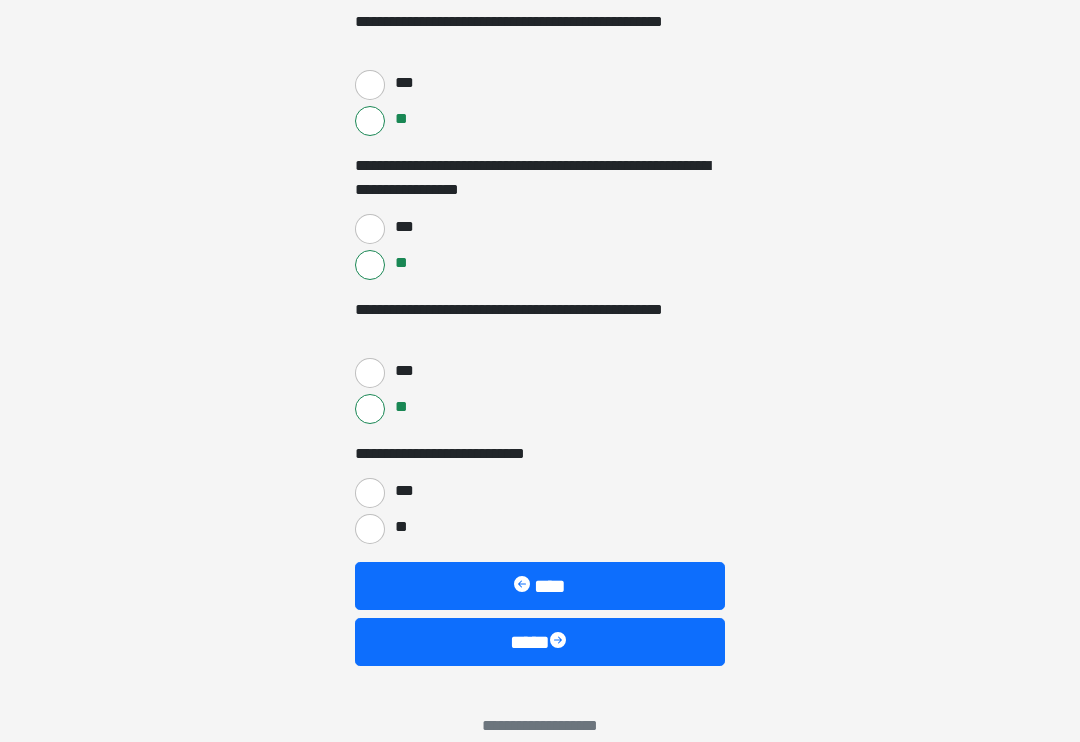 click on "**" at bounding box center [370, 529] 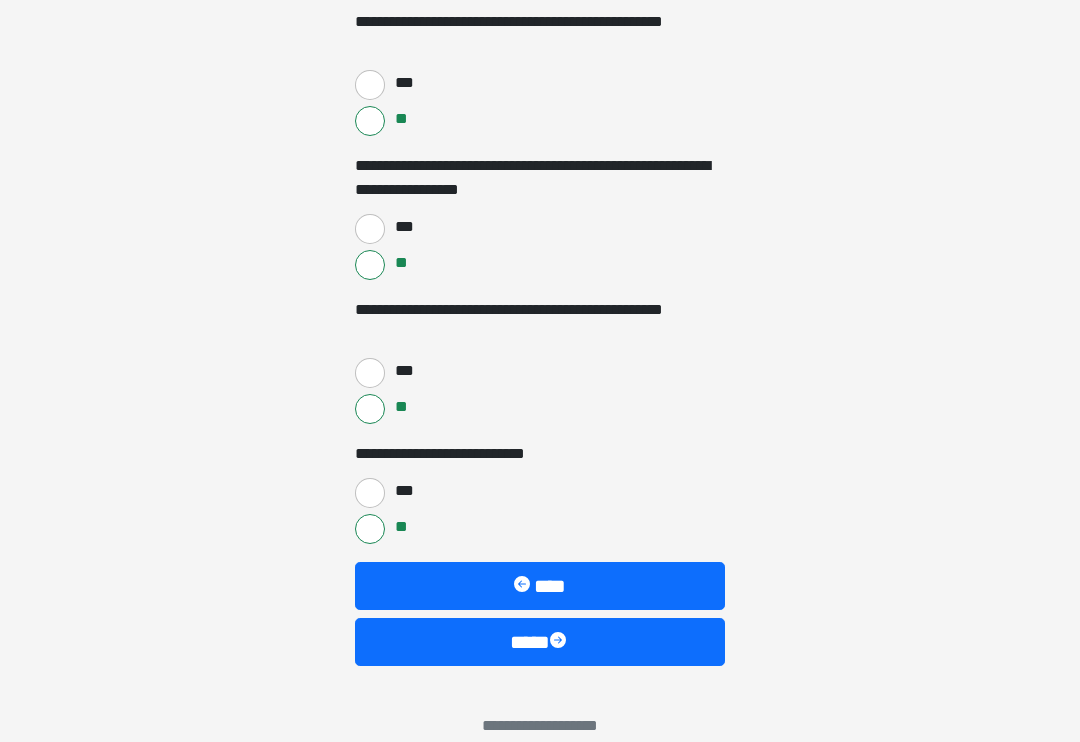 click on "****" at bounding box center [540, 642] 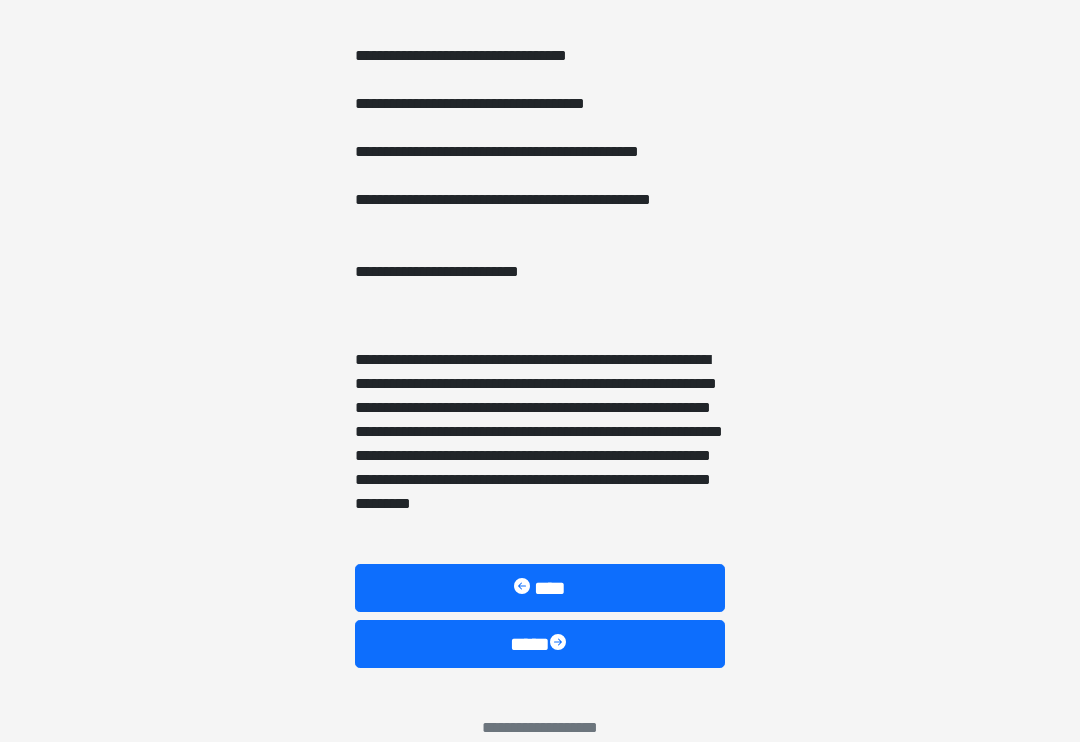 scroll, scrollTop: 1192, scrollLeft: 0, axis: vertical 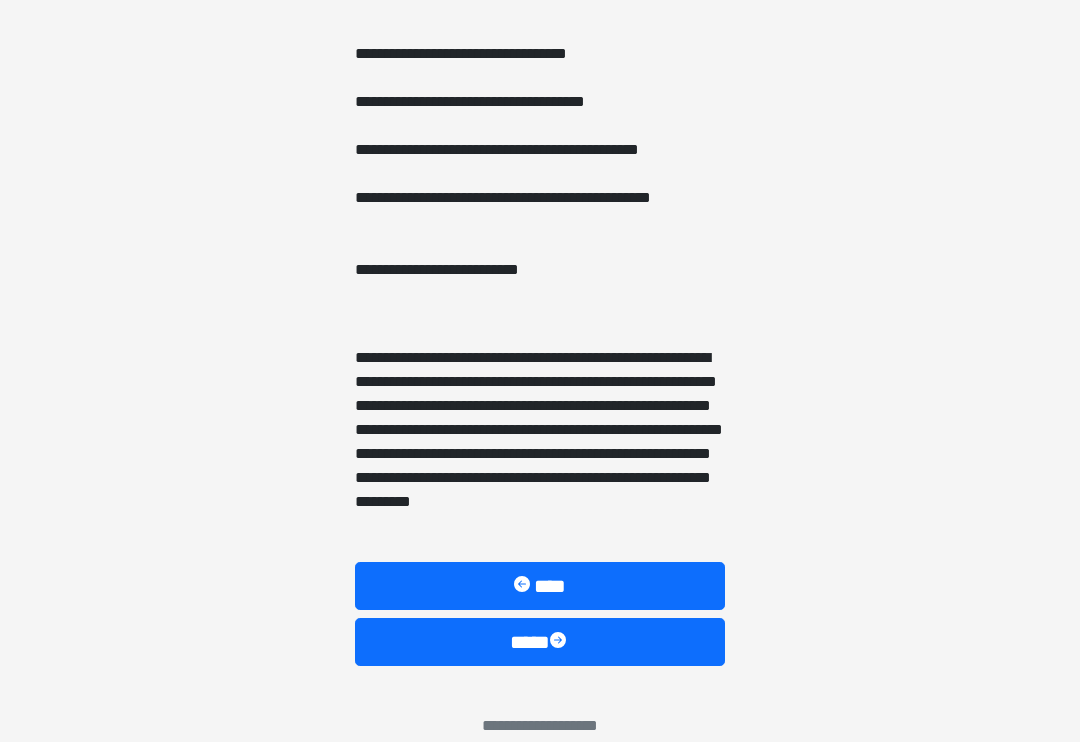 click on "****" at bounding box center [540, 642] 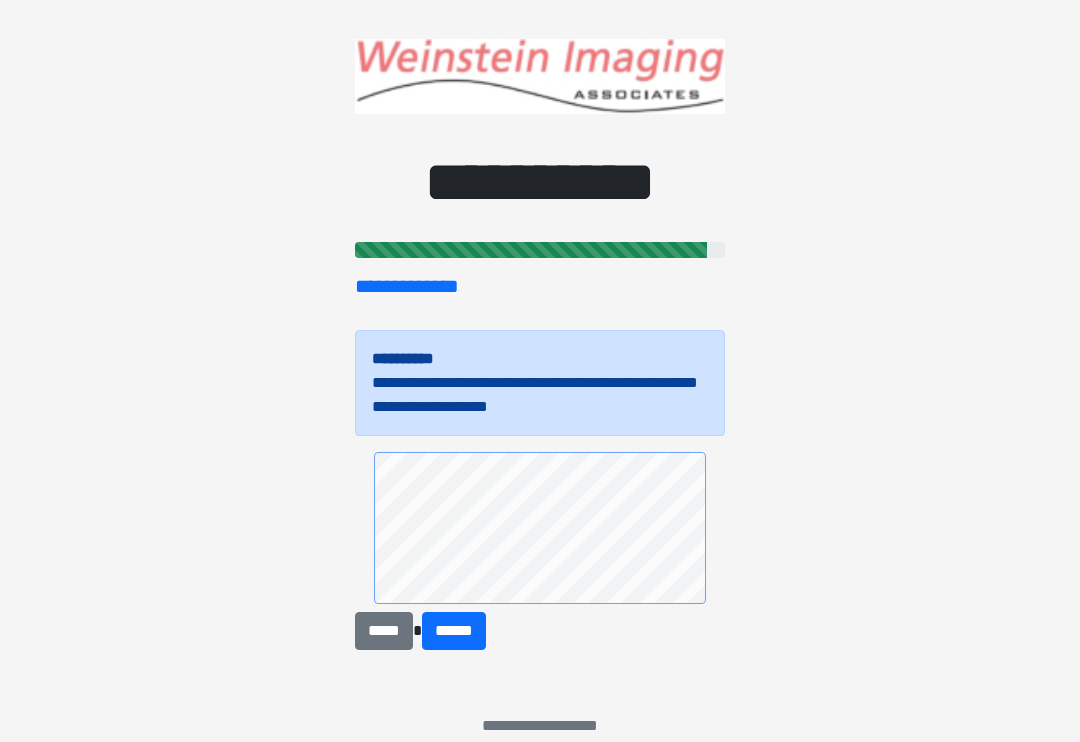 scroll, scrollTop: 17, scrollLeft: 0, axis: vertical 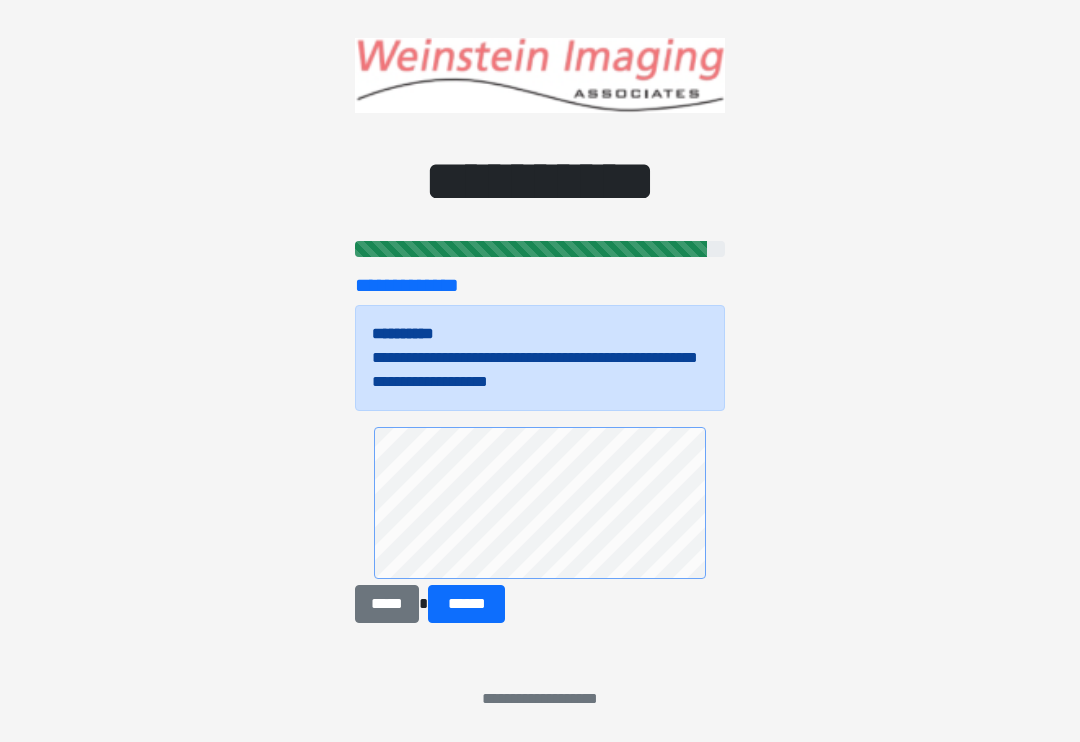 click on "******" at bounding box center [466, 604] 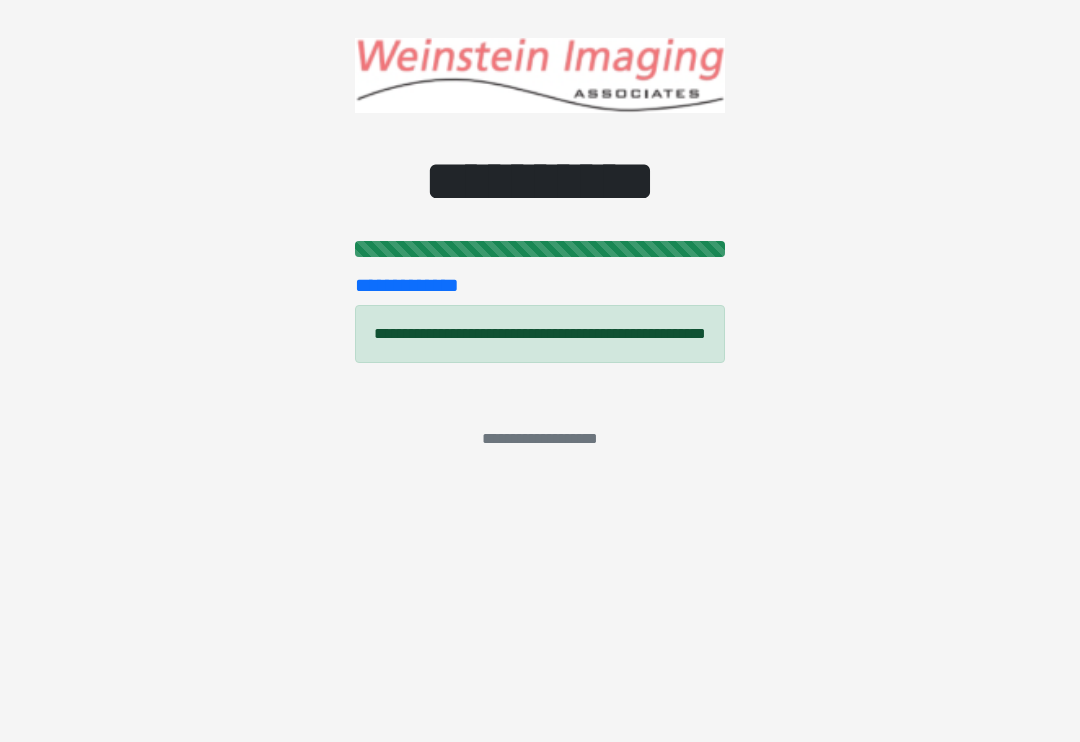 scroll, scrollTop: 0, scrollLeft: 0, axis: both 